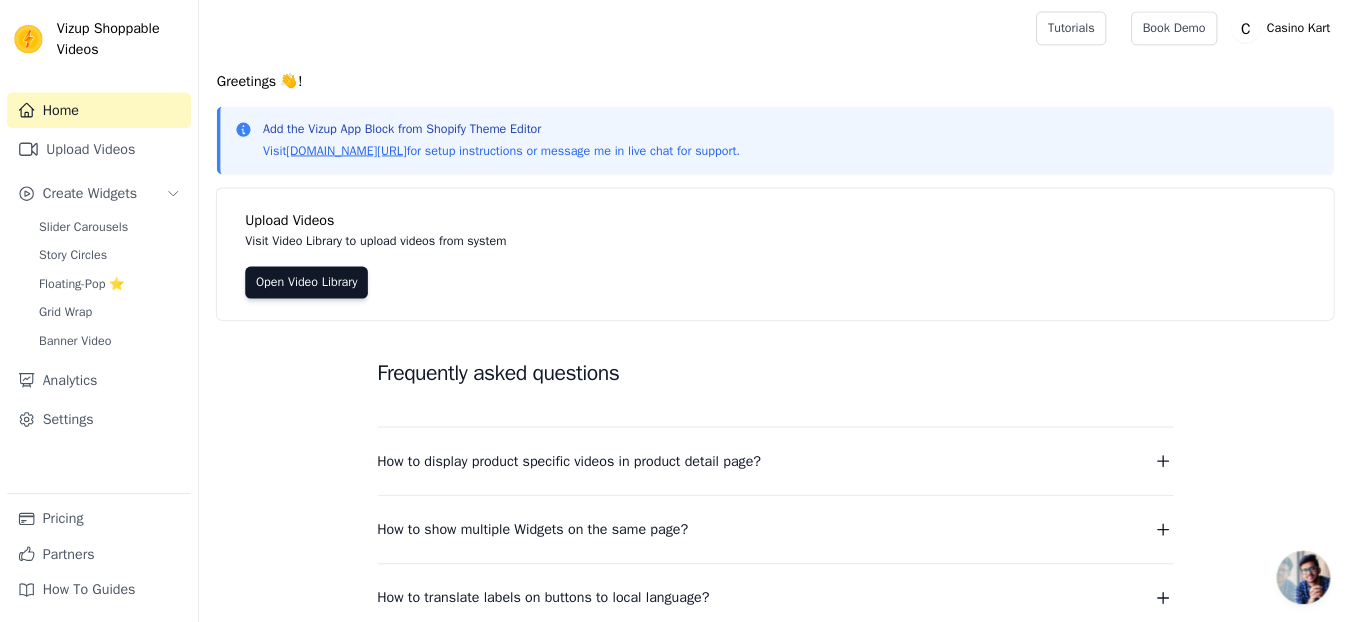 scroll, scrollTop: 0, scrollLeft: 0, axis: both 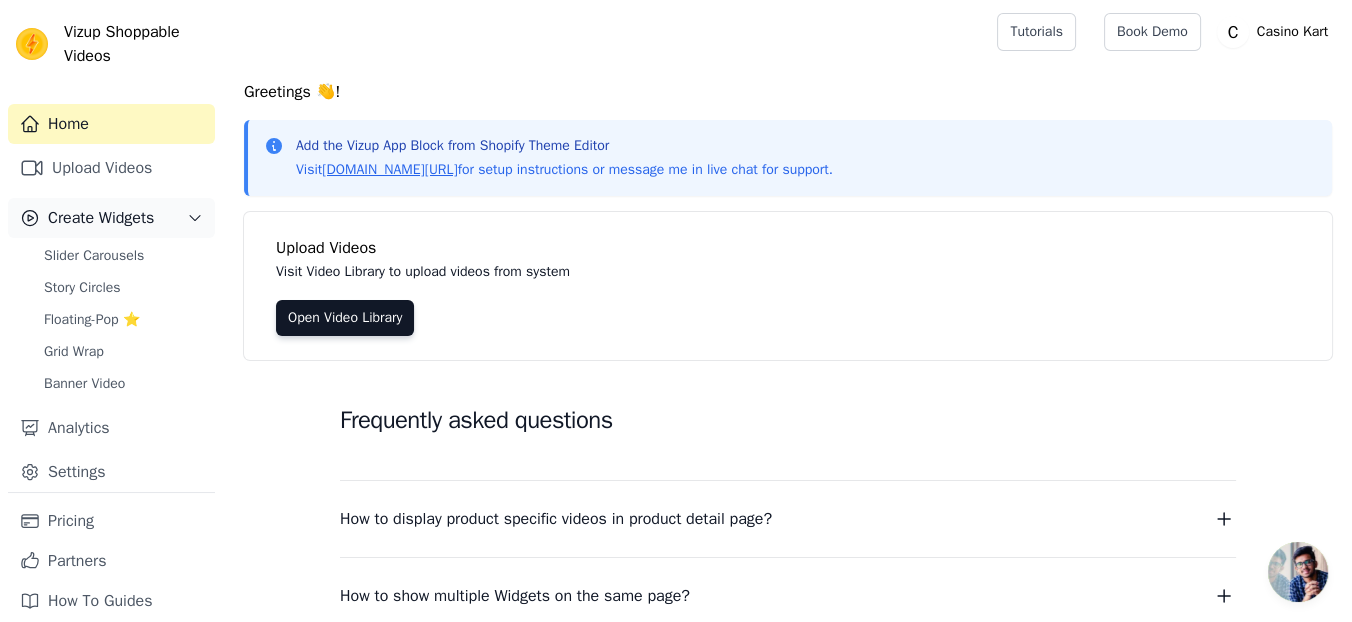 click on "Upload Videos" at bounding box center [111, 168] 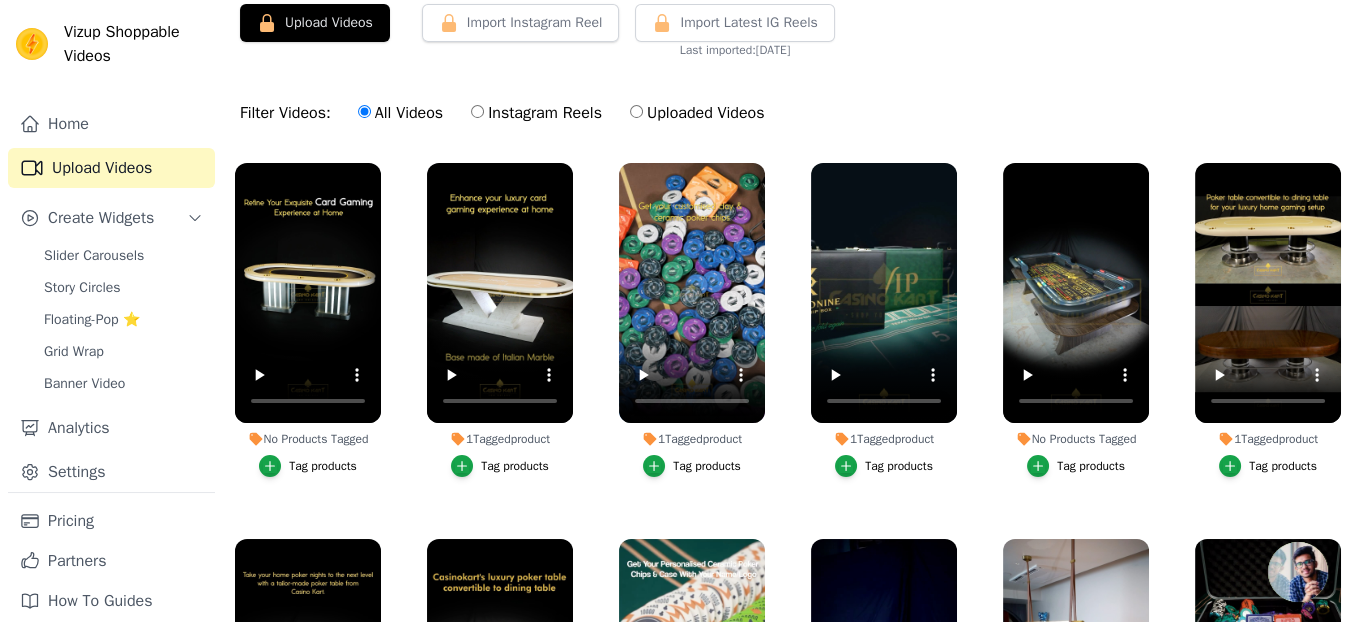 scroll, scrollTop: 111, scrollLeft: 0, axis: vertical 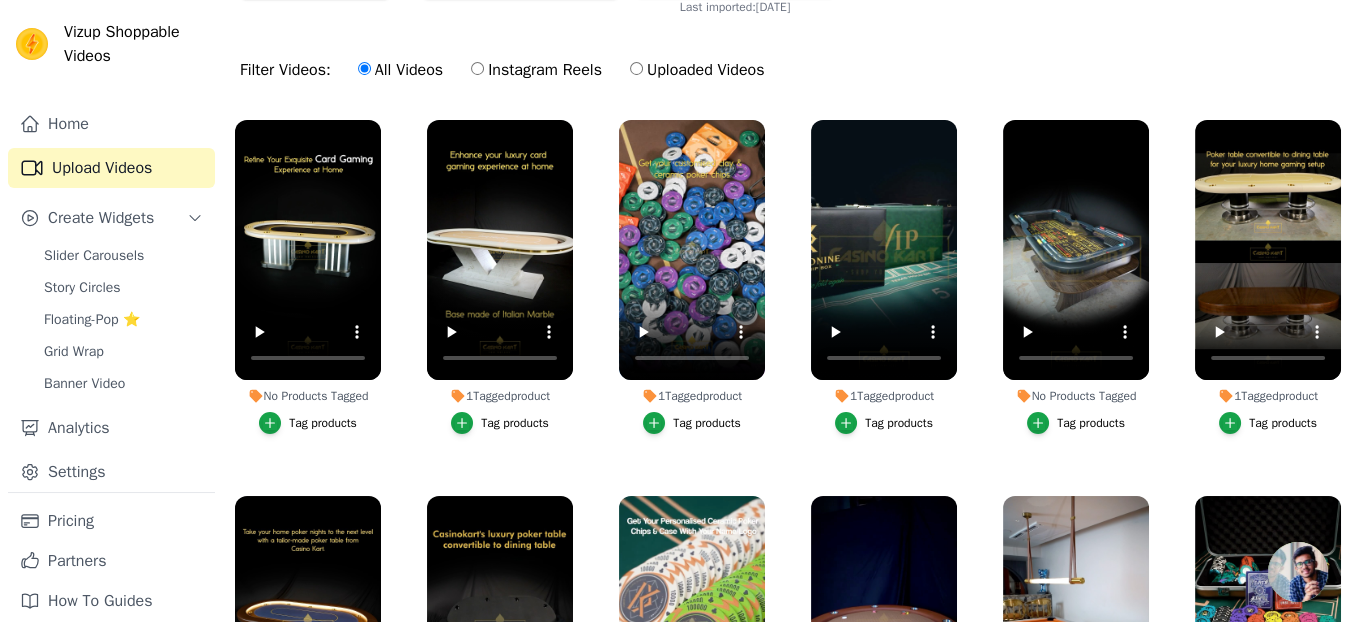 click on "Uploaded Videos" at bounding box center (697, 70) 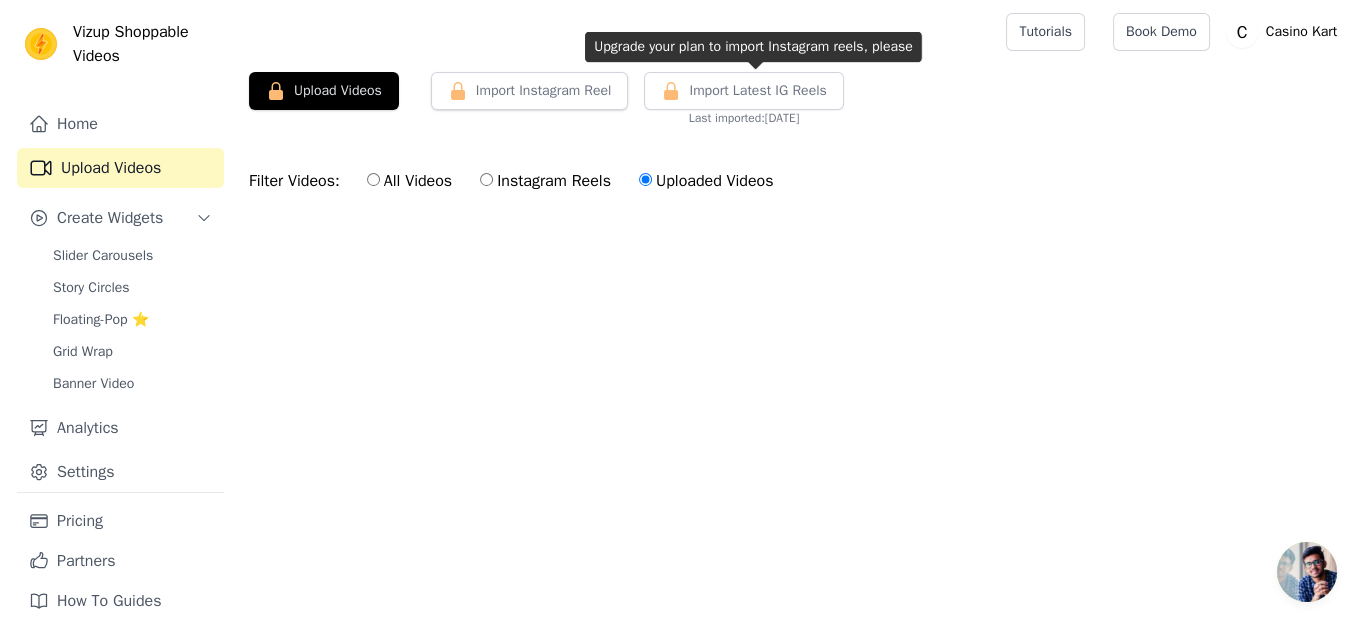 scroll, scrollTop: 0, scrollLeft: 0, axis: both 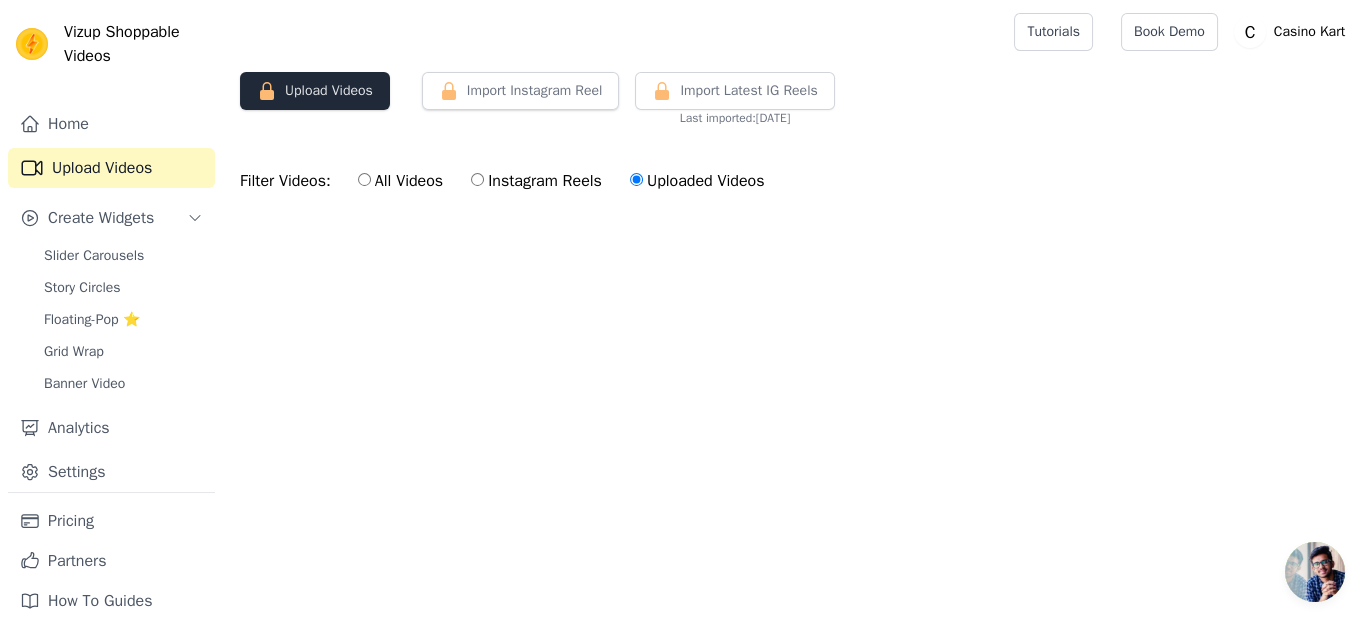 click on "Upload Videos" at bounding box center (315, 91) 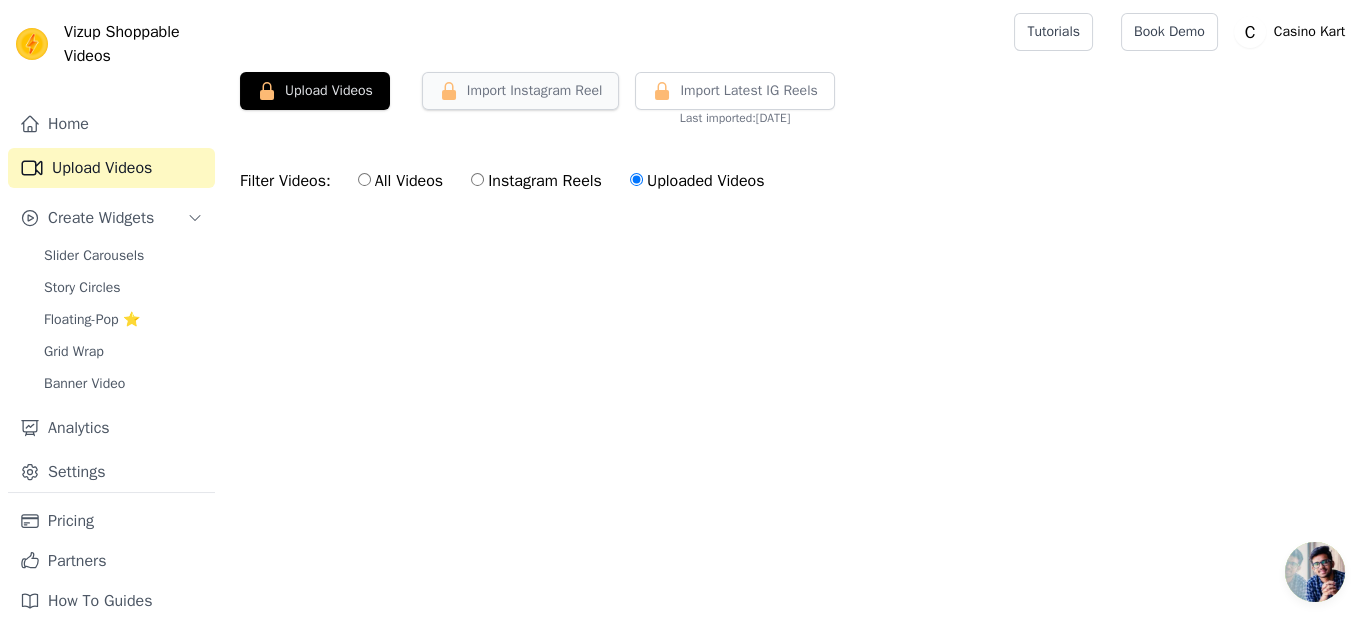 click on "Import Instagram Reel" at bounding box center [521, 91] 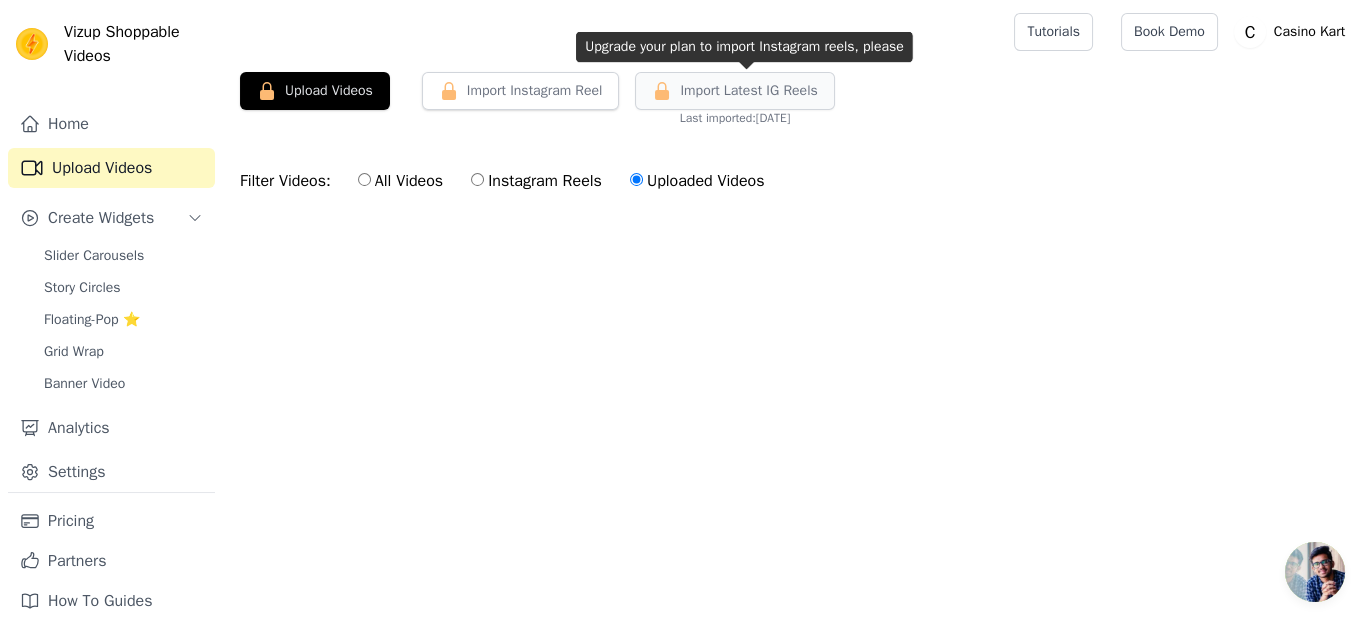 click on "Import Latest IG Reels" at bounding box center (748, 91) 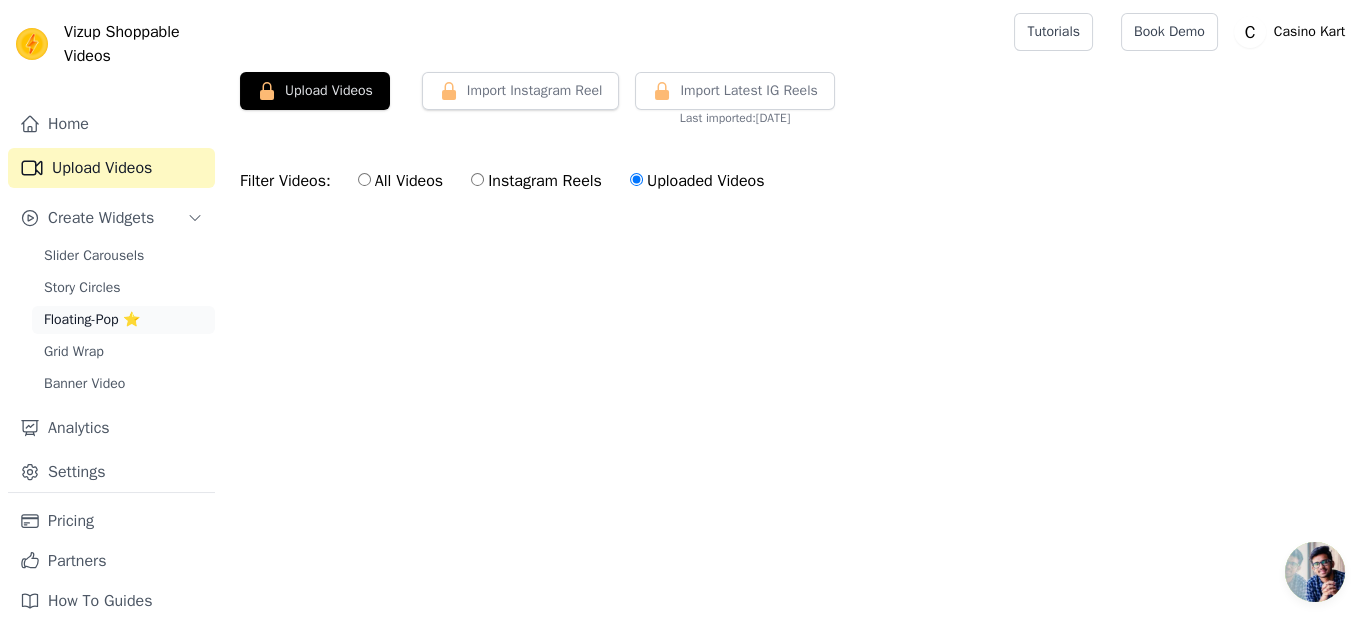 click on "Floating-Pop ⭐" at bounding box center (92, 320) 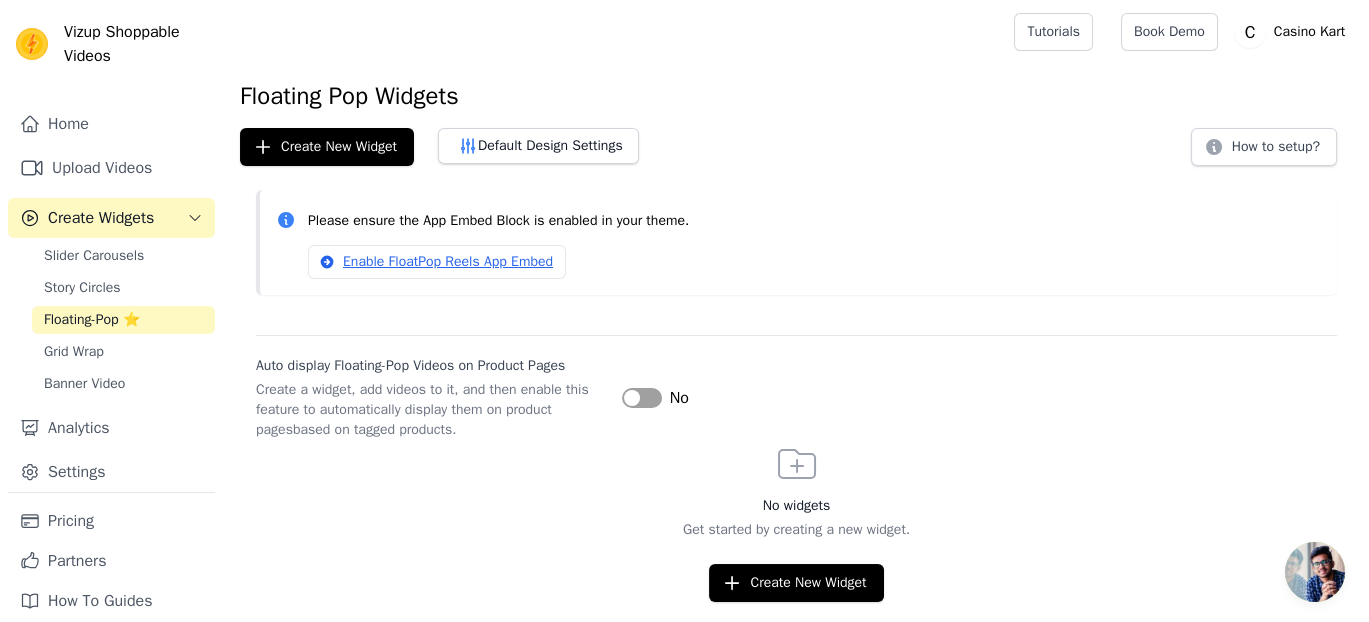 click on "Label" at bounding box center (642, 398) 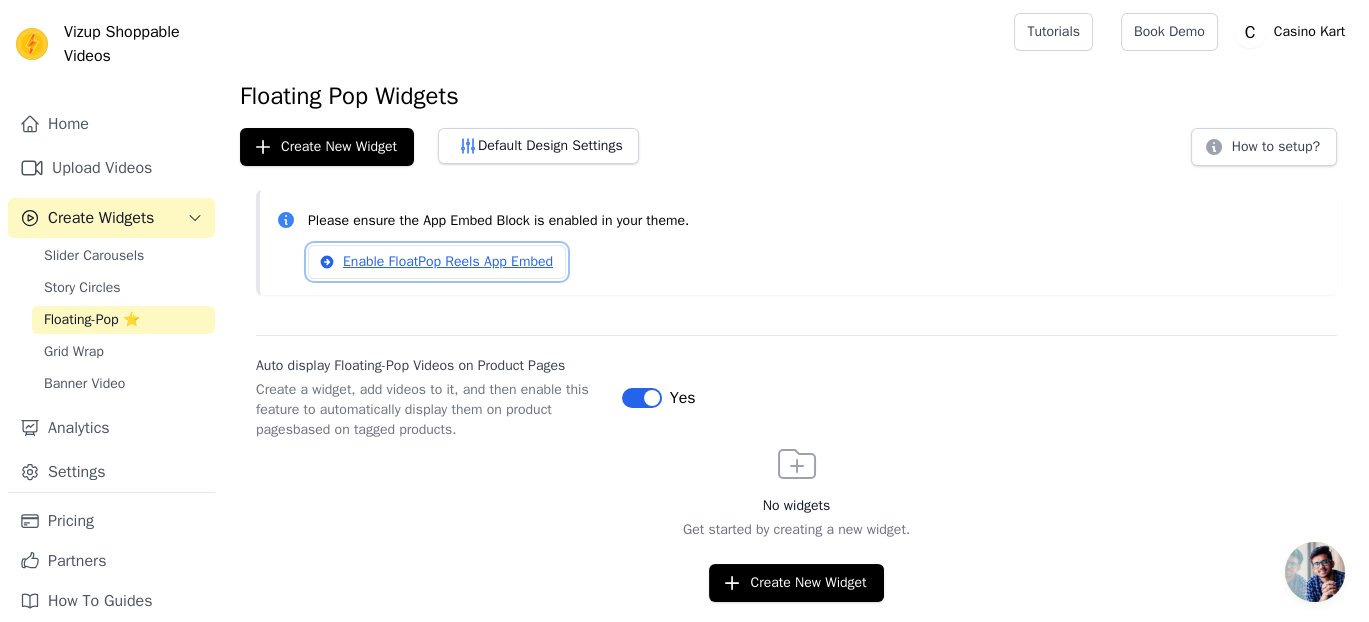 click on "Enable FloatPop Reels App Embed" at bounding box center [437, 262] 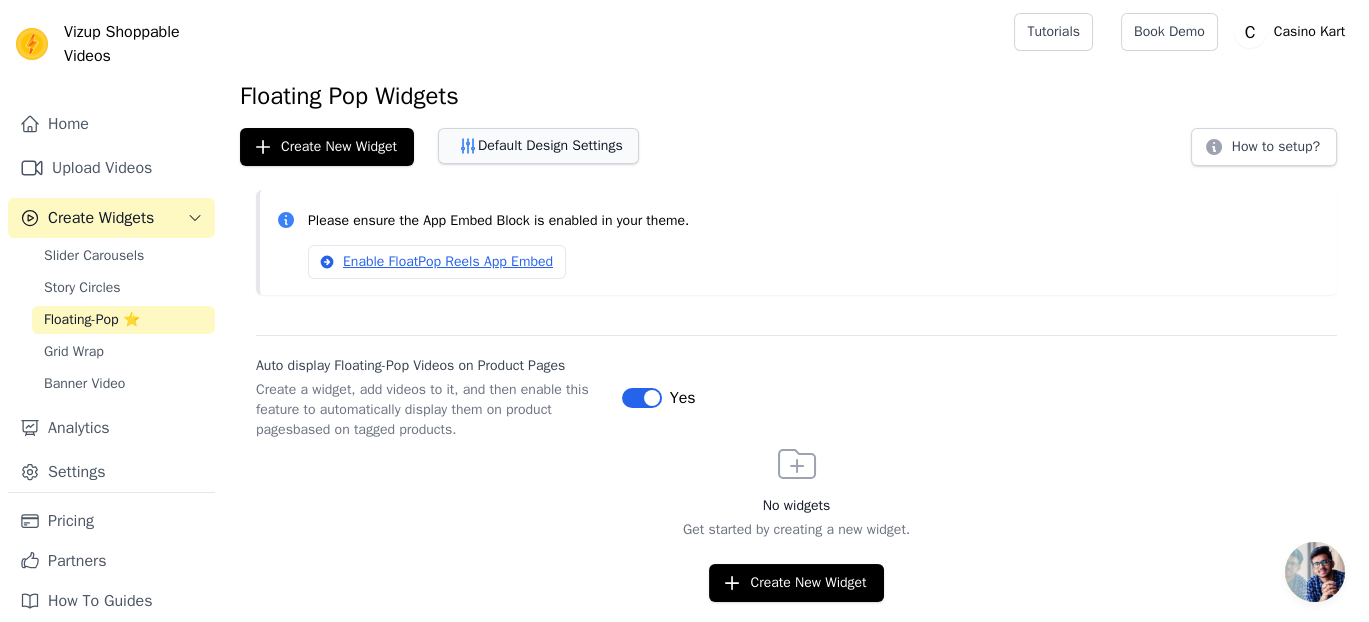 click on "Default Design Settings" at bounding box center (538, 146) 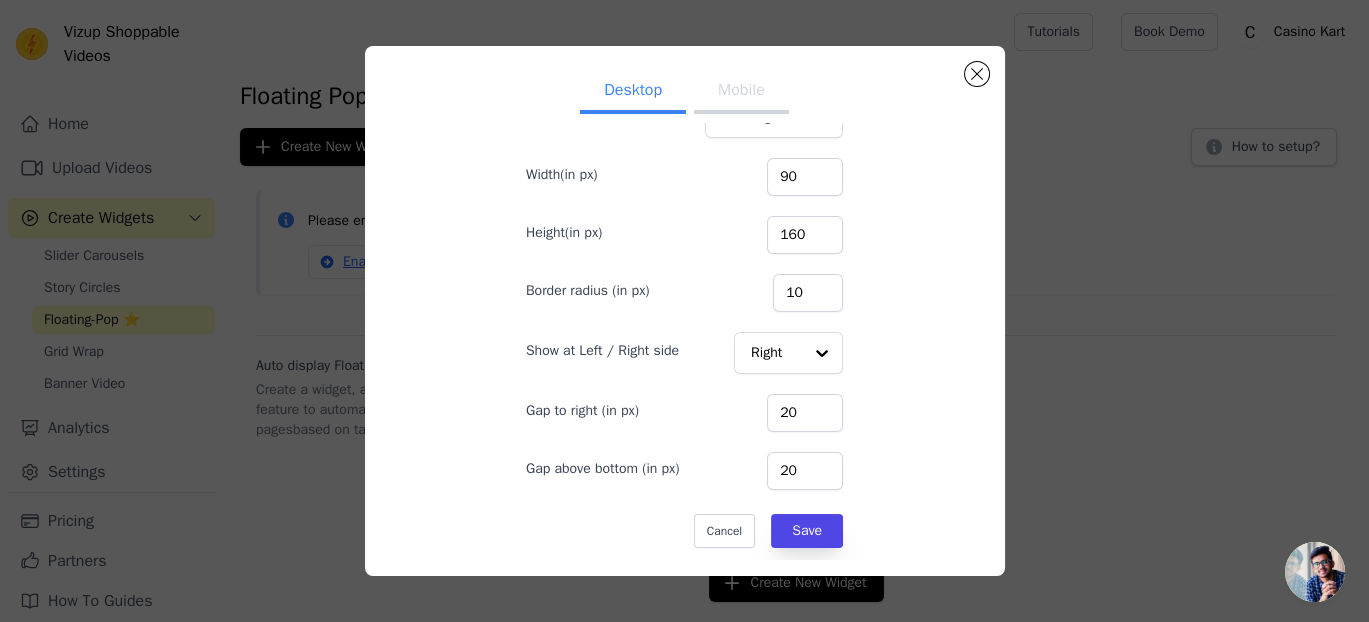 scroll, scrollTop: 0, scrollLeft: 0, axis: both 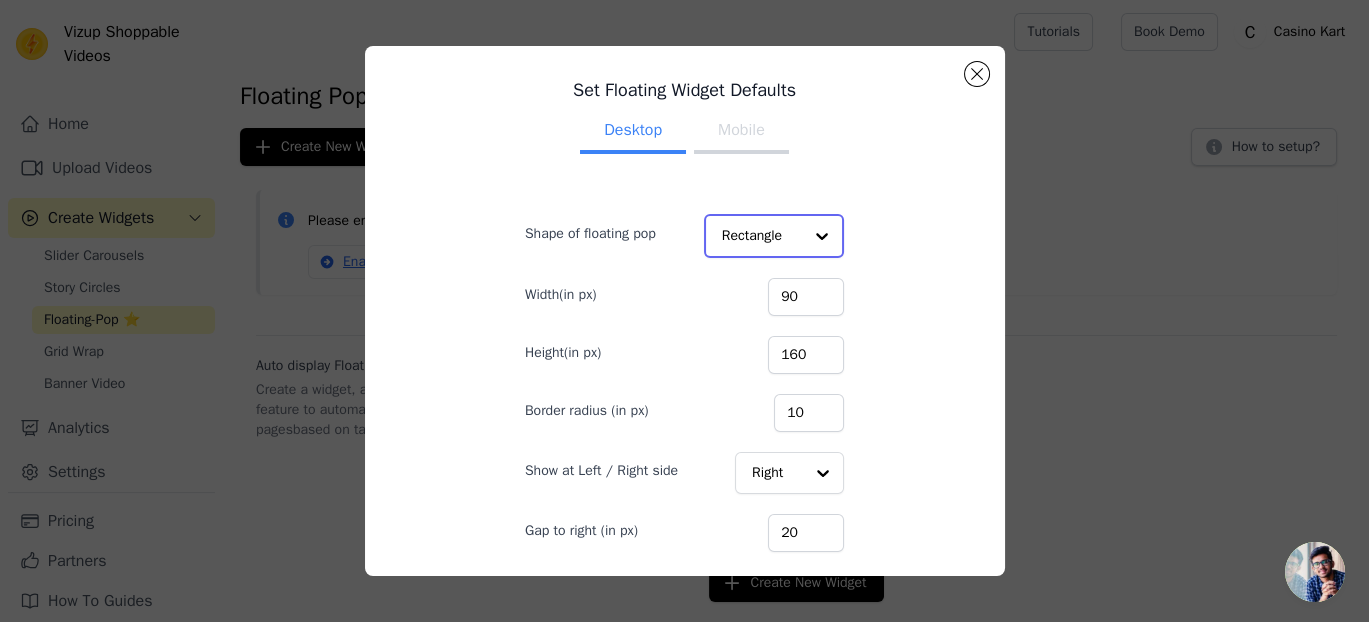 click on "Shape of floating pop" 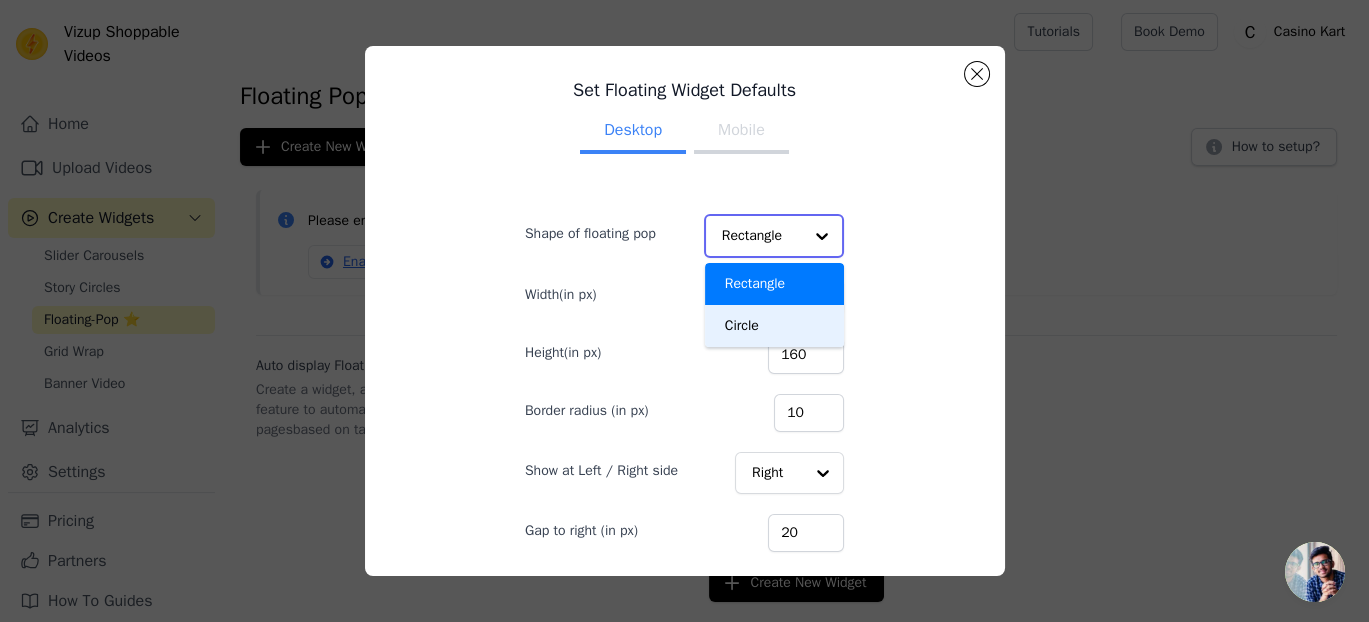 click on "Circle" at bounding box center [774, 326] 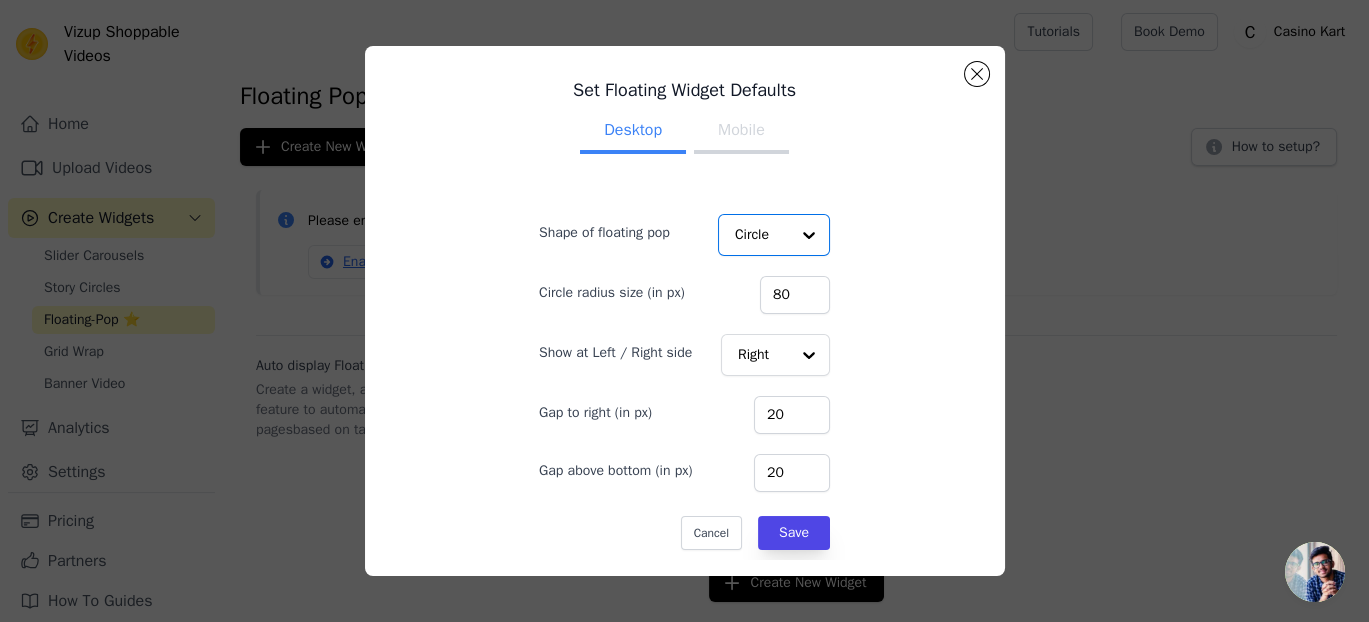 click on "Mobile" at bounding box center (741, 132) 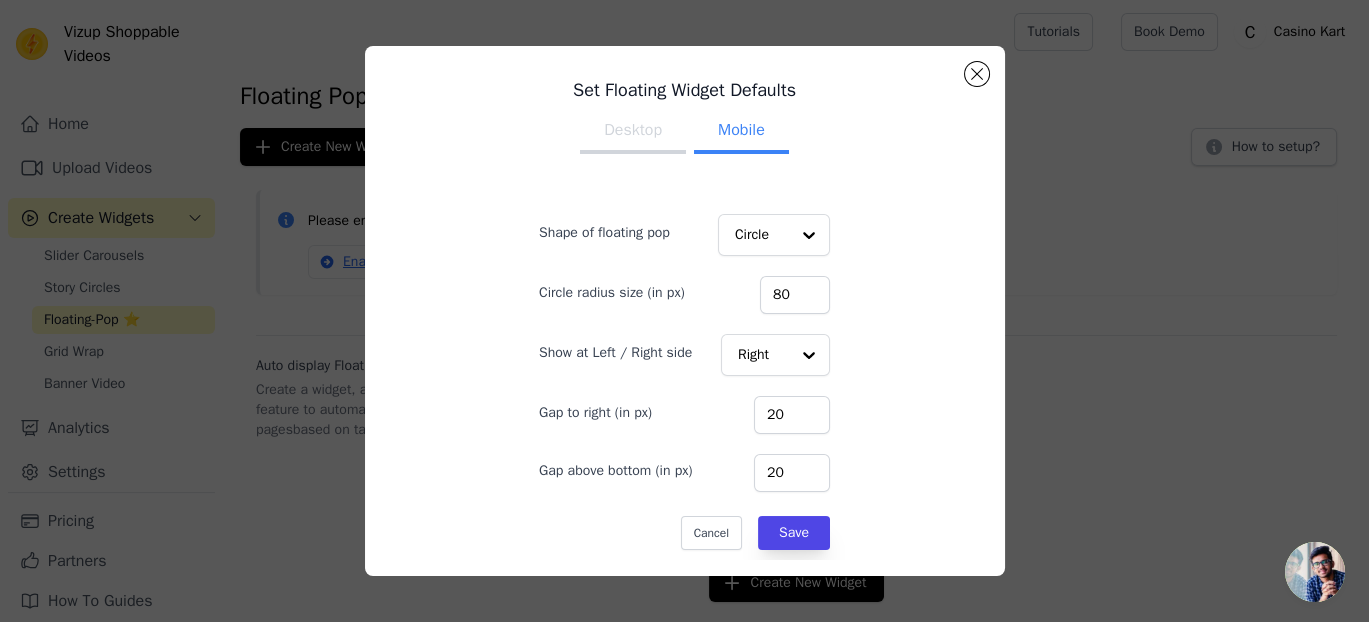 click on "Desktop" at bounding box center [633, 132] 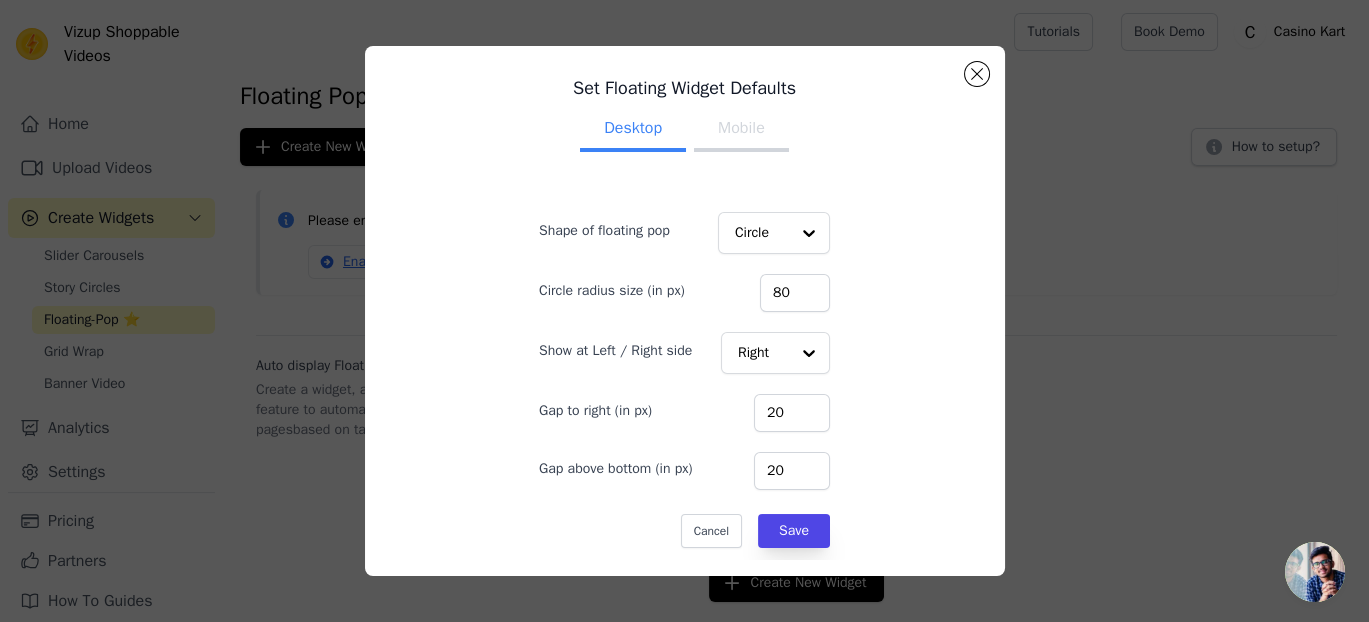 scroll, scrollTop: 3, scrollLeft: 0, axis: vertical 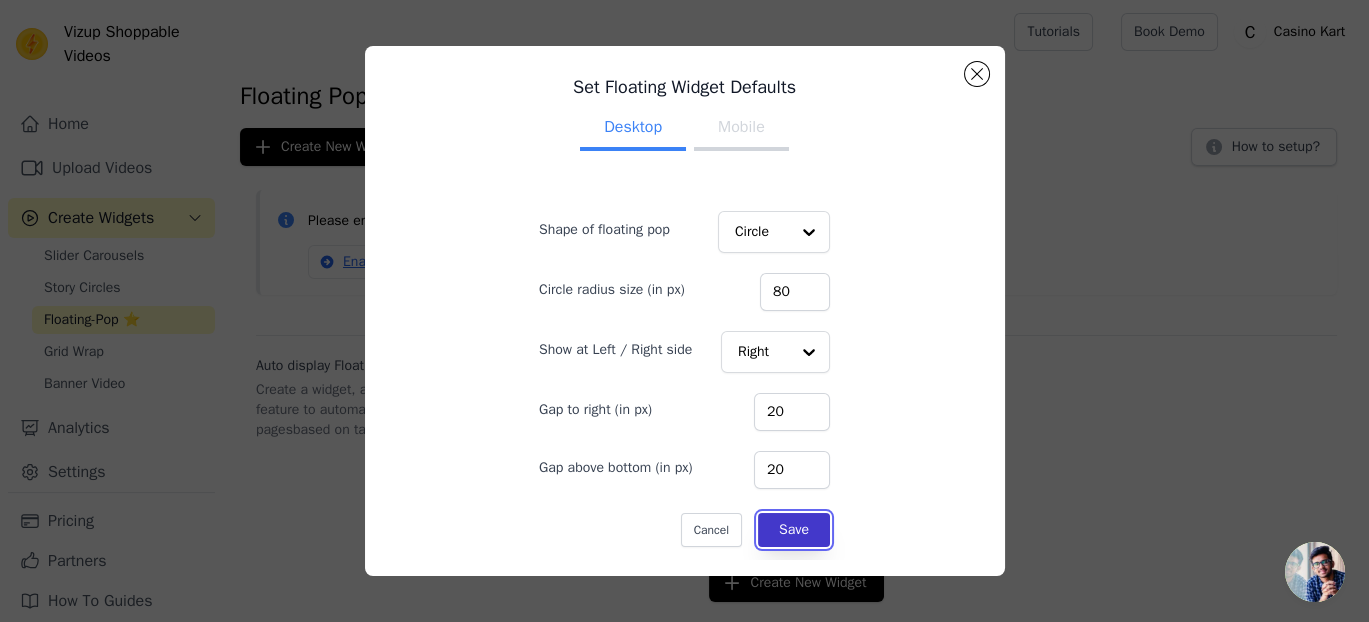 click on "Save" at bounding box center (794, 530) 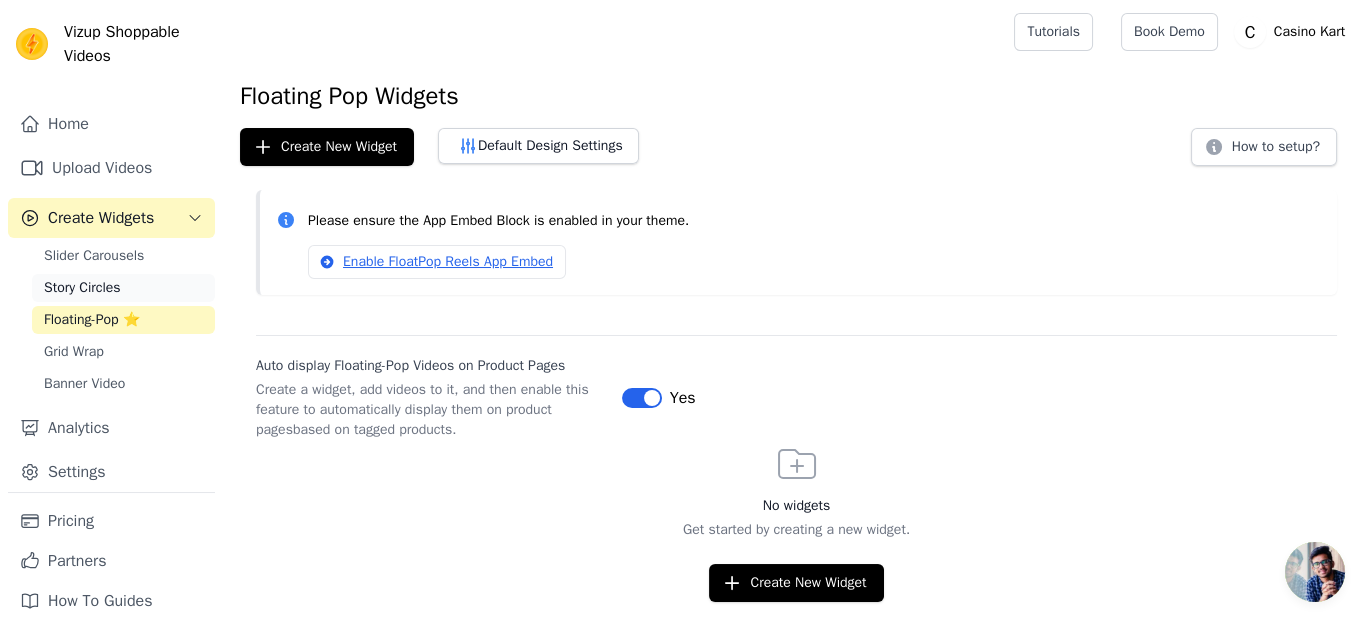 click on "Story Circles" at bounding box center [123, 288] 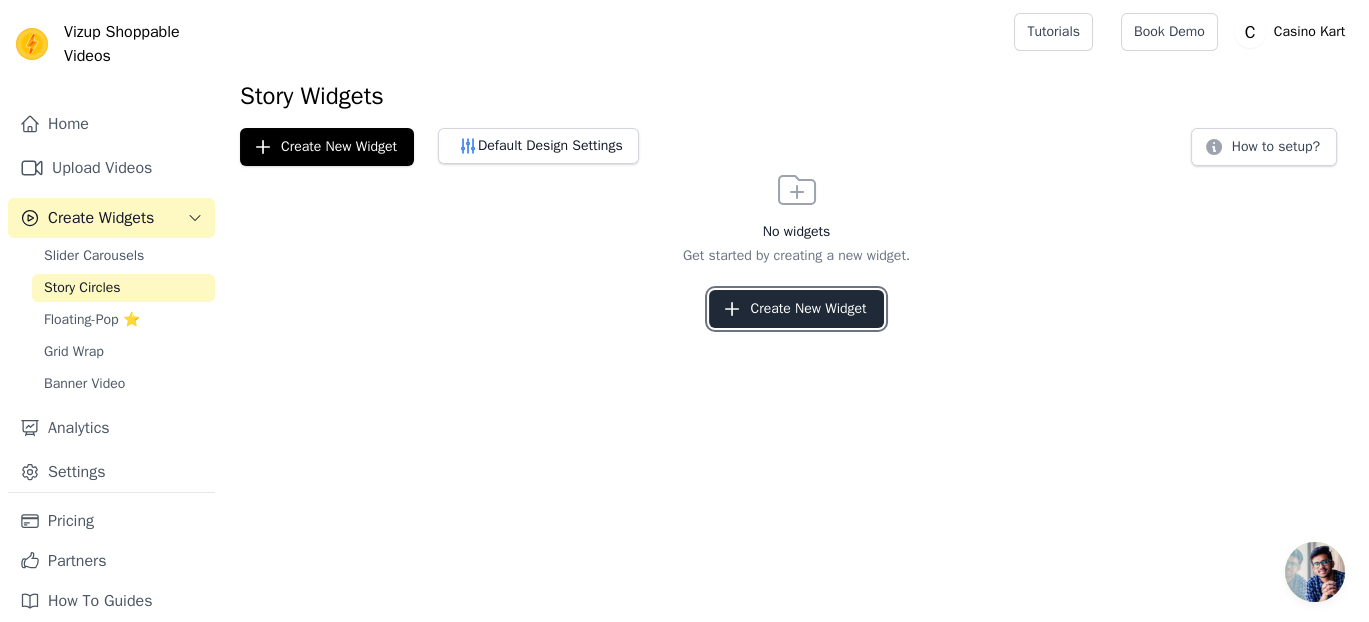 click on "Create New Widget" at bounding box center (796, 309) 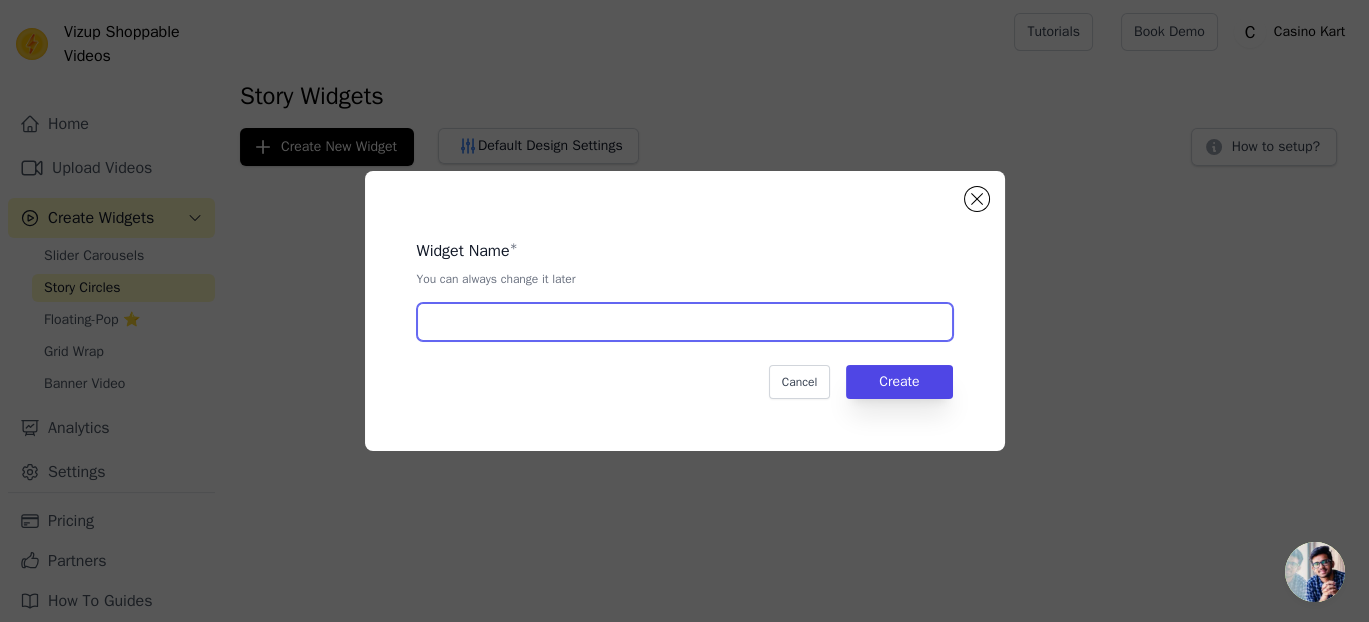 click at bounding box center [685, 322] 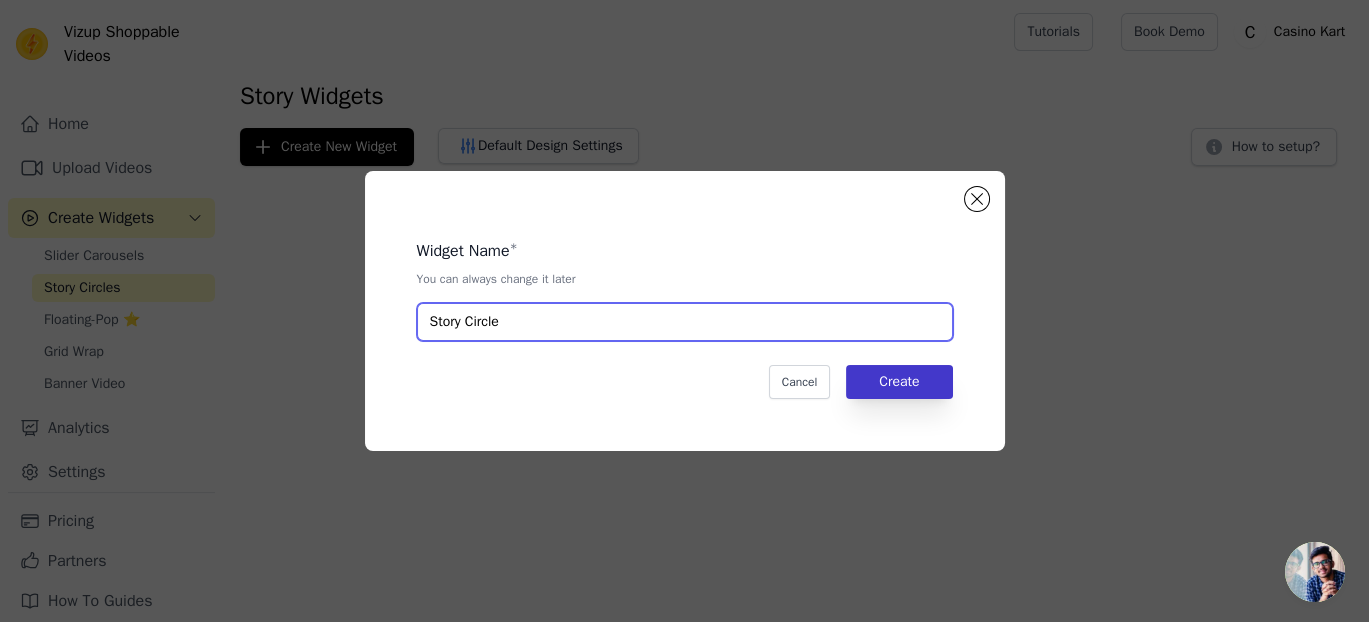 type on "Story Circle" 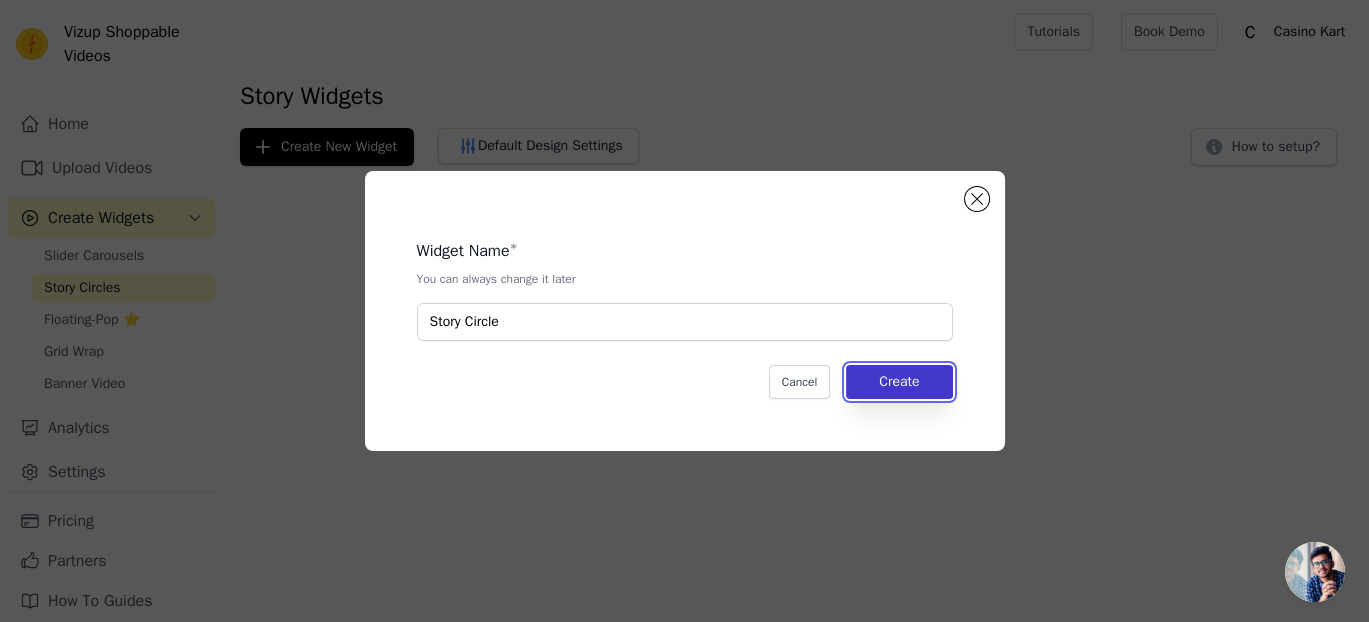 click on "Create" at bounding box center [899, 382] 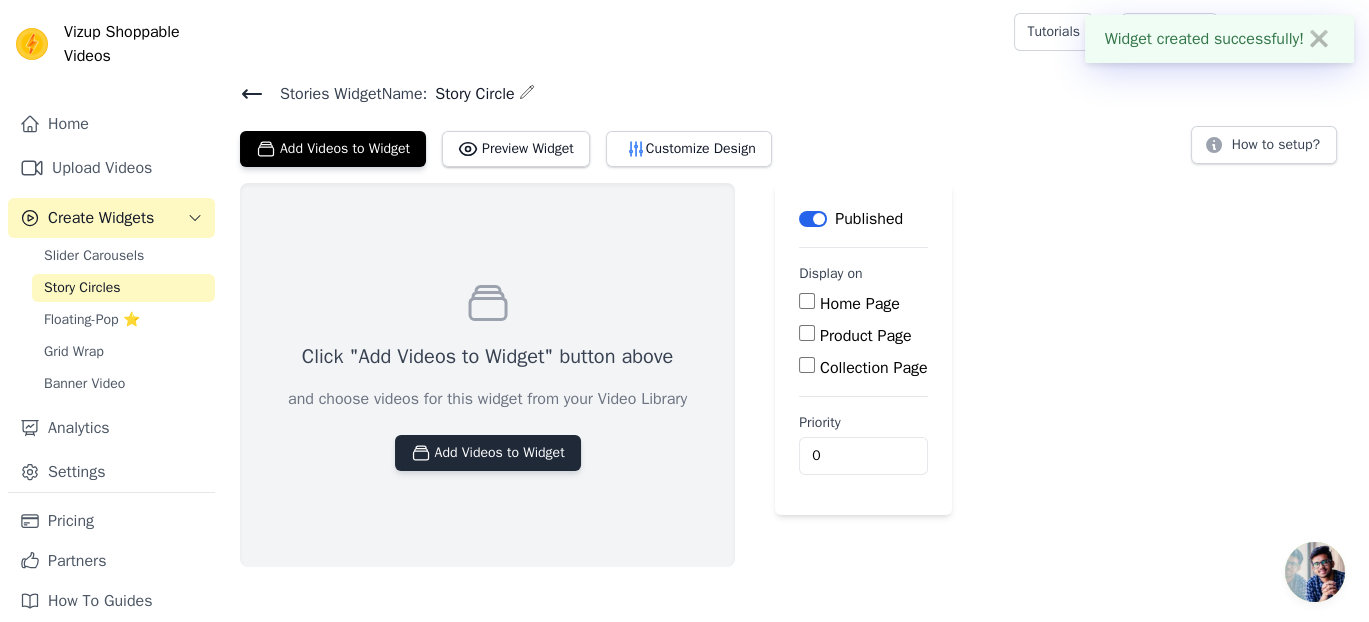 click on "Add Videos to Widget" at bounding box center [488, 453] 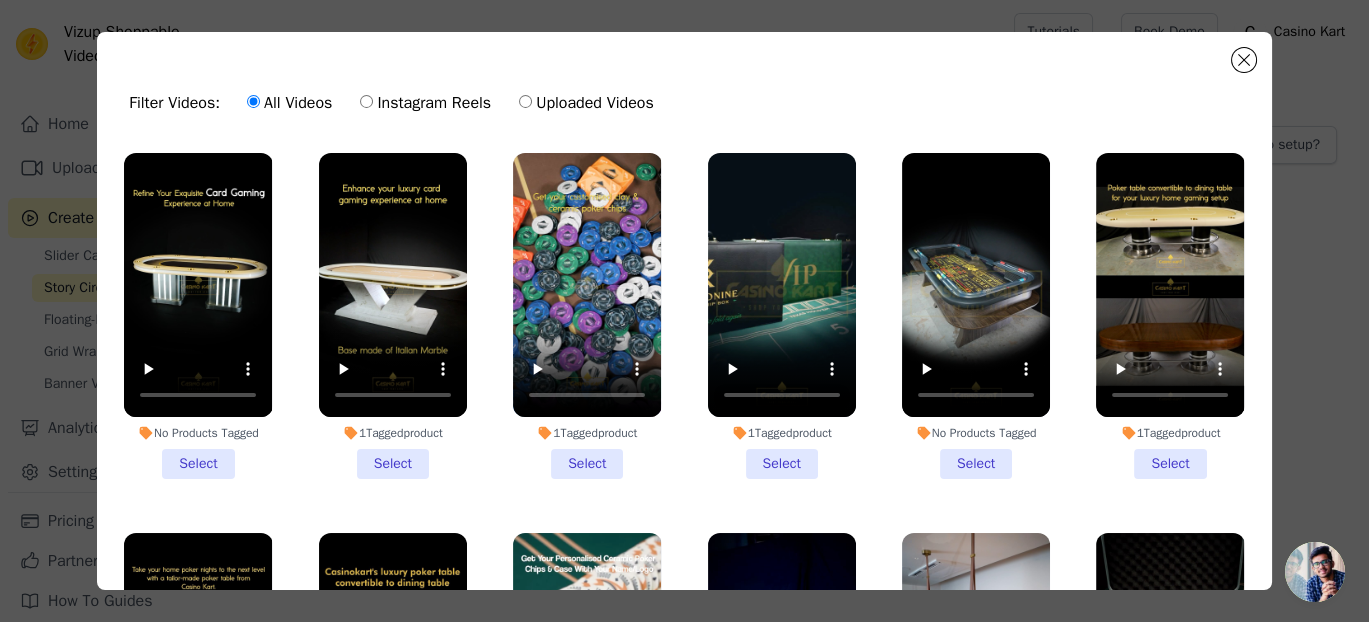 click on "No Products Tagged     Select" at bounding box center (198, 316) 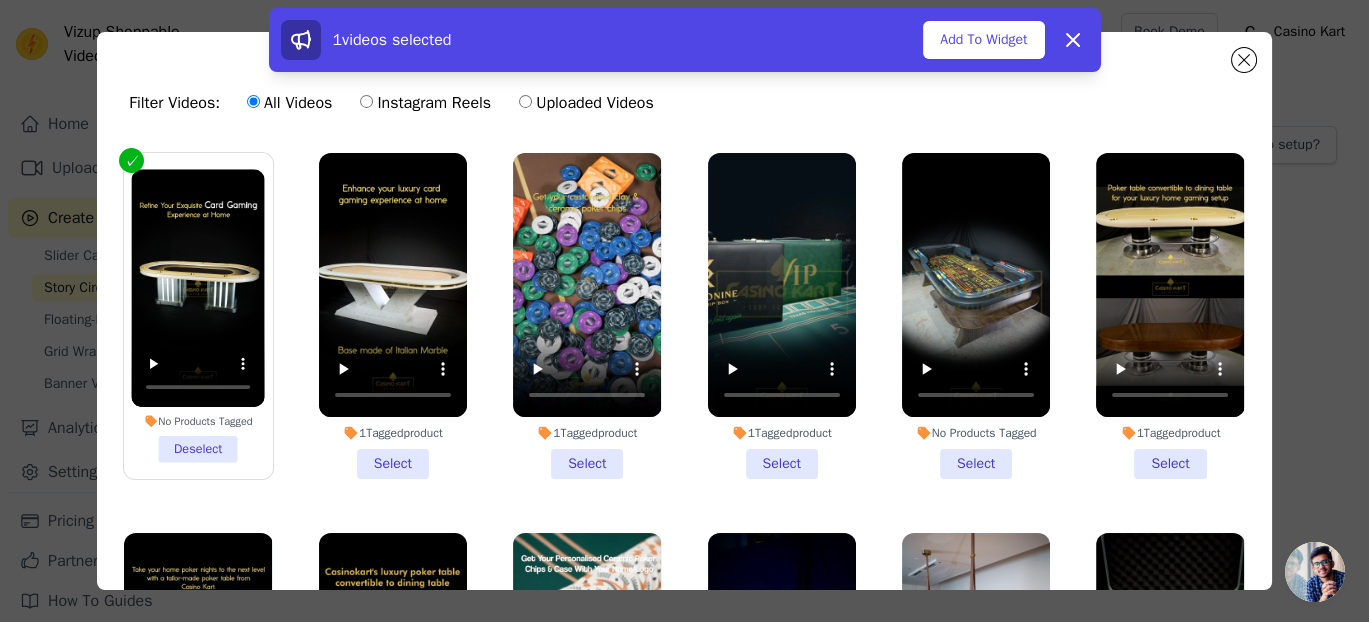 click on "1  Tagged  product     Select" at bounding box center (393, 316) 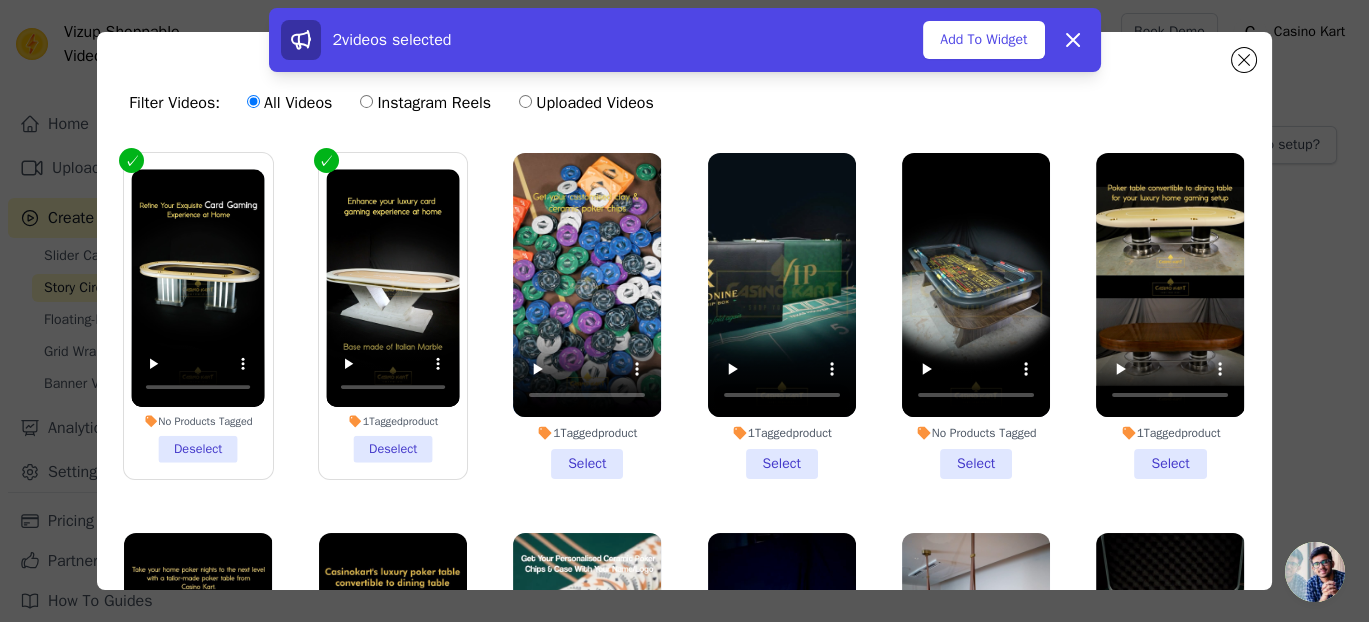 click on "1  Tagged  product     Select" at bounding box center (587, 316) 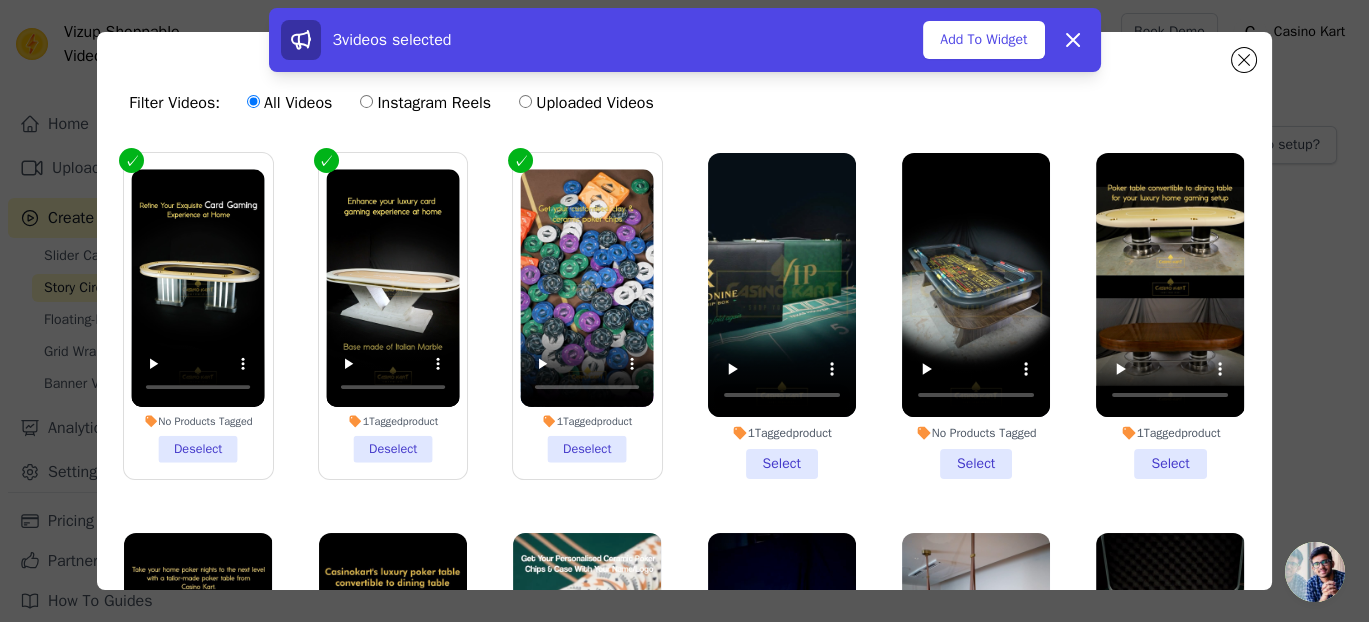 drag, startPoint x: 733, startPoint y: 462, endPoint x: 753, endPoint y: 461, distance: 20.024984 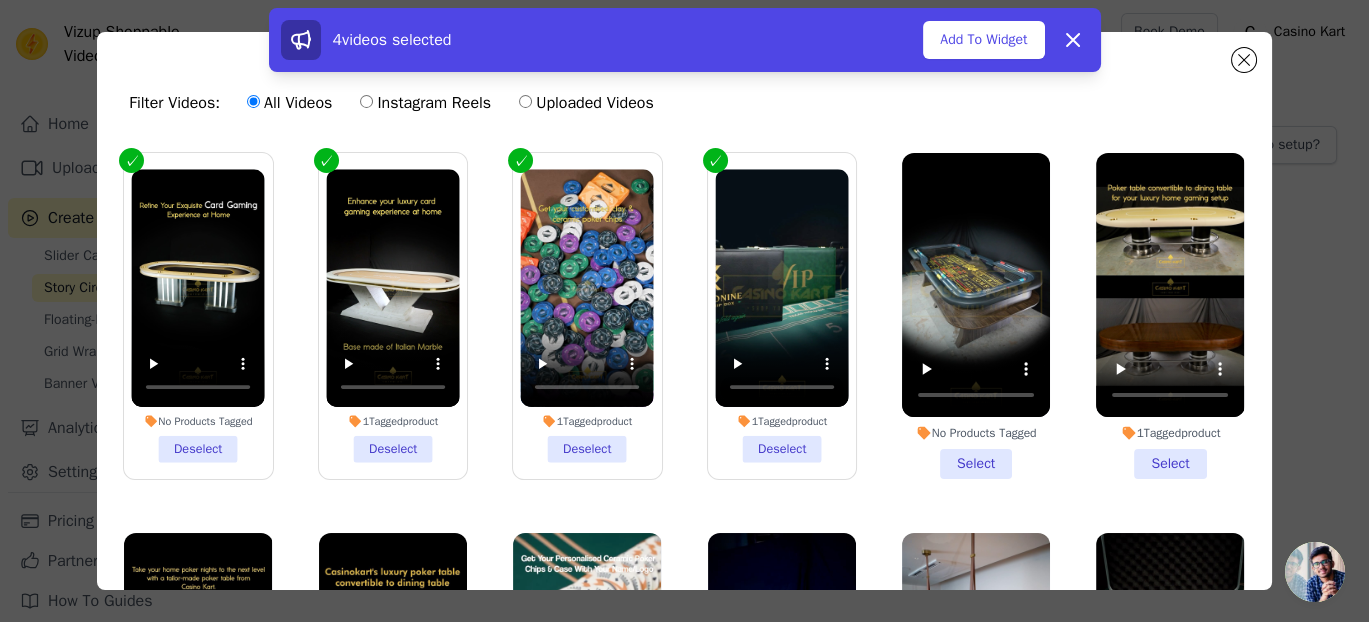 click on "No Products Tagged     Select" at bounding box center [976, 316] 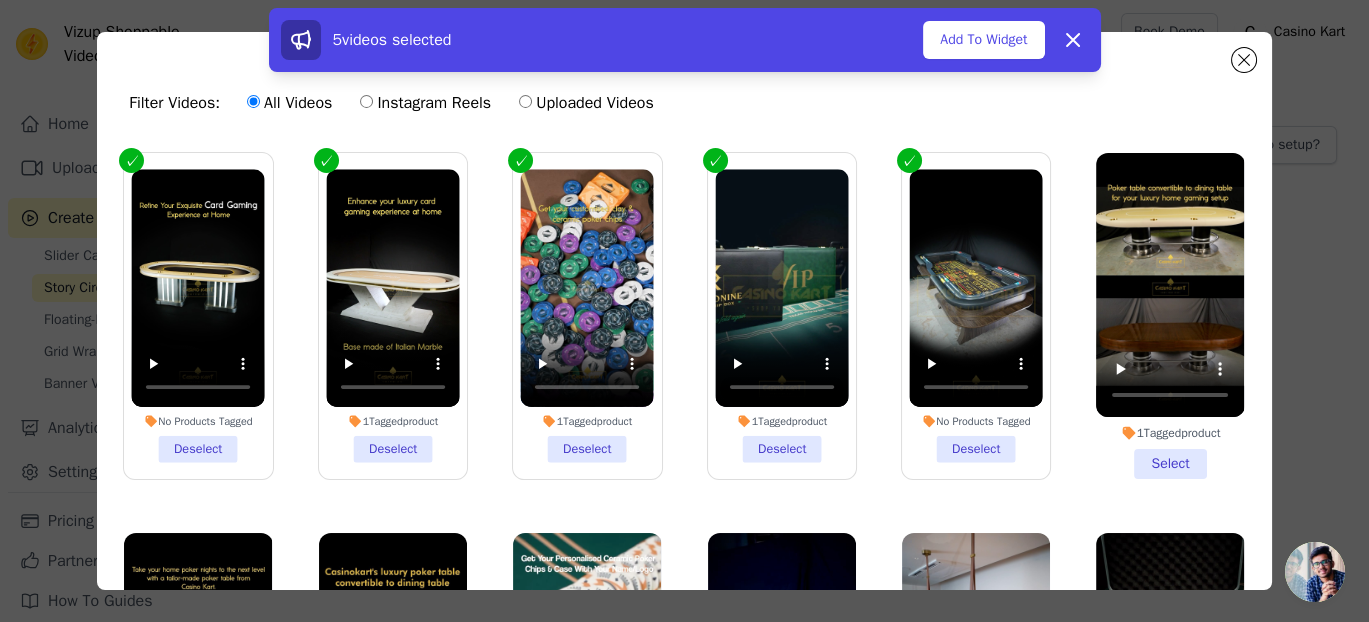 click on "1  Tagged  product     Select" at bounding box center [1170, 316] 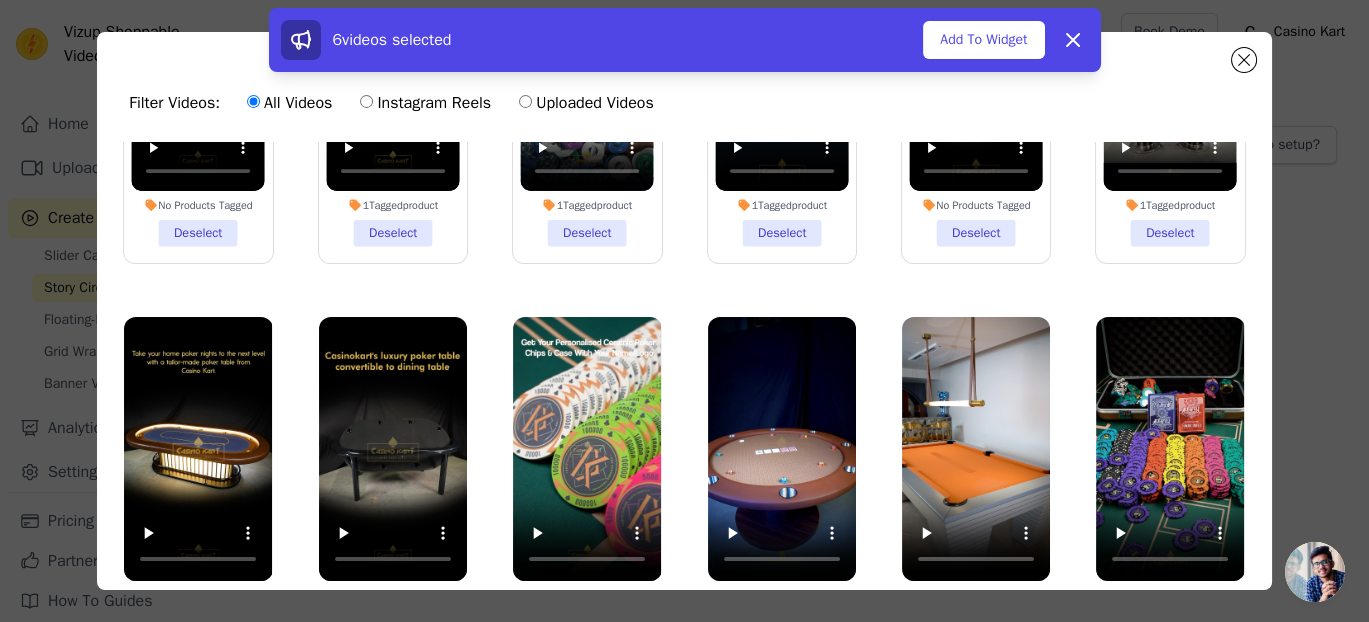 scroll, scrollTop: 227, scrollLeft: 0, axis: vertical 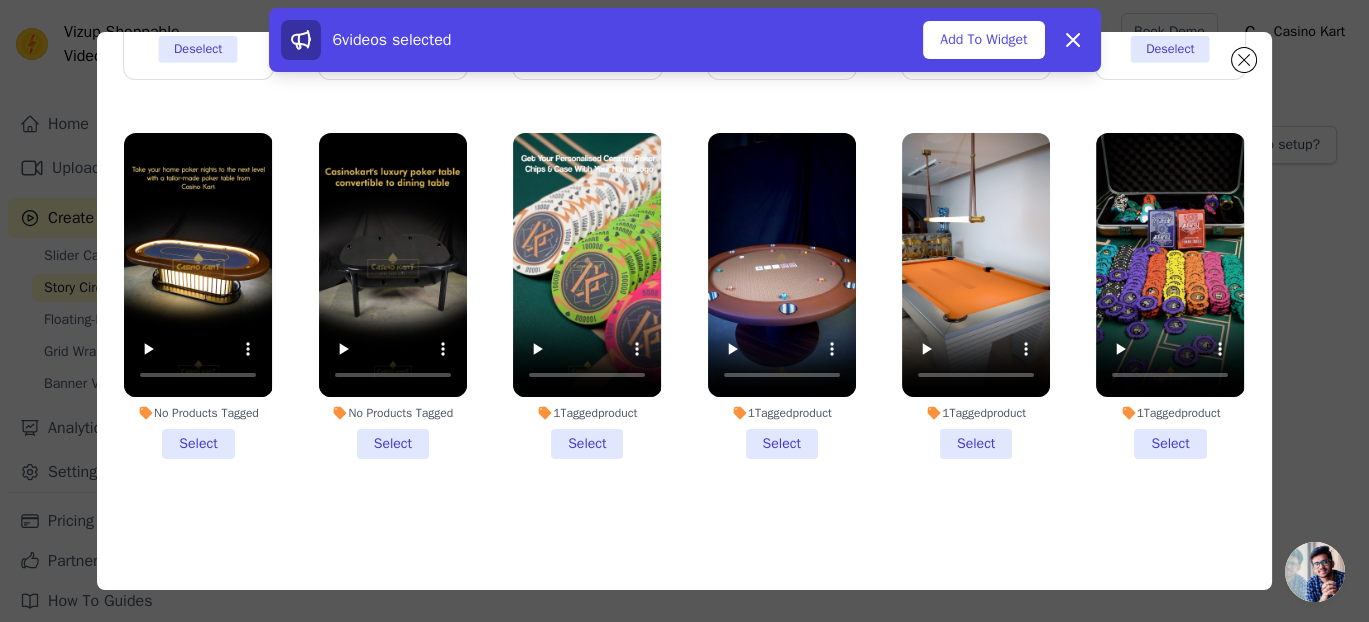 drag, startPoint x: 197, startPoint y: 409, endPoint x: 318, endPoint y: 428, distance: 122.48265 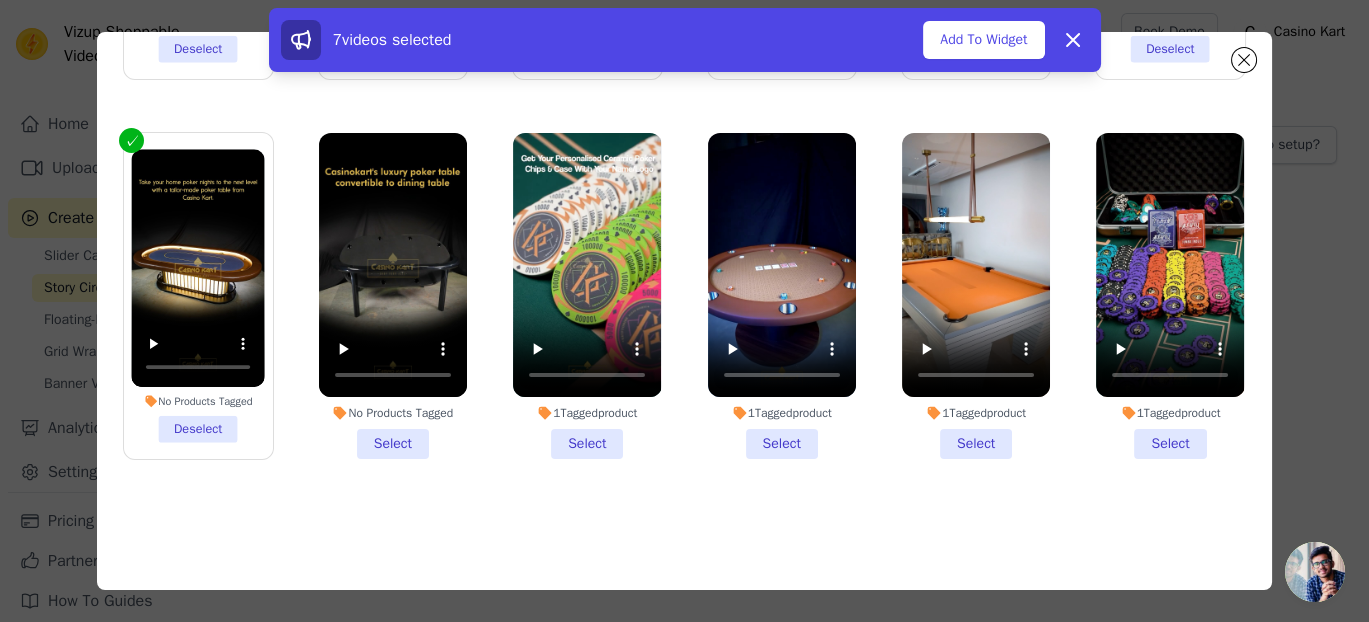 drag, startPoint x: 415, startPoint y: 420, endPoint x: 433, endPoint y: 418, distance: 18.110771 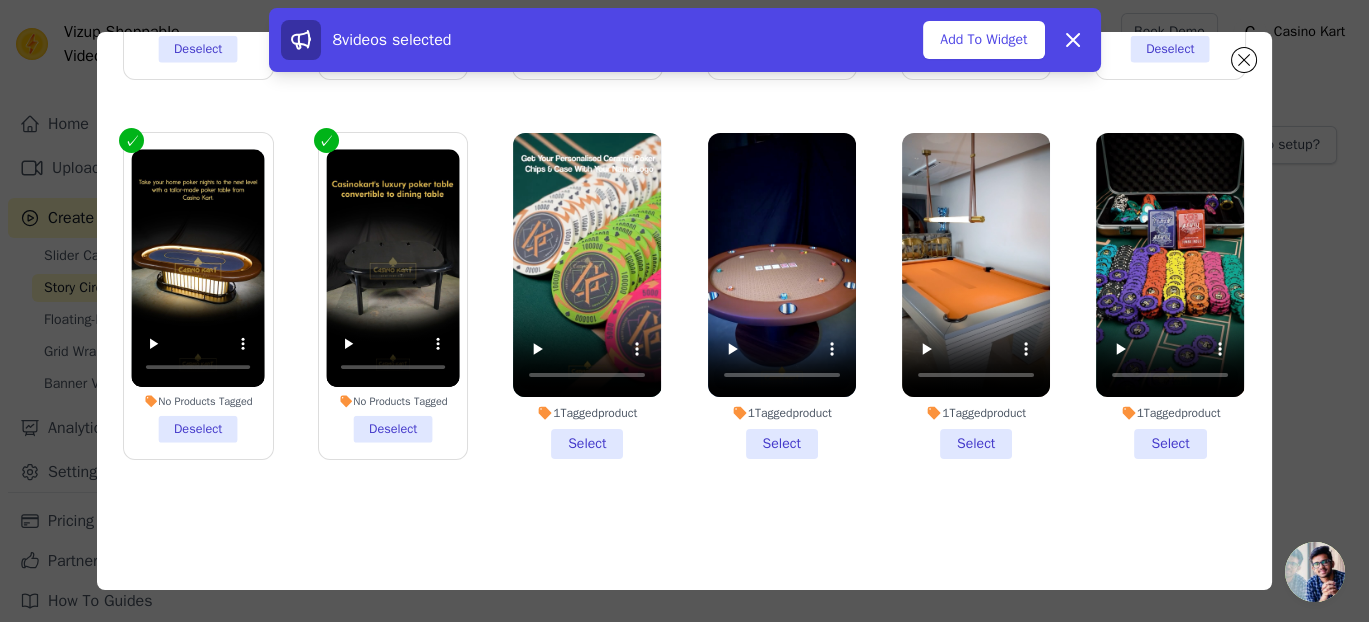 drag, startPoint x: 557, startPoint y: 419, endPoint x: 717, endPoint y: 442, distance: 161.64467 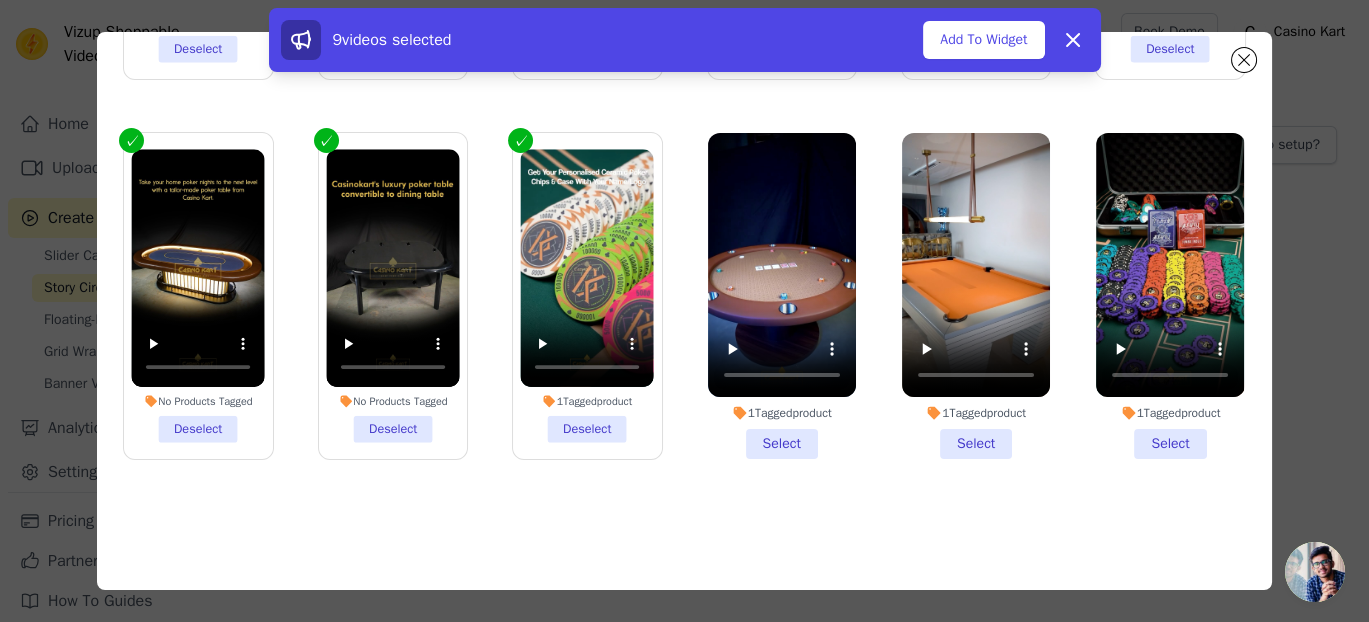 click on "1  Tagged  product     Select" at bounding box center (782, 296) 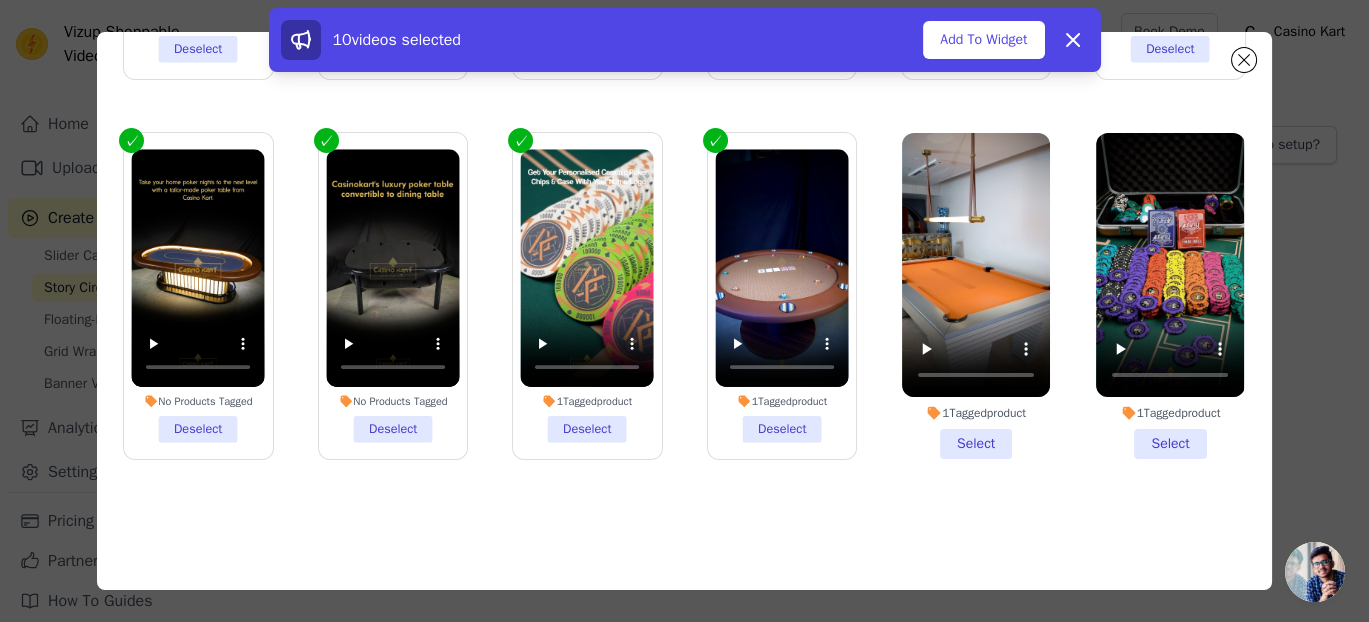 click on "1  Tagged  product     Select" at bounding box center [976, 296] 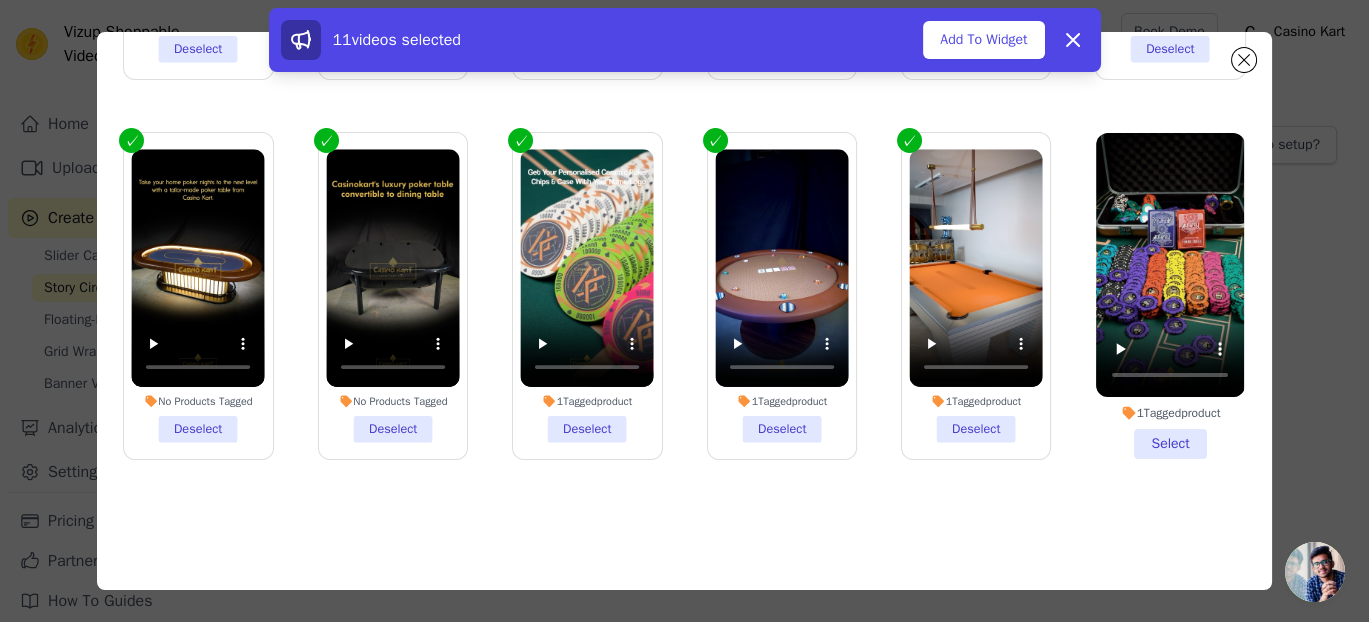 drag, startPoint x: 1139, startPoint y: 438, endPoint x: 1173, endPoint y: 489, distance: 61.294373 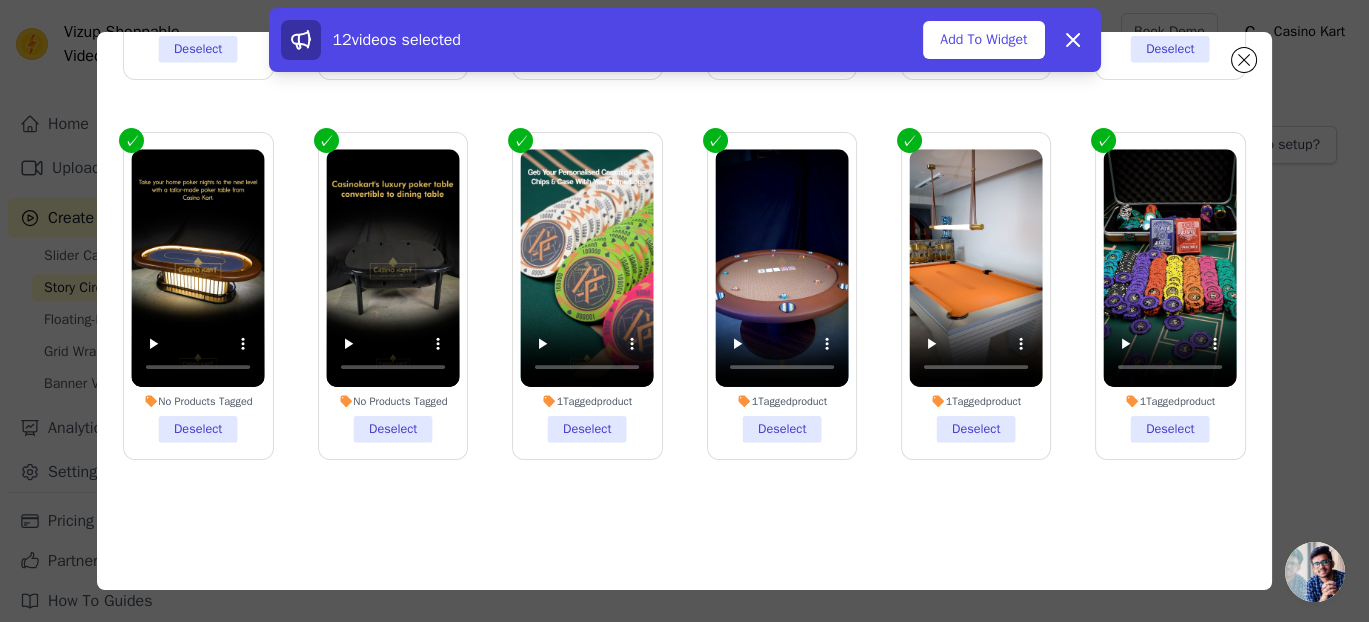 scroll, scrollTop: 0, scrollLeft: 0, axis: both 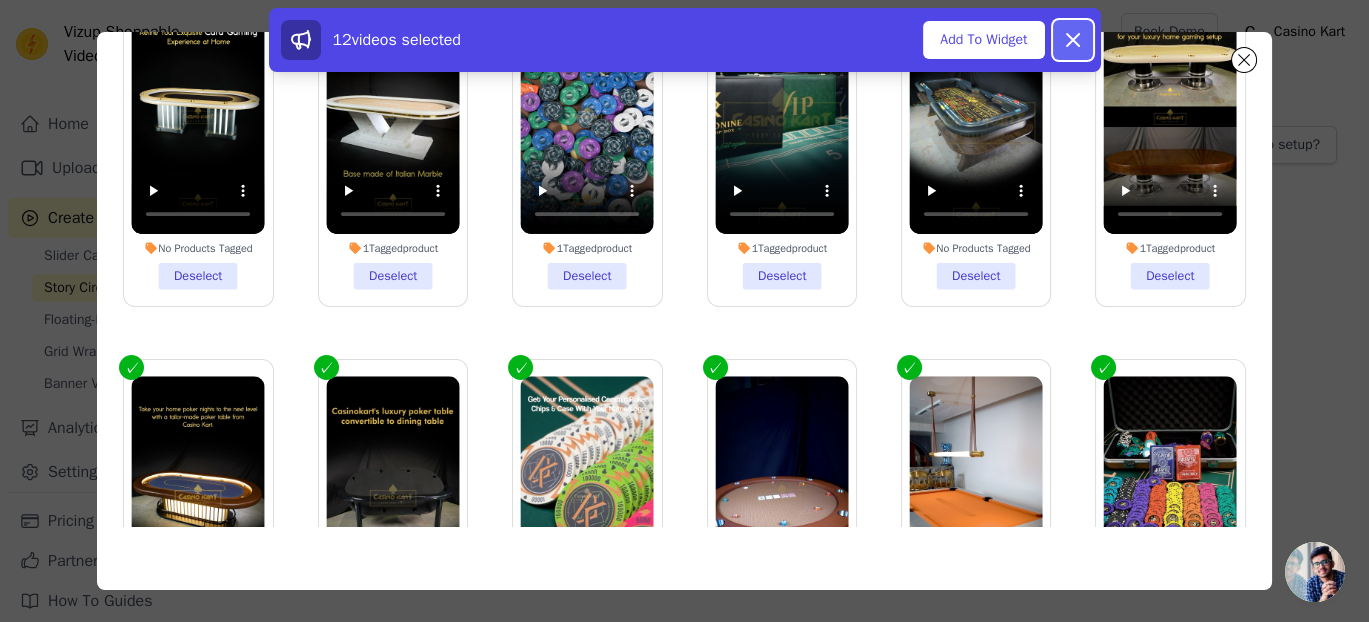 click 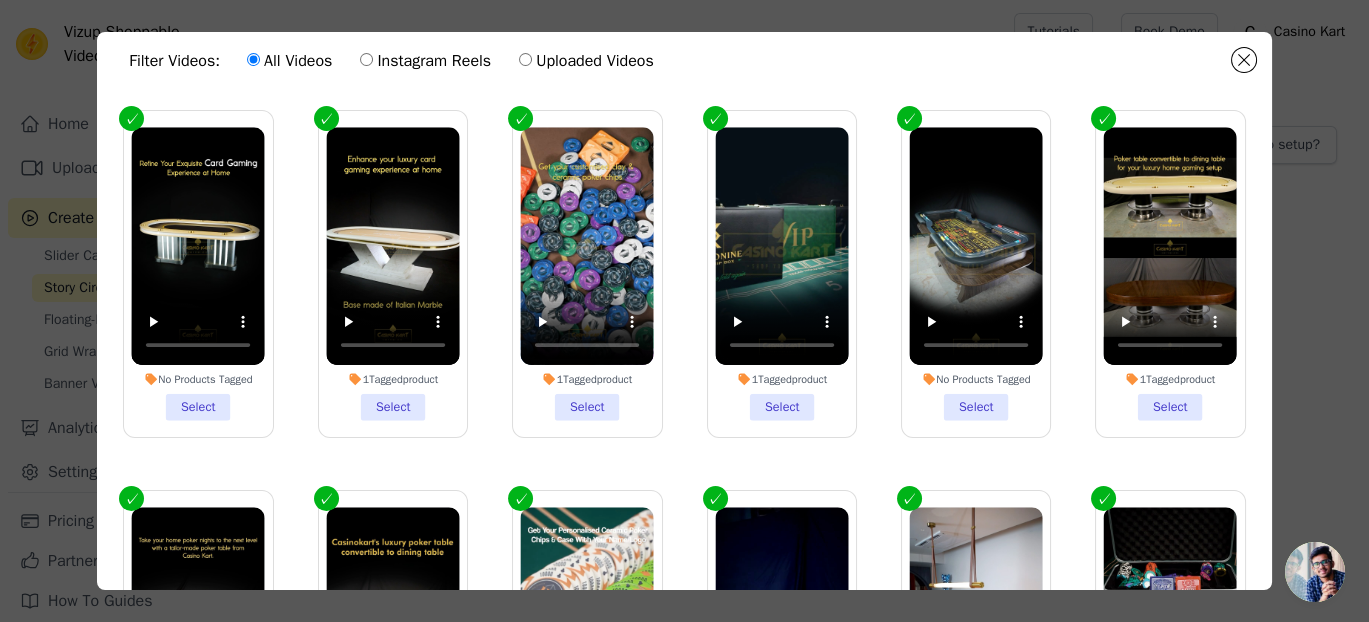scroll, scrollTop: 0, scrollLeft: 0, axis: both 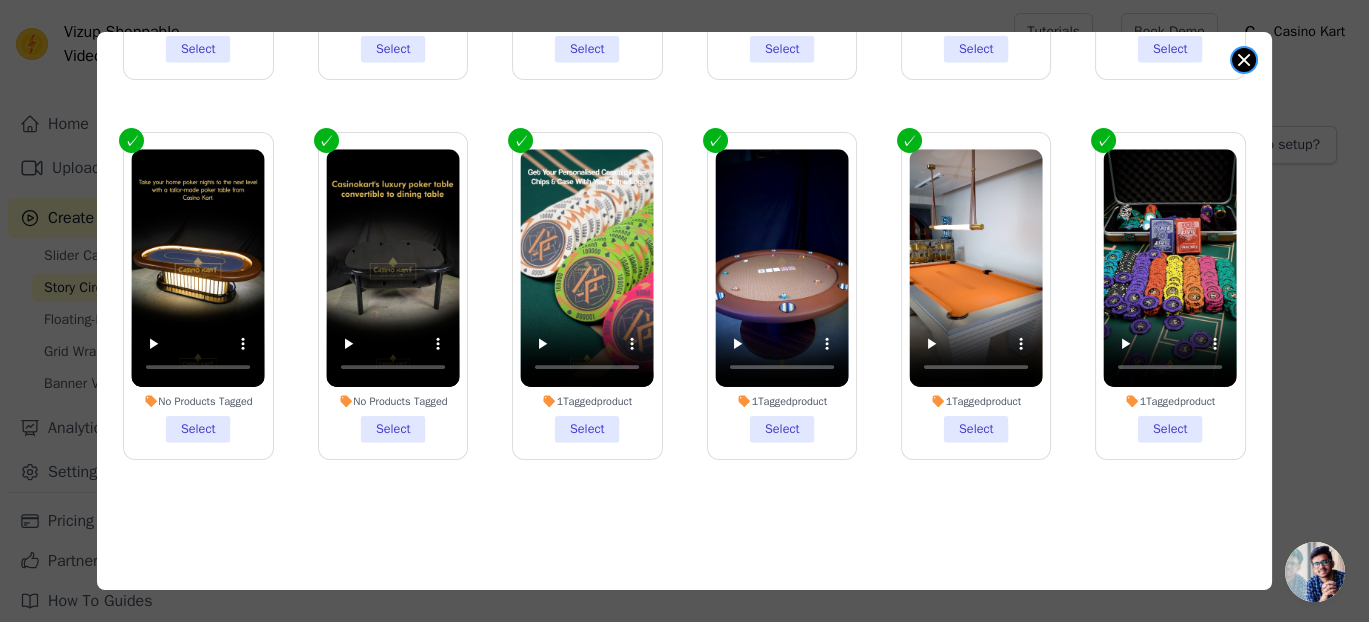 click at bounding box center (1244, 60) 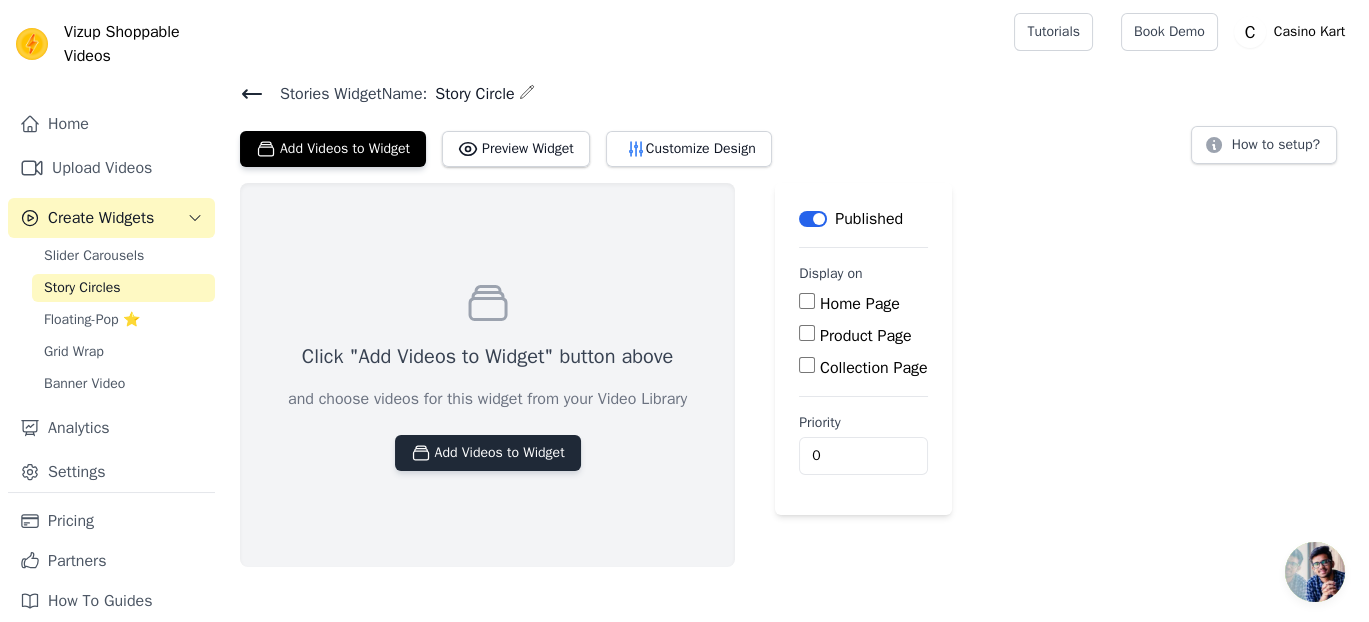 click on "Add Videos to Widget" at bounding box center [488, 453] 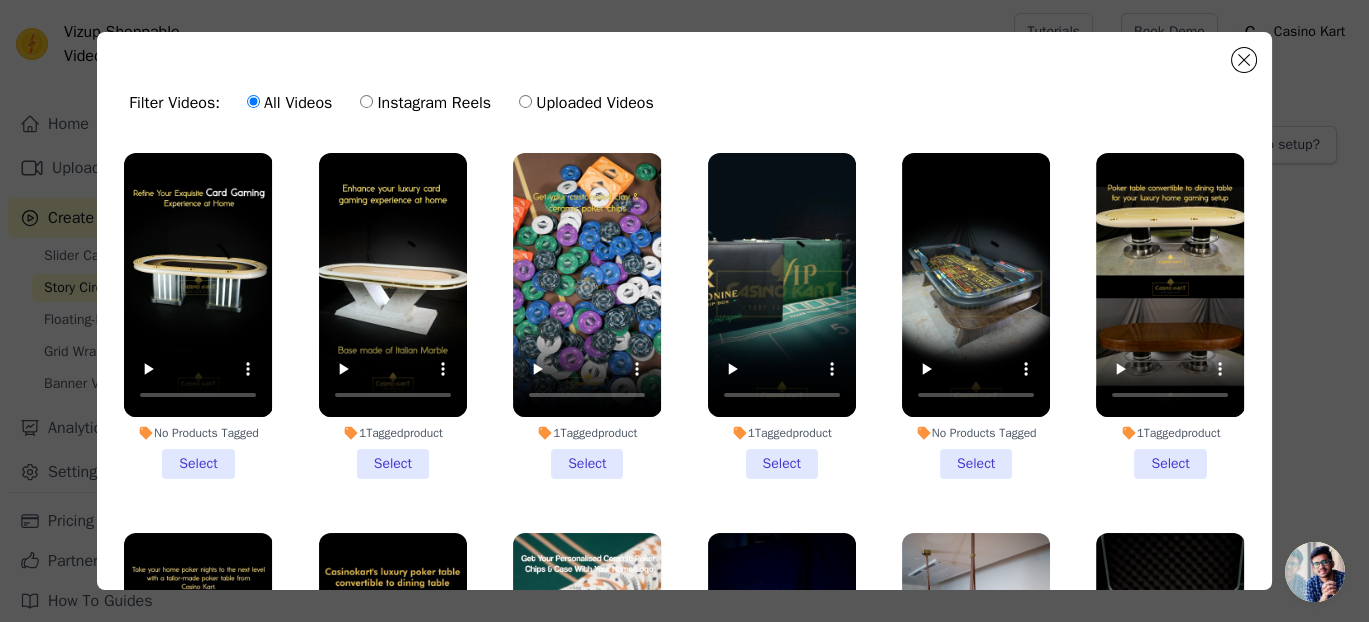 click on "No Products Tagged     Select" at bounding box center [198, 316] 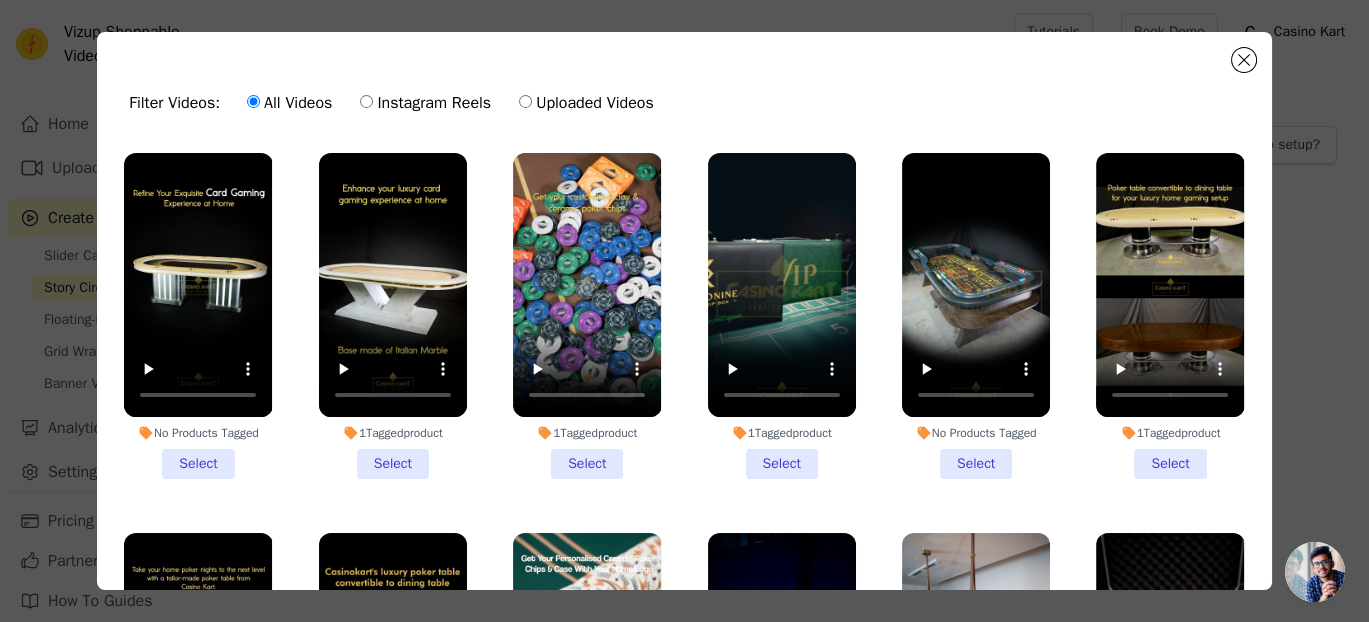 click on "No Products Tagged     Select" at bounding box center [0, 0] 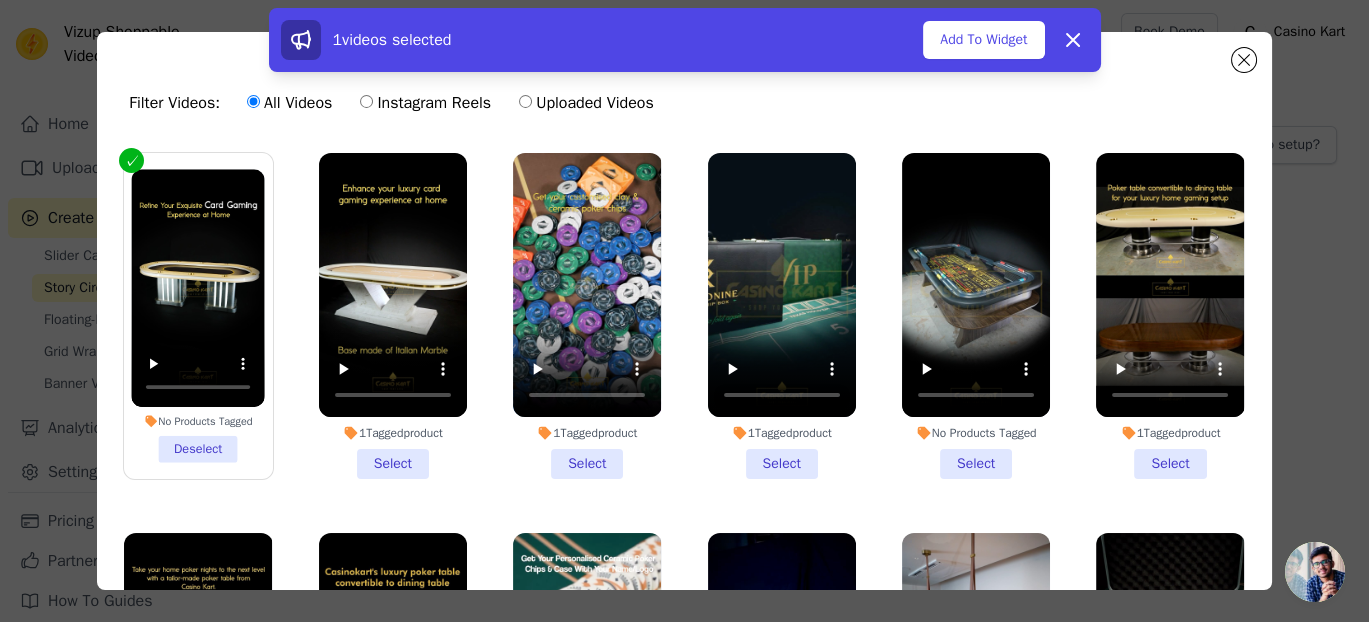 click on "1  Tagged  product     Select" at bounding box center (393, 316) 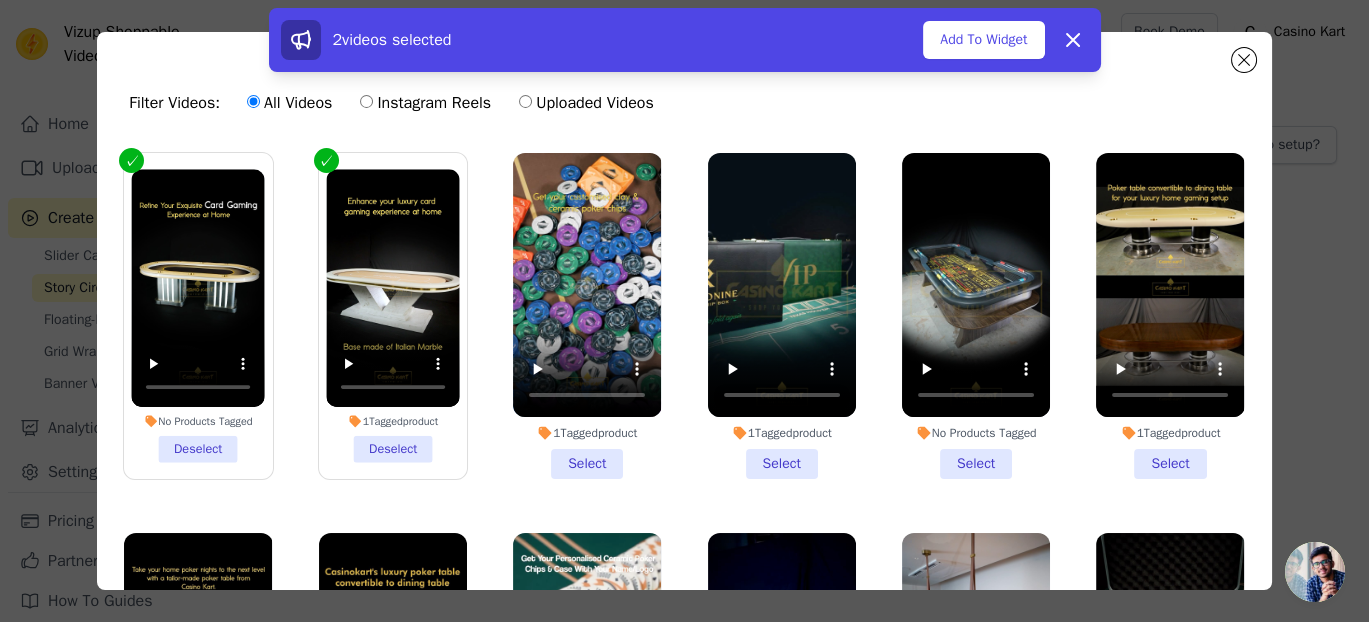 click on "1  Tagged  product     Select" at bounding box center [587, 316] 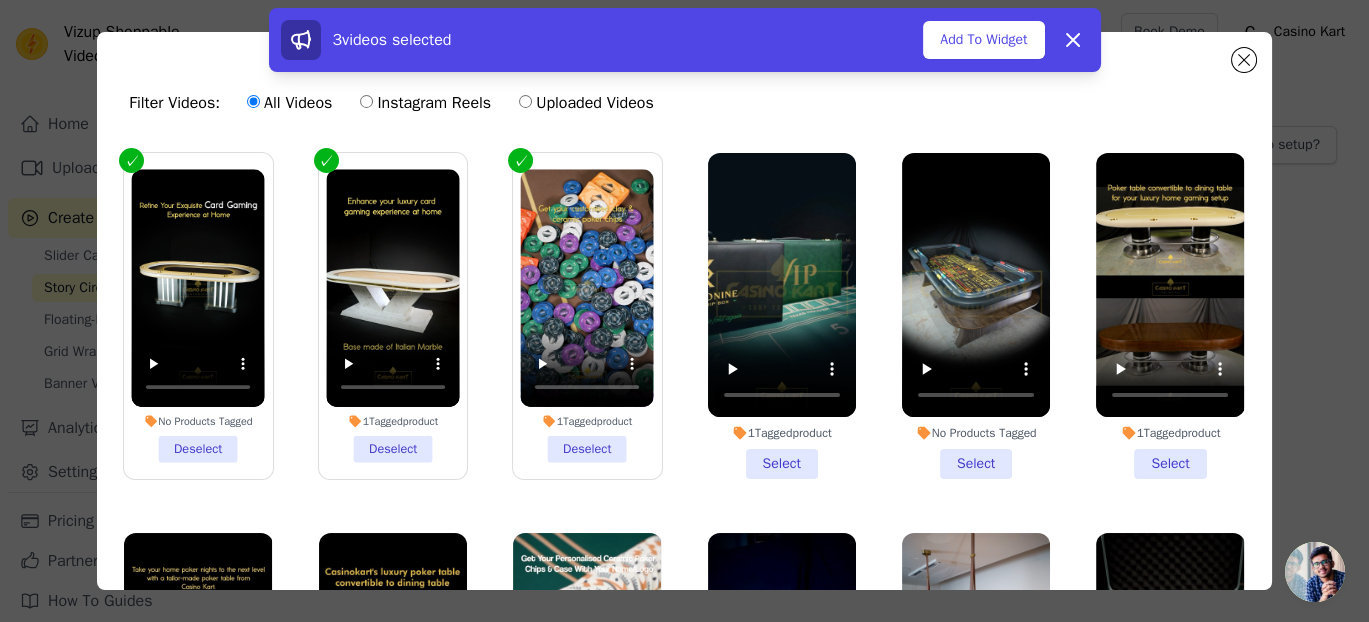 drag, startPoint x: 757, startPoint y: 451, endPoint x: 839, endPoint y: 461, distance: 82.607506 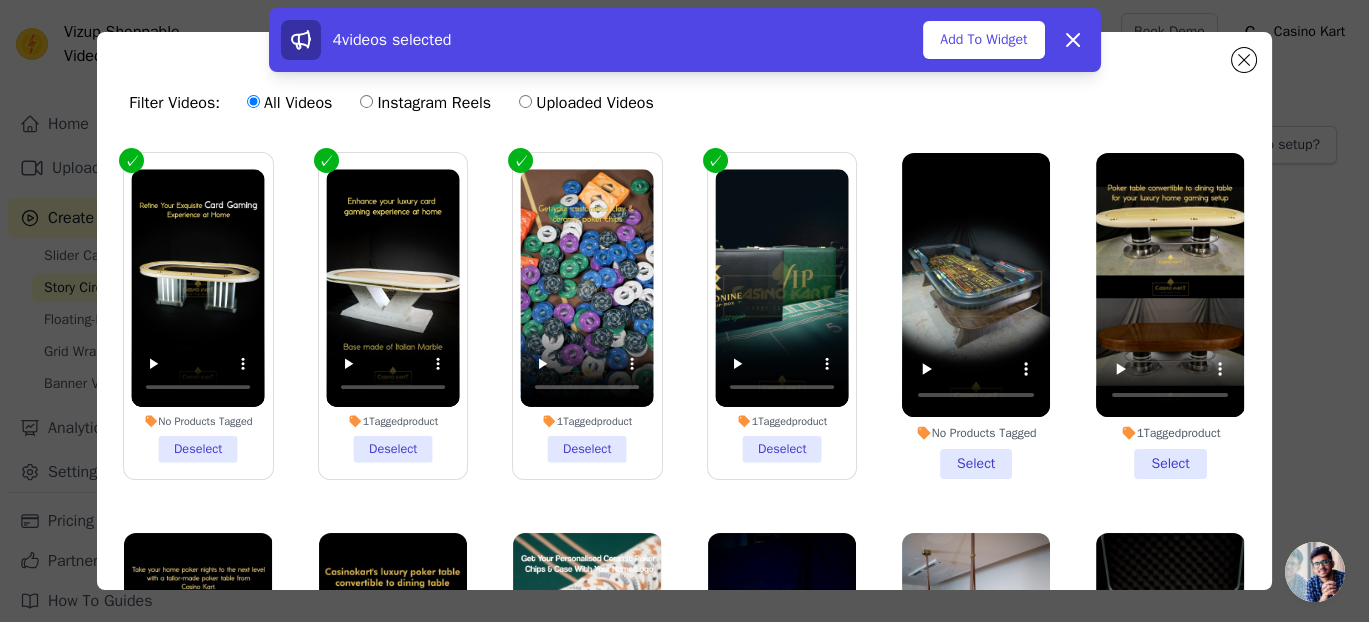 click on "No Products Tagged     Select" at bounding box center [976, 316] 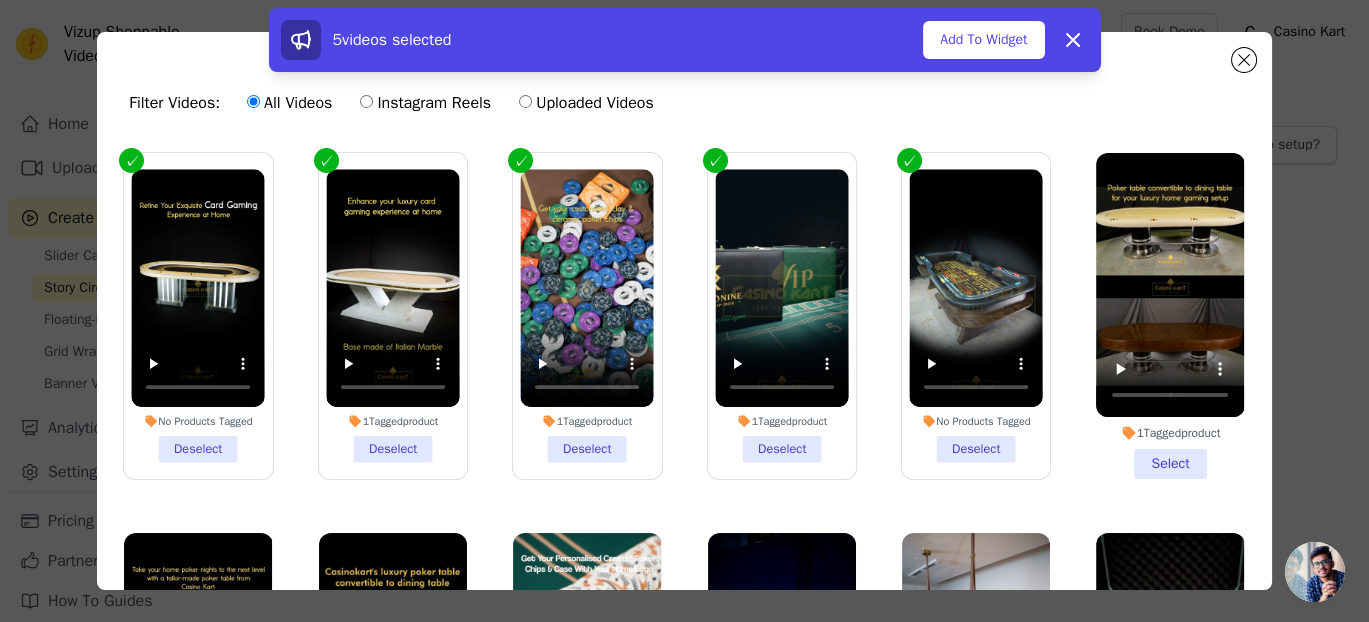 click on "1  Tagged  product     Select" at bounding box center [1170, 316] 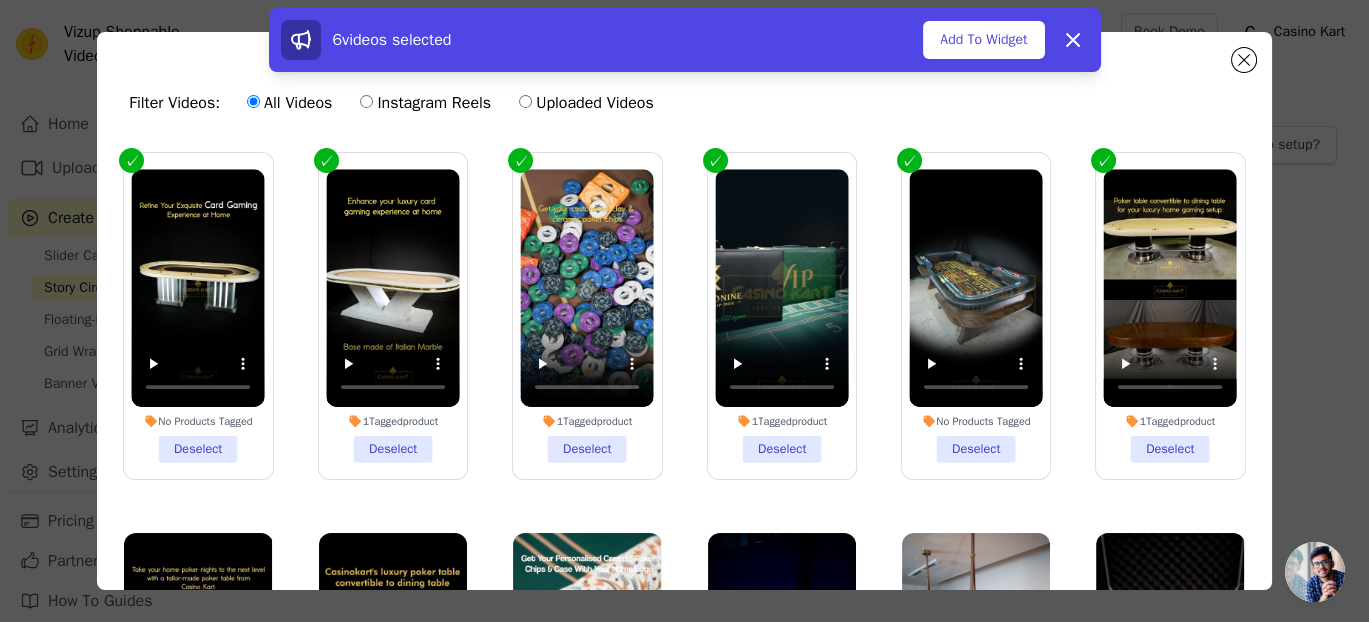 scroll, scrollTop: 227, scrollLeft: 0, axis: vertical 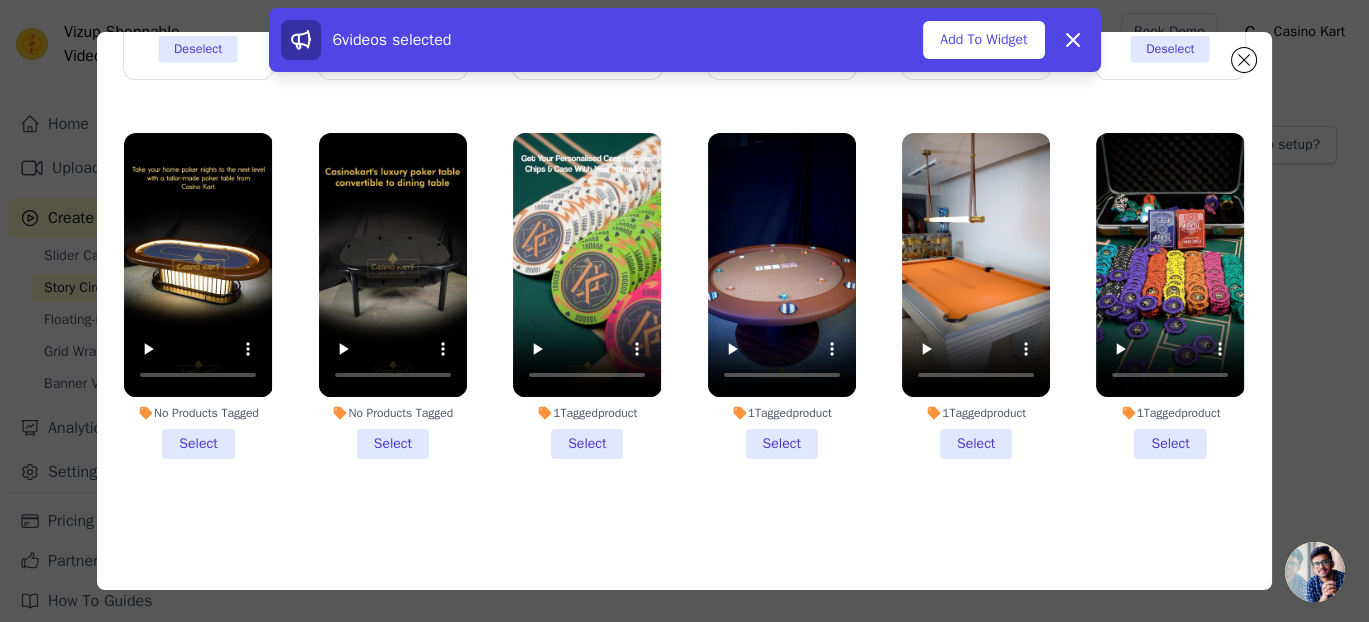 click on "1  Tagged  product     Select" at bounding box center (1170, 296) 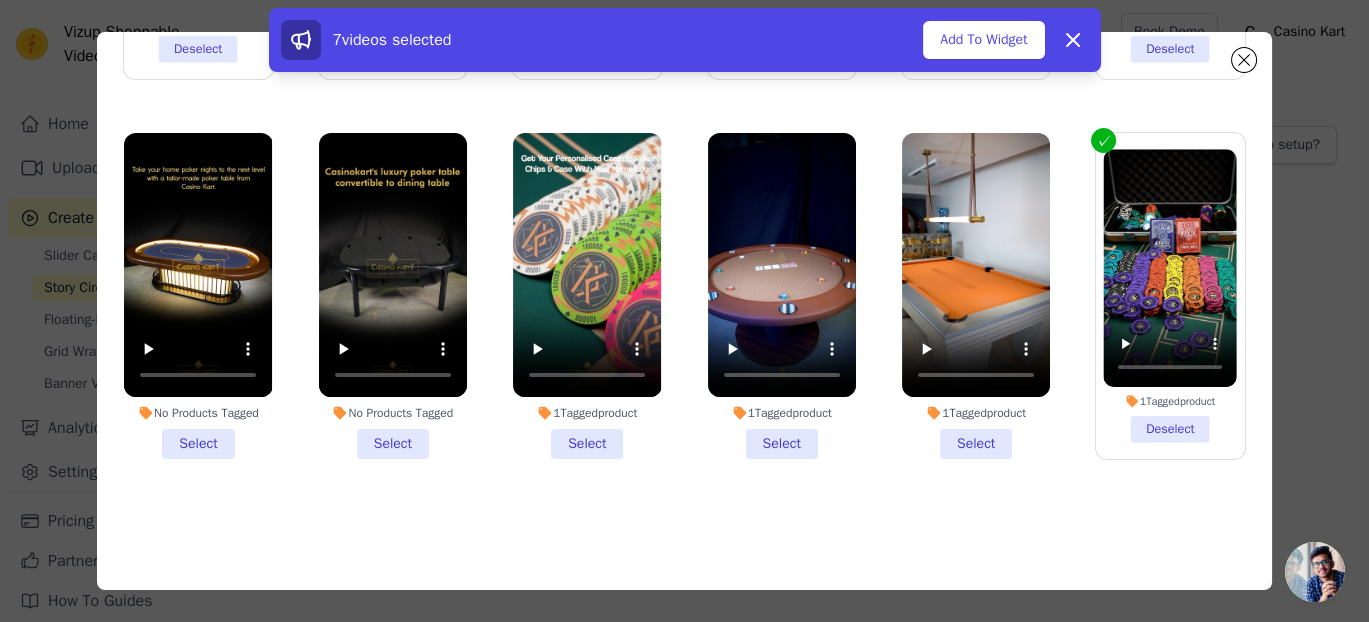 click on "1  Tagged  product     Select" at bounding box center (976, 296) 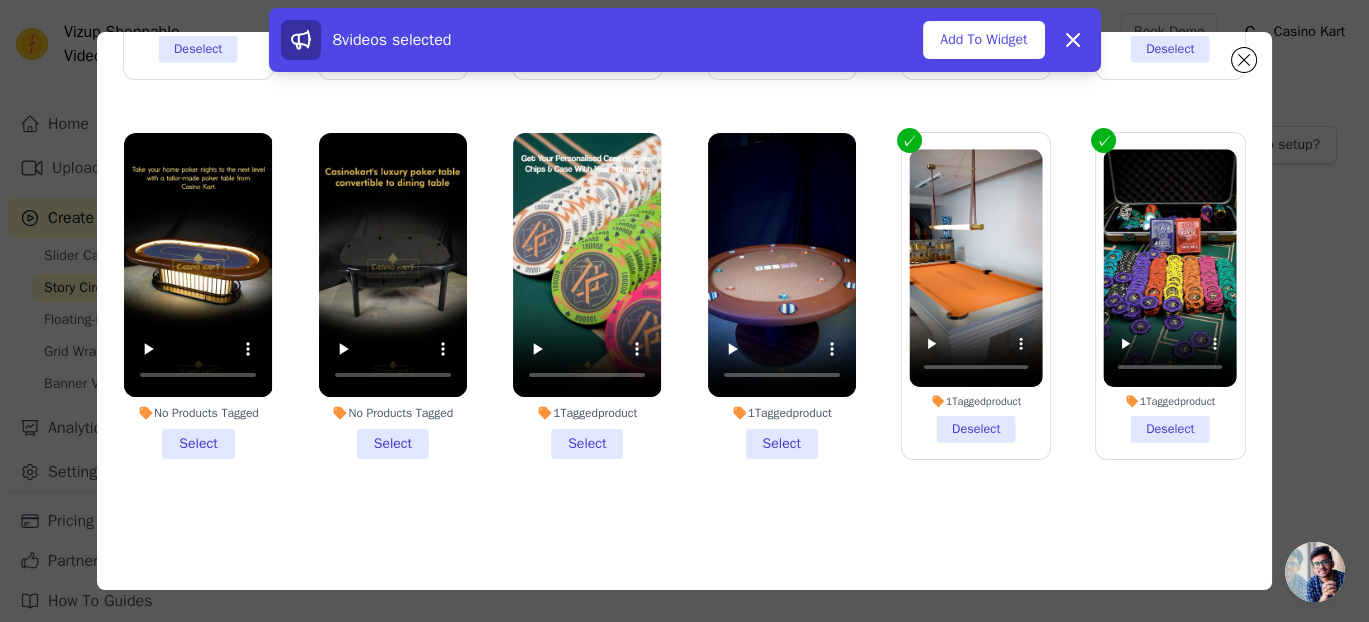 click on "1  Tagged  product     Select" at bounding box center [782, 296] 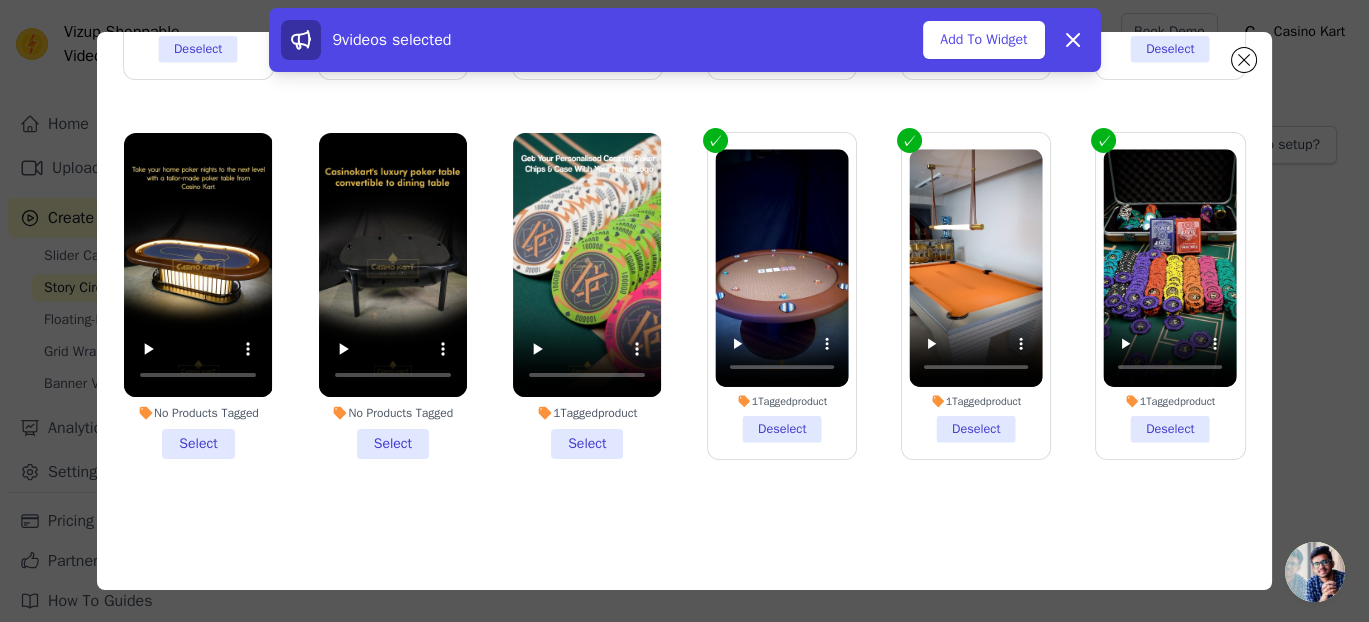 click on "1  Tagged  product     Select" at bounding box center [587, 296] 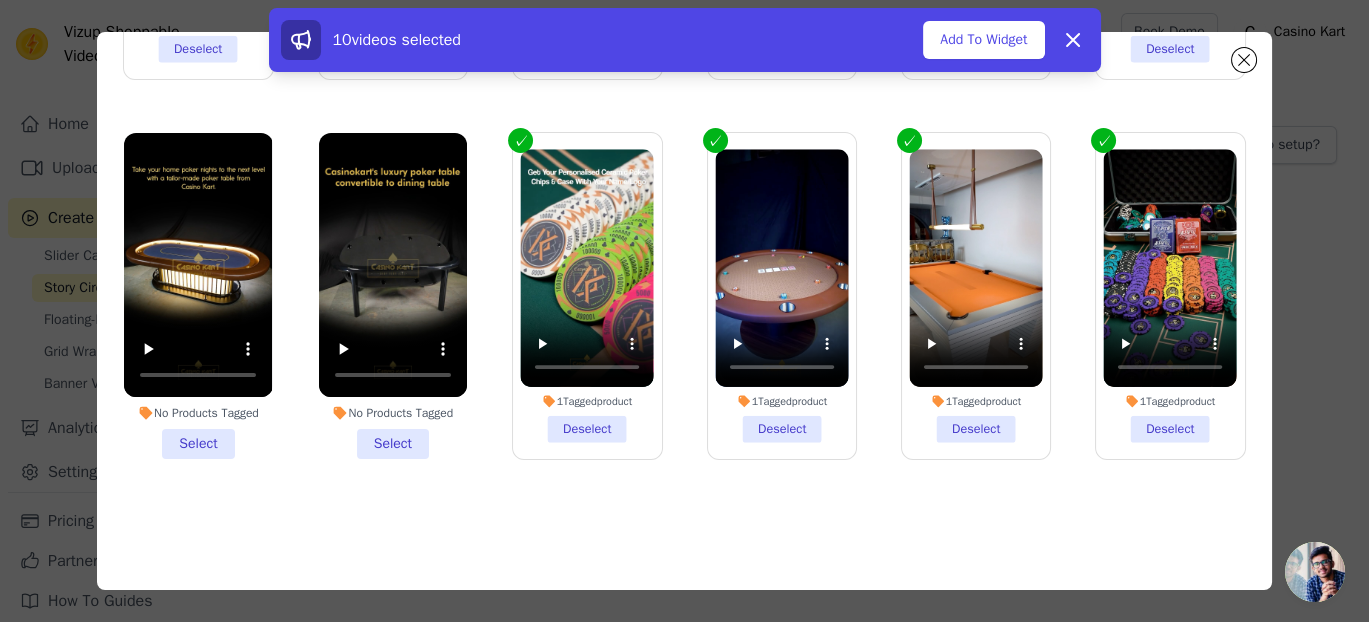 drag, startPoint x: 360, startPoint y: 417, endPoint x: 202, endPoint y: 408, distance: 158.25612 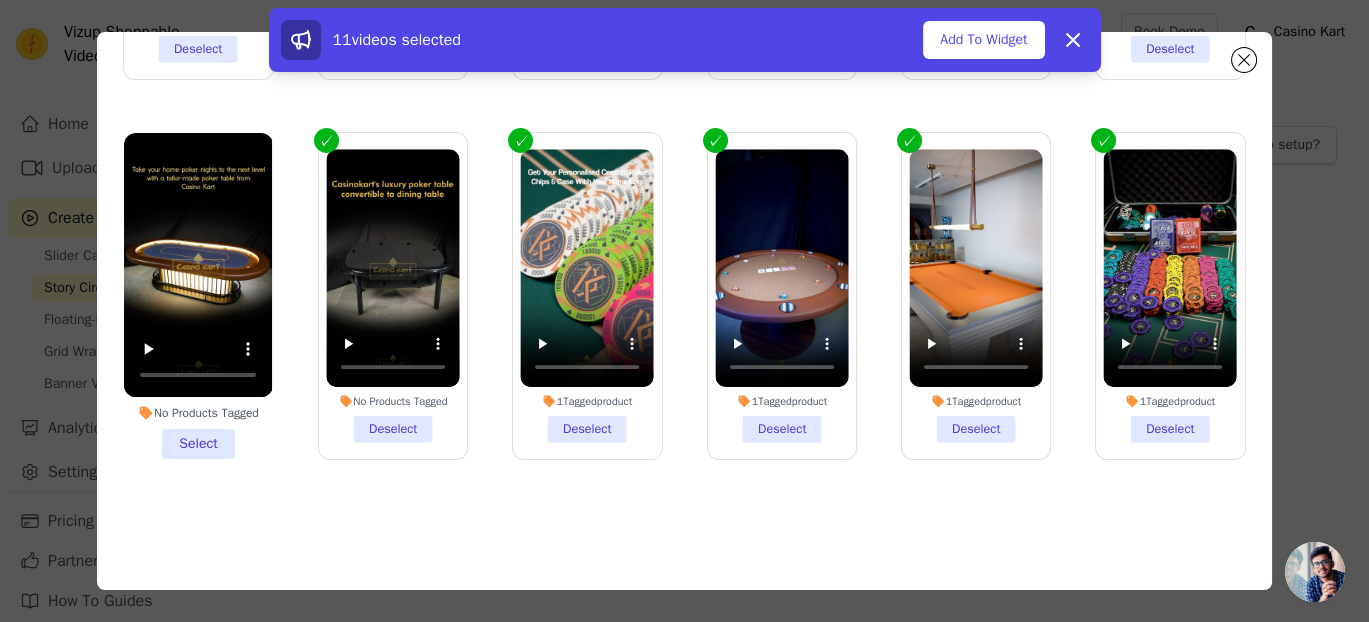 click on "No Products Tagged     Select" at bounding box center [198, 296] 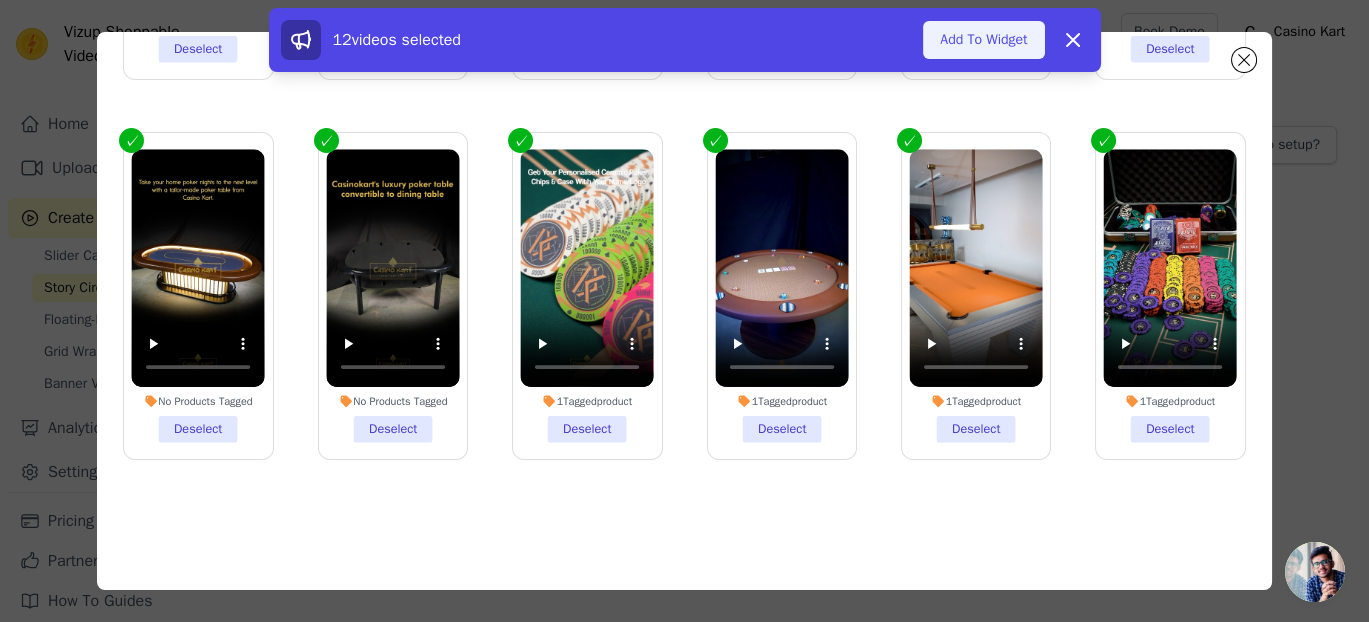 click on "Add To Widget" at bounding box center [983, 40] 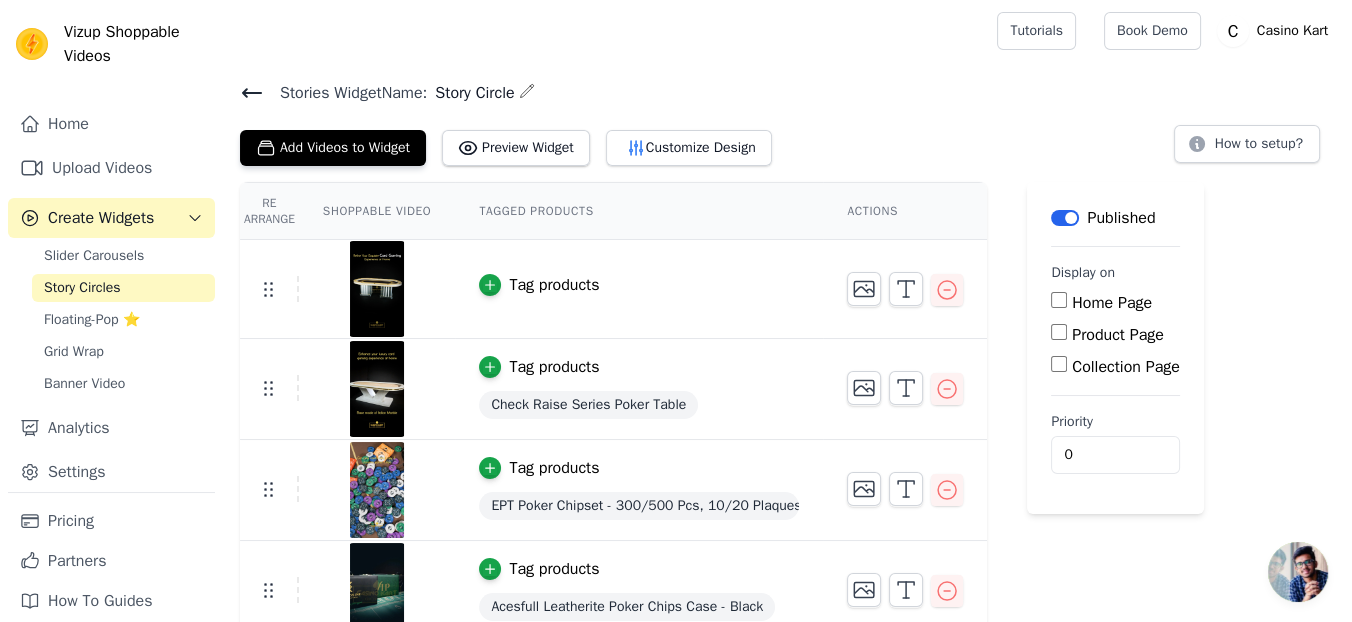 scroll, scrollTop: 0, scrollLeft: 0, axis: both 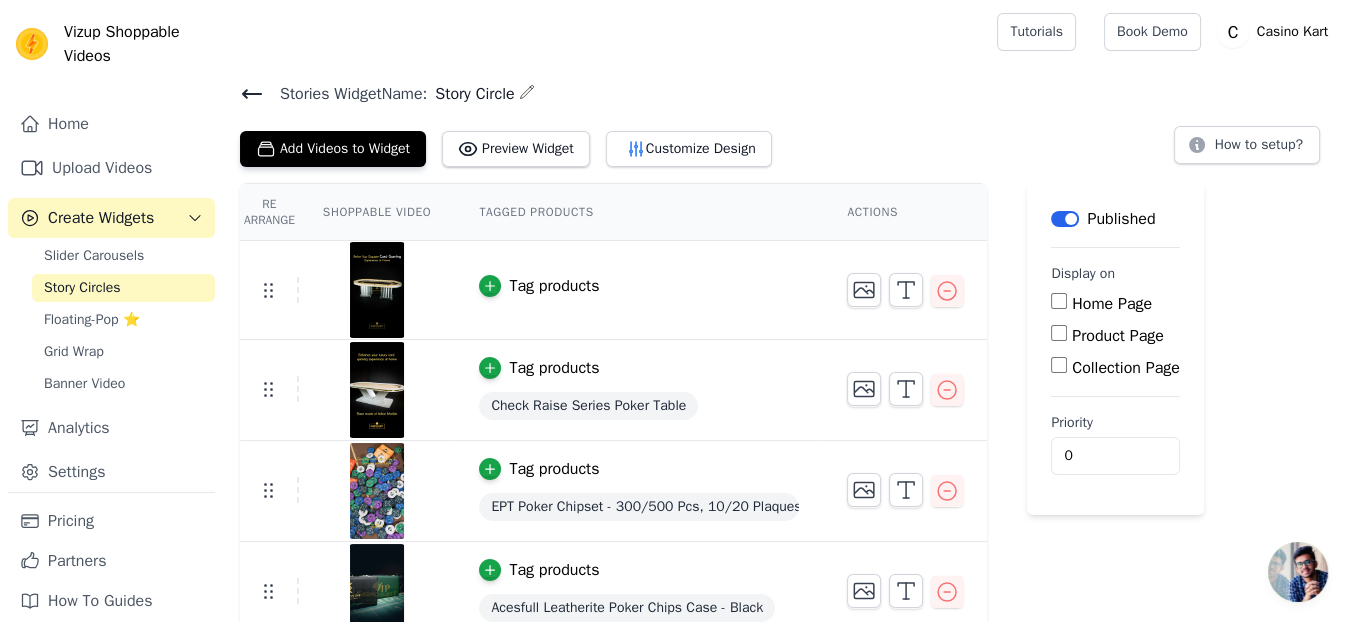 click on "Home Page" at bounding box center [1115, 304] 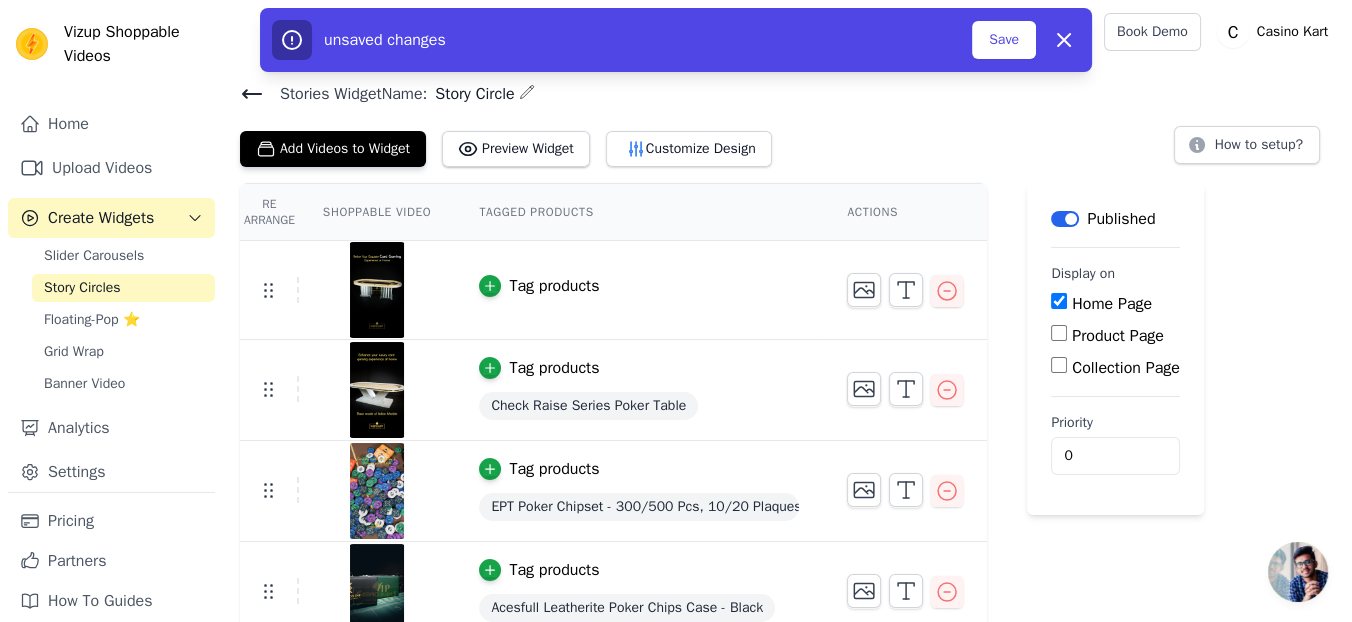 click on "Home Page" at bounding box center (1059, 301) 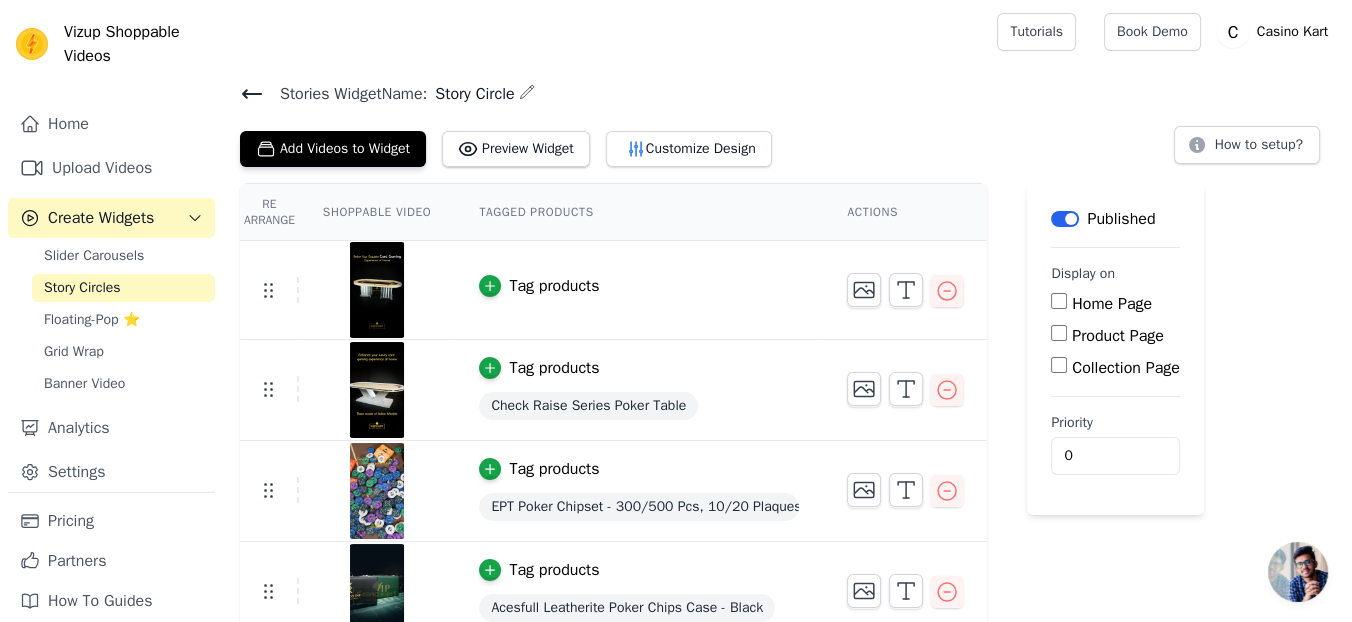 click on "Product Page" at bounding box center (1059, 333) 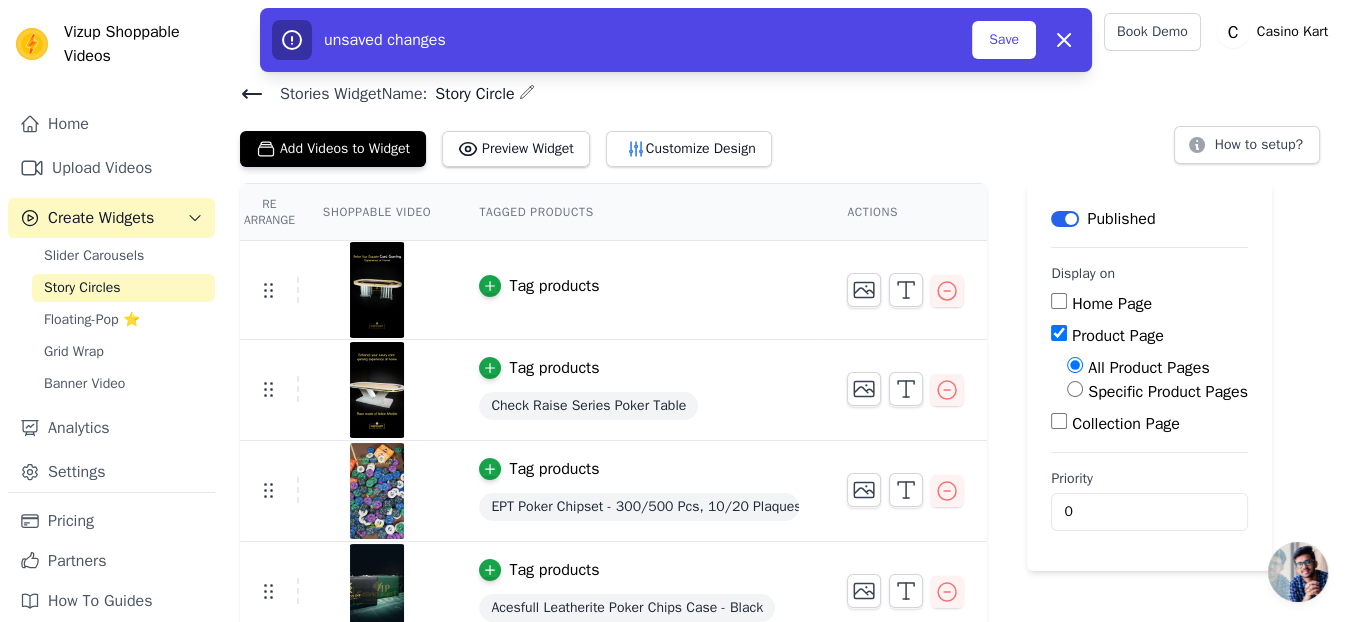 click on "Collection Page" at bounding box center (1059, 421) 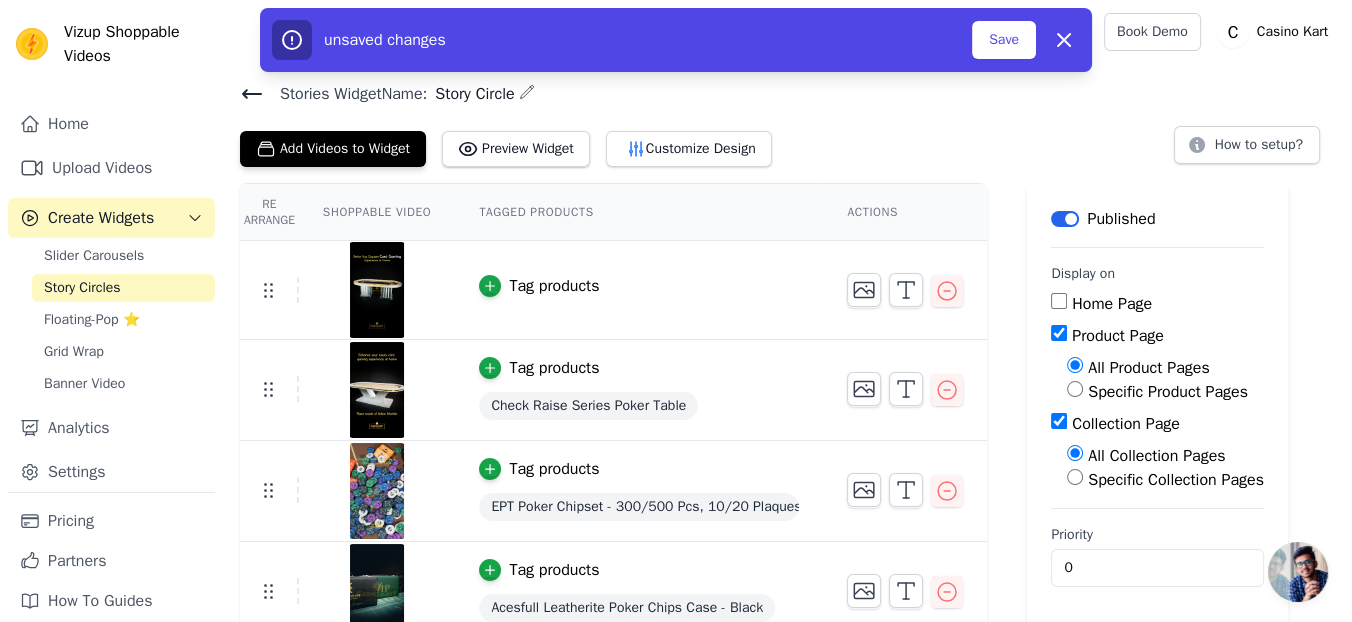 click on "Specific Product Pages" at bounding box center (1075, 389) 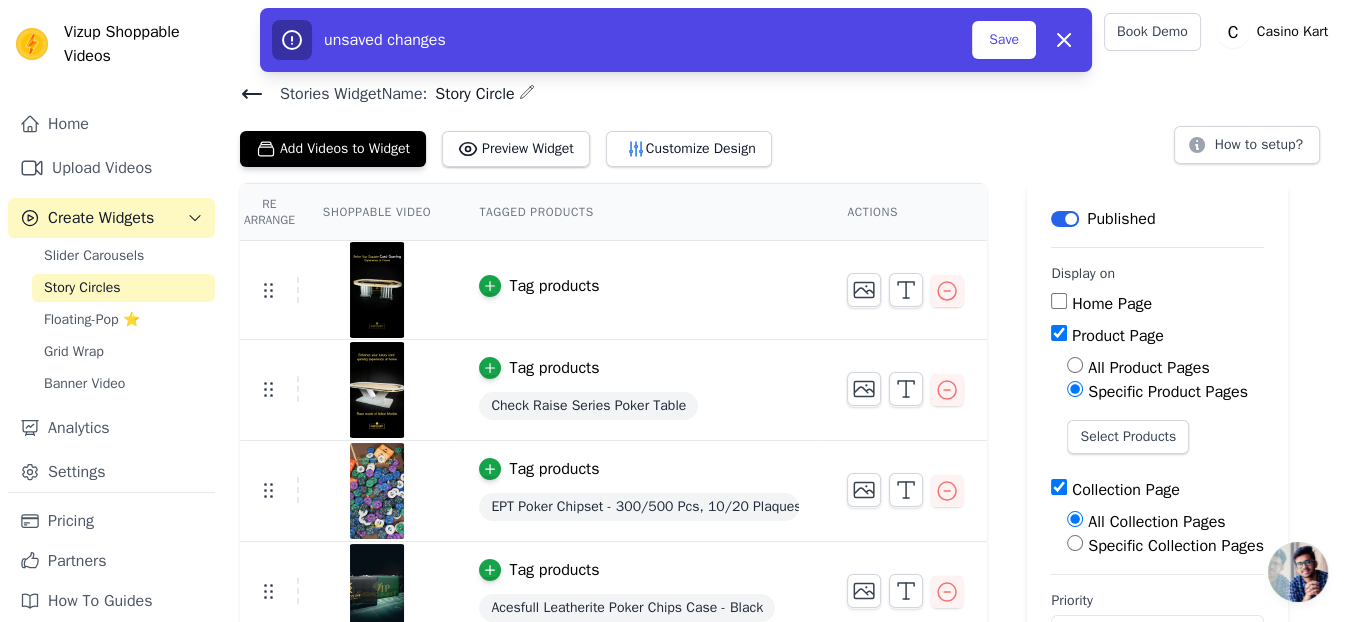 click on "All Product Pages" at bounding box center (1148, 368) 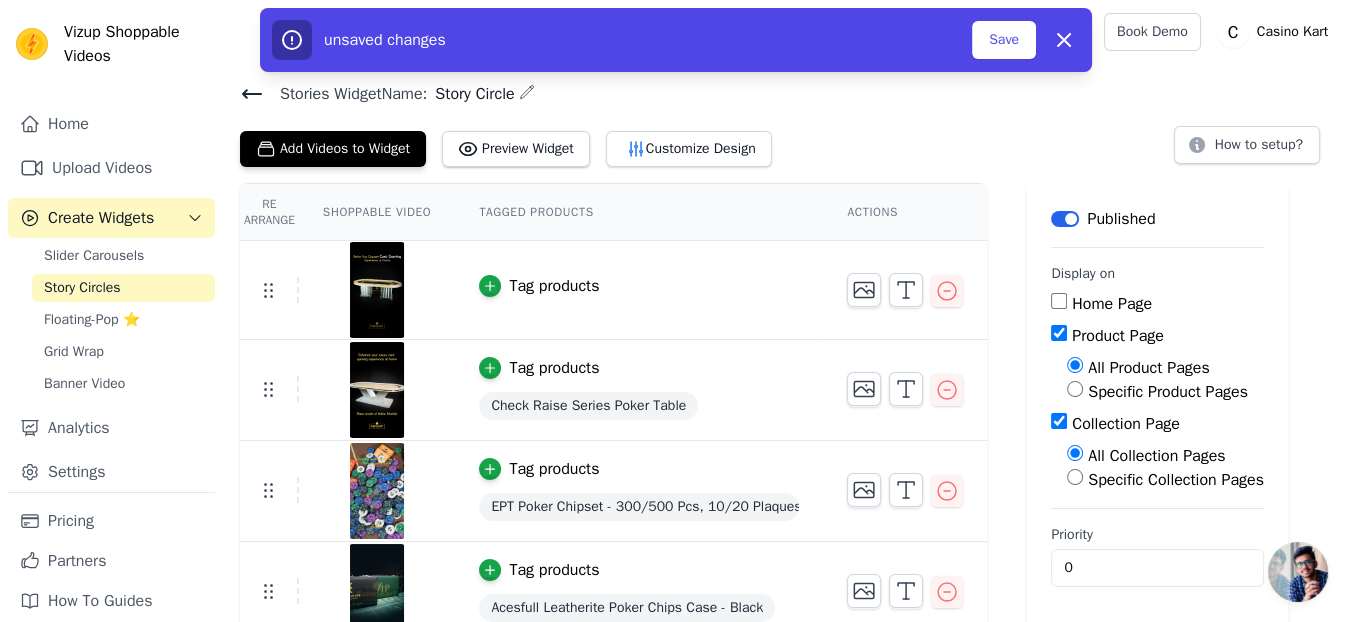 click on "Collection Page" at bounding box center (1059, 421) 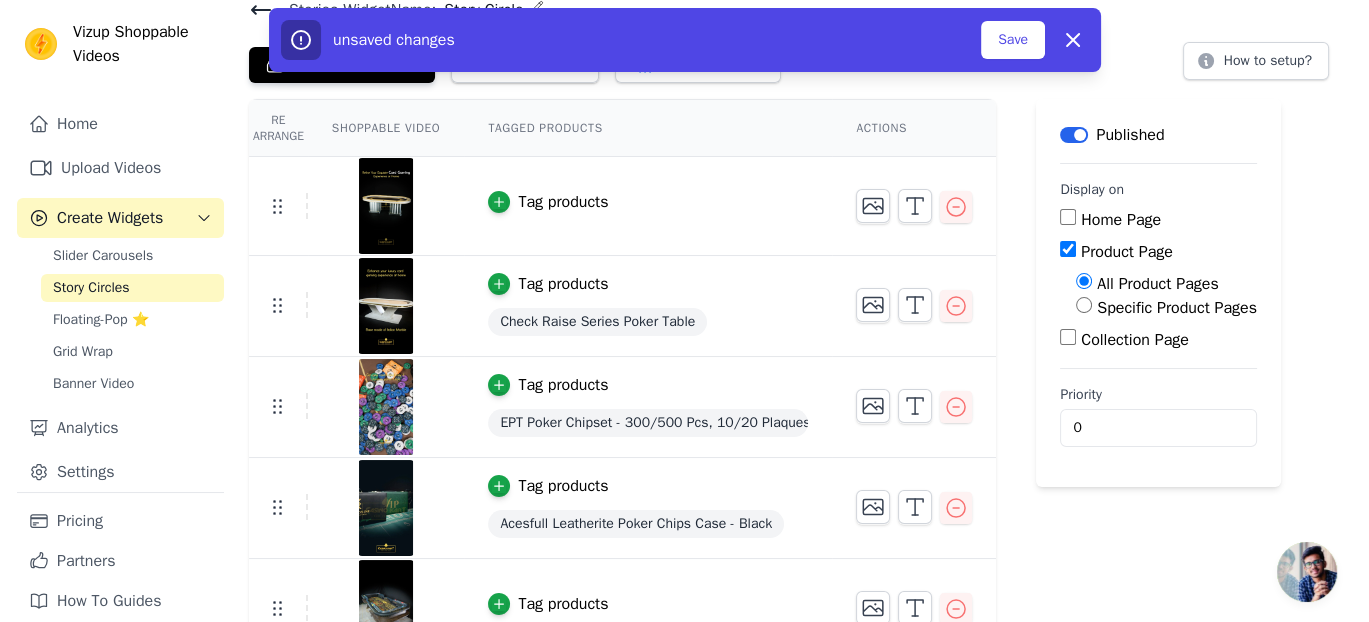 scroll, scrollTop: 0, scrollLeft: 0, axis: both 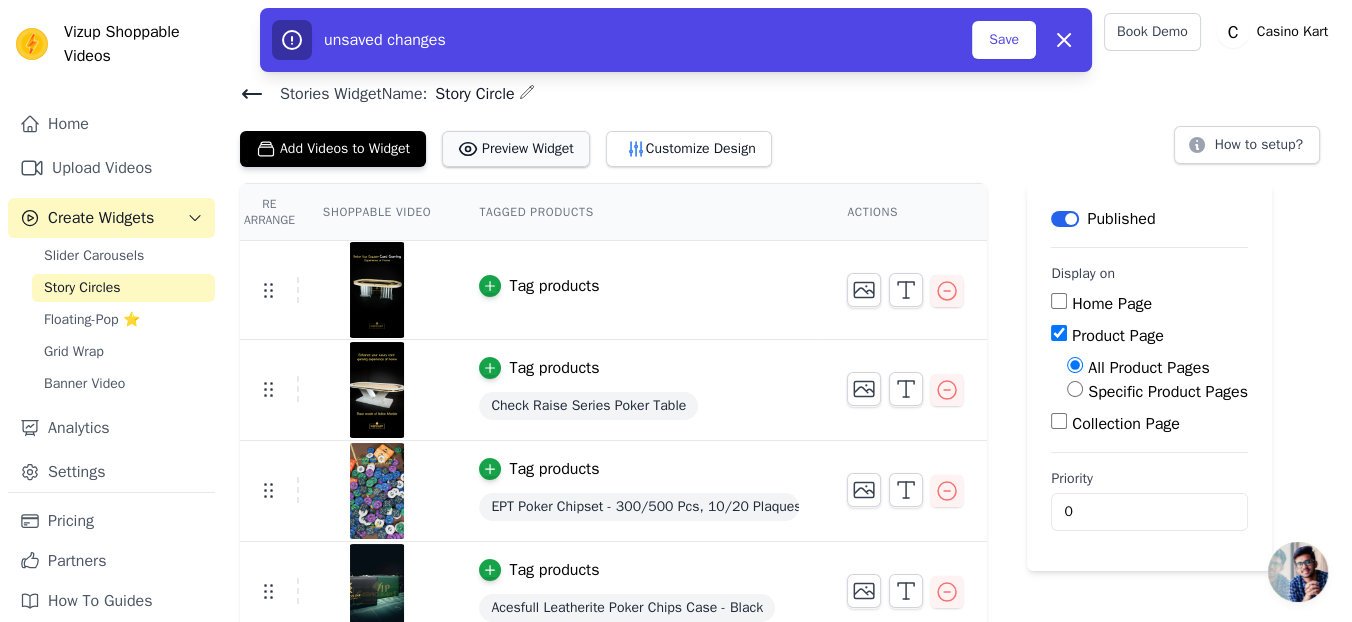 click on "Preview Widget" at bounding box center [516, 149] 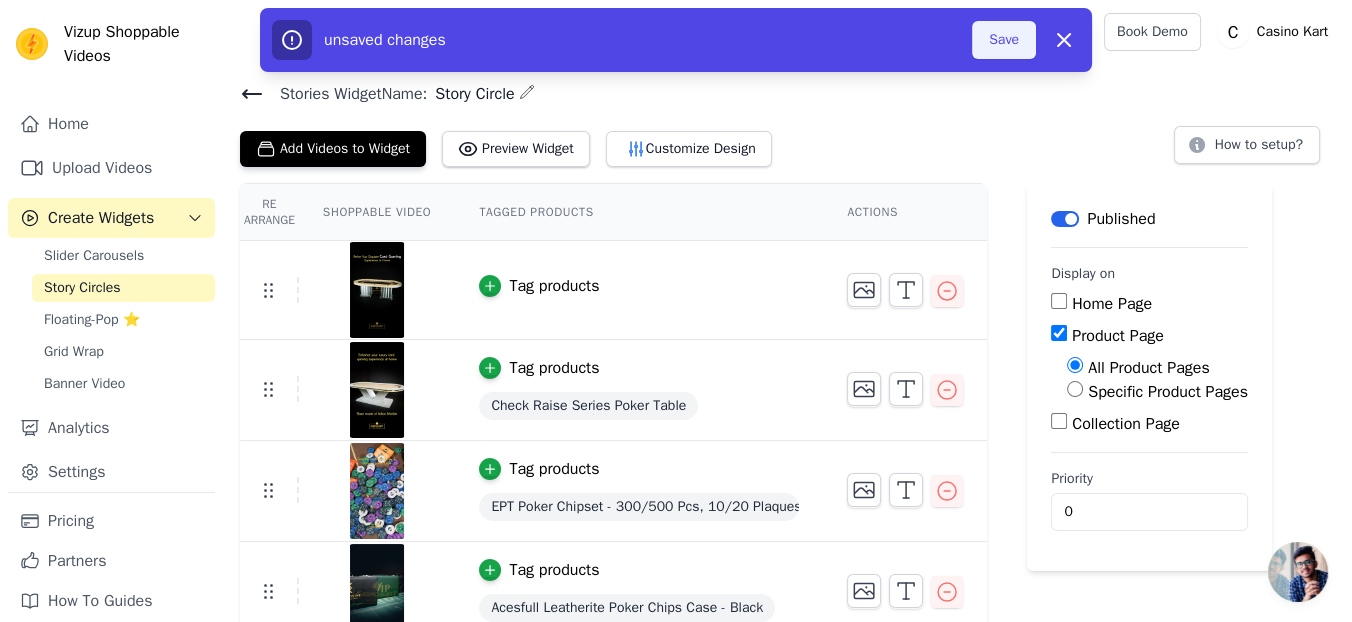 click on "Save" at bounding box center (1004, 40) 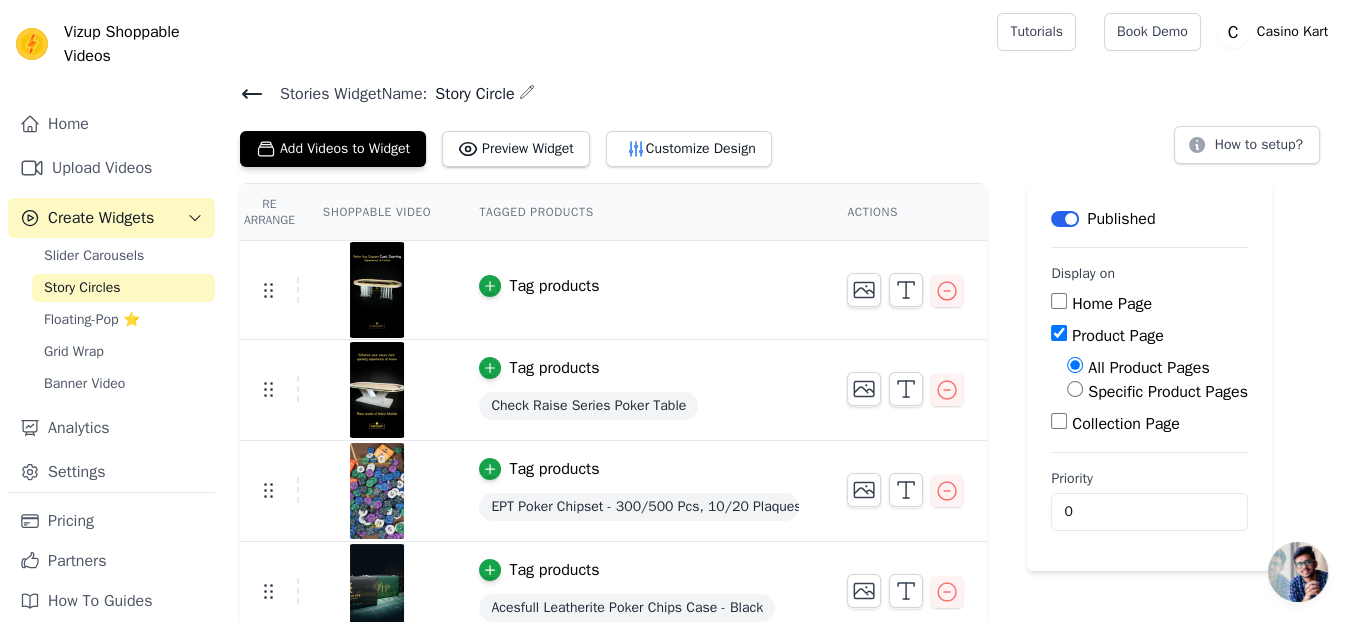 click on "Add Videos to Widget
Preview Widget       Customize Design" at bounding box center [514, 145] 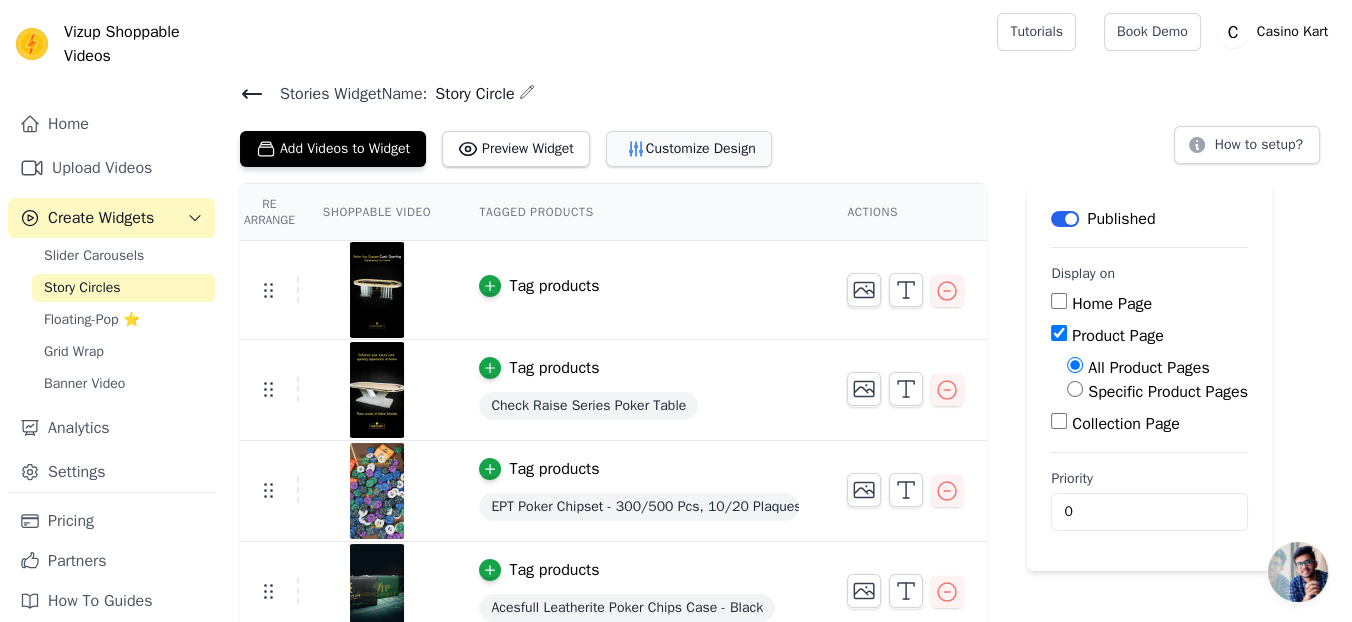 click on "Customize Design" at bounding box center [689, 149] 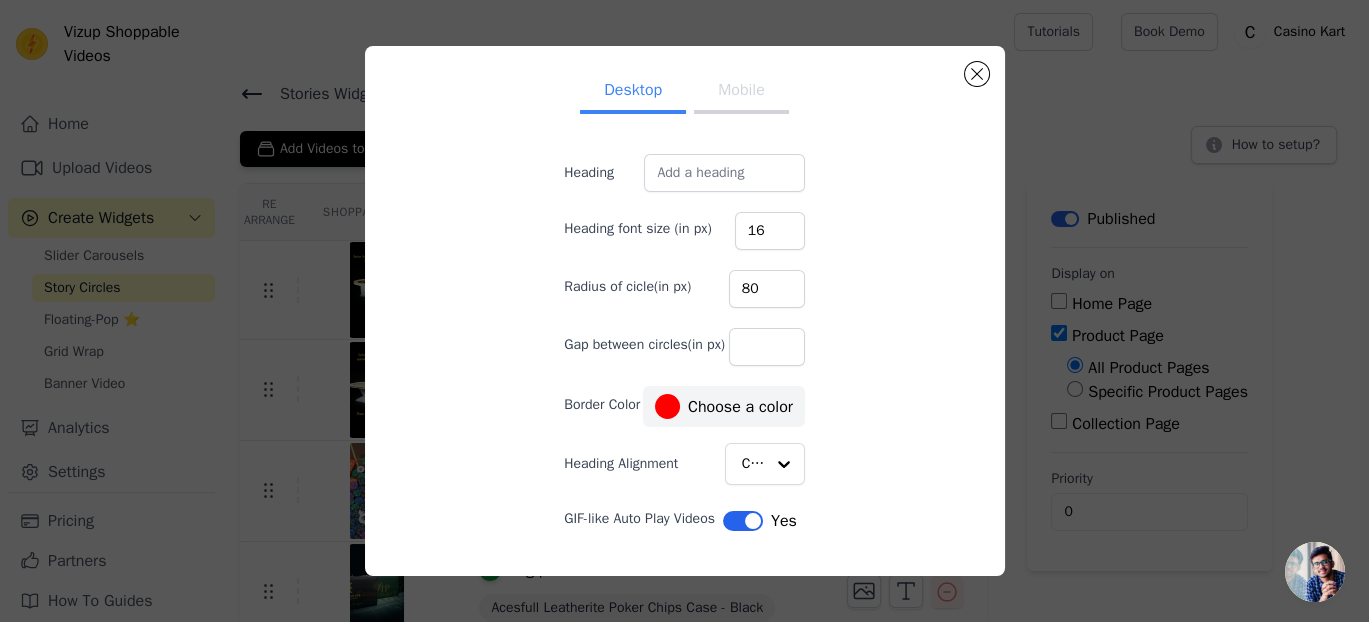 scroll, scrollTop: 48, scrollLeft: 0, axis: vertical 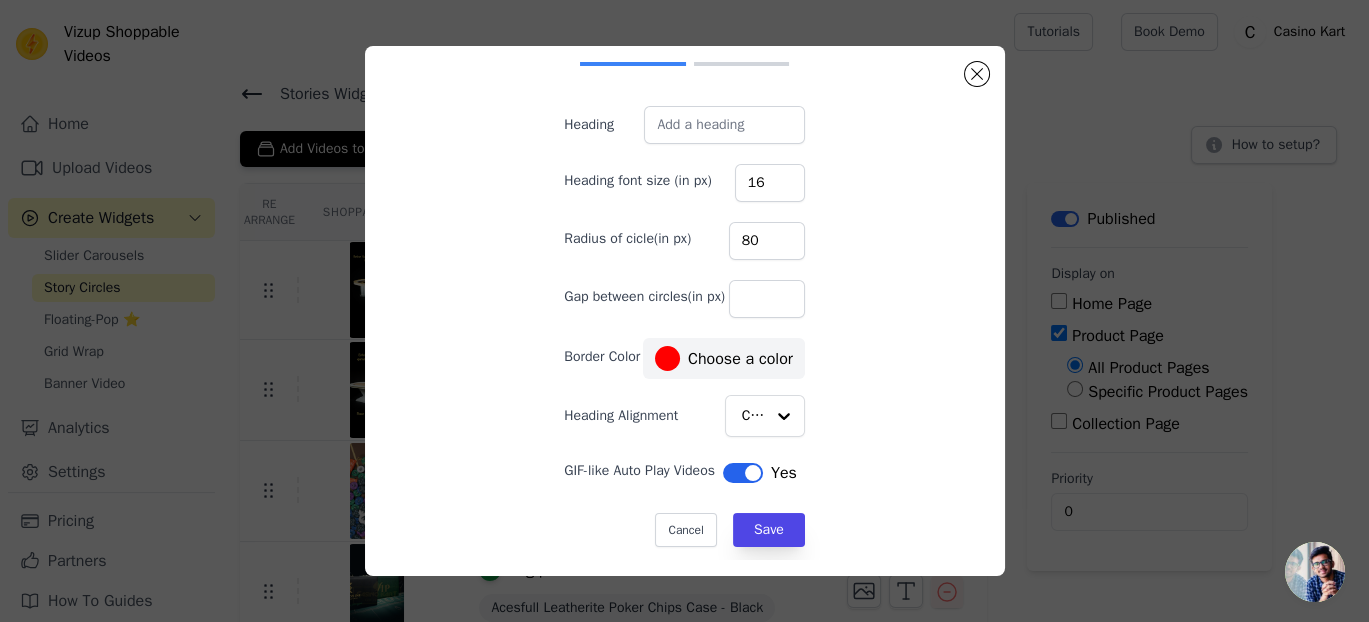 click on "Desktop Mobile   Heading     Heading font size (in px)   16   Radius of cicle(in px)   80   Gap between circles(in px)     Border Color   #ff0000       Choose a color     Heading Alignment         Center               GIF-like Auto Play Videos   Label     Yes   Cancel     Save                               #ff0000   1   hex   change to    rgb" at bounding box center (684, 263) 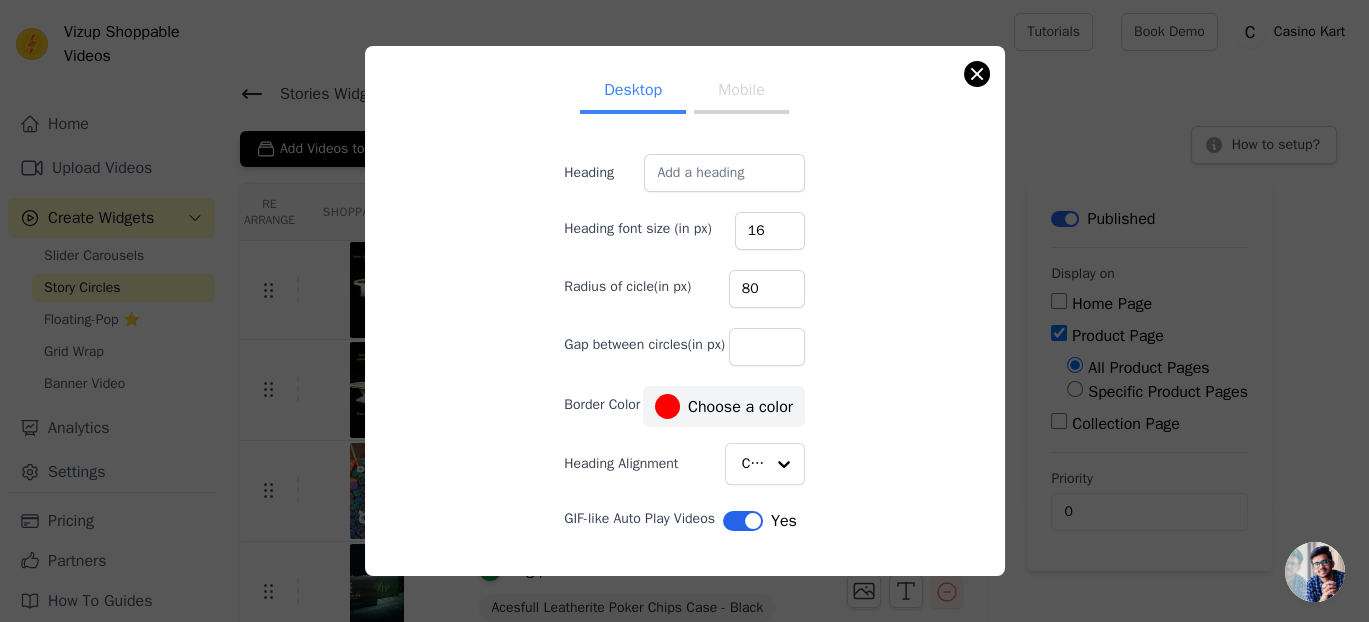 click on "Mobile" at bounding box center (741, 92) 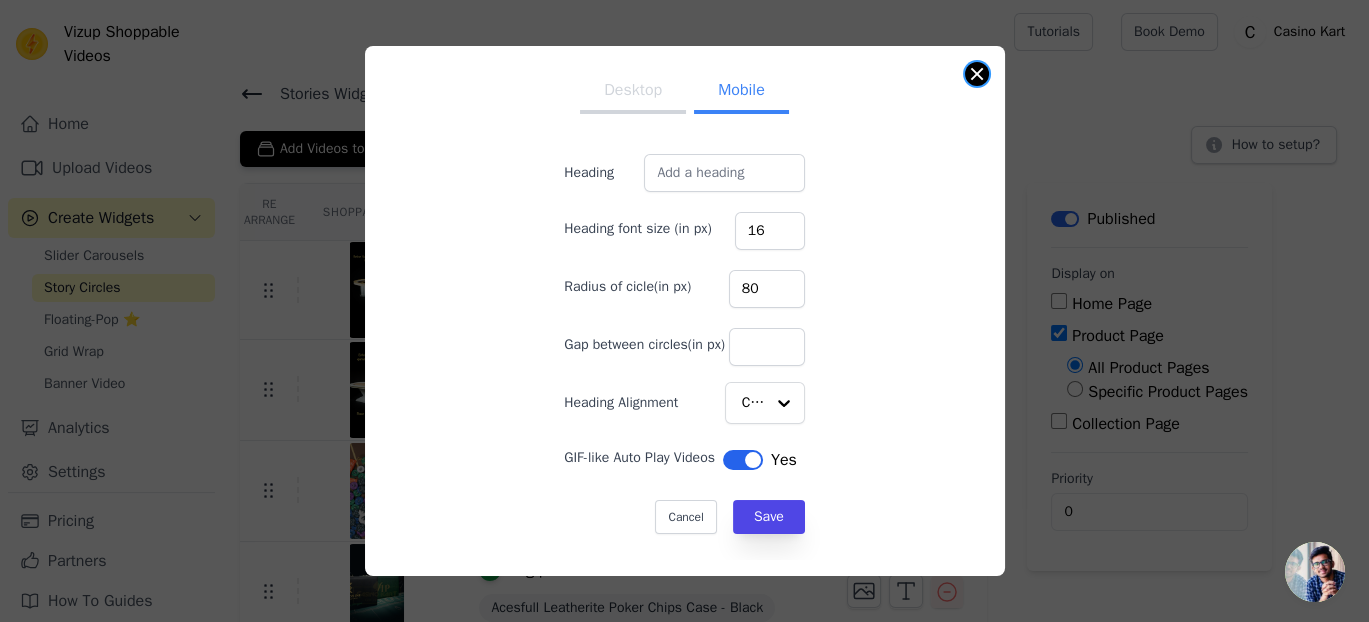 click at bounding box center [977, 74] 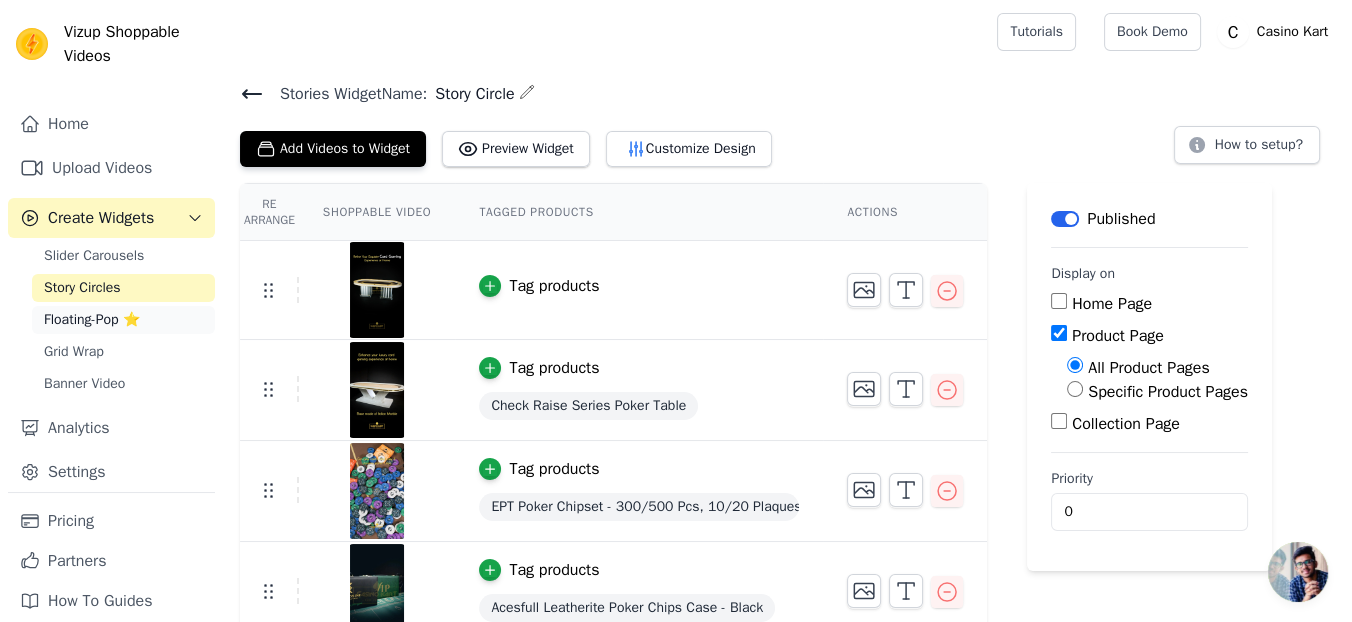 click on "Floating-Pop ⭐" at bounding box center [92, 320] 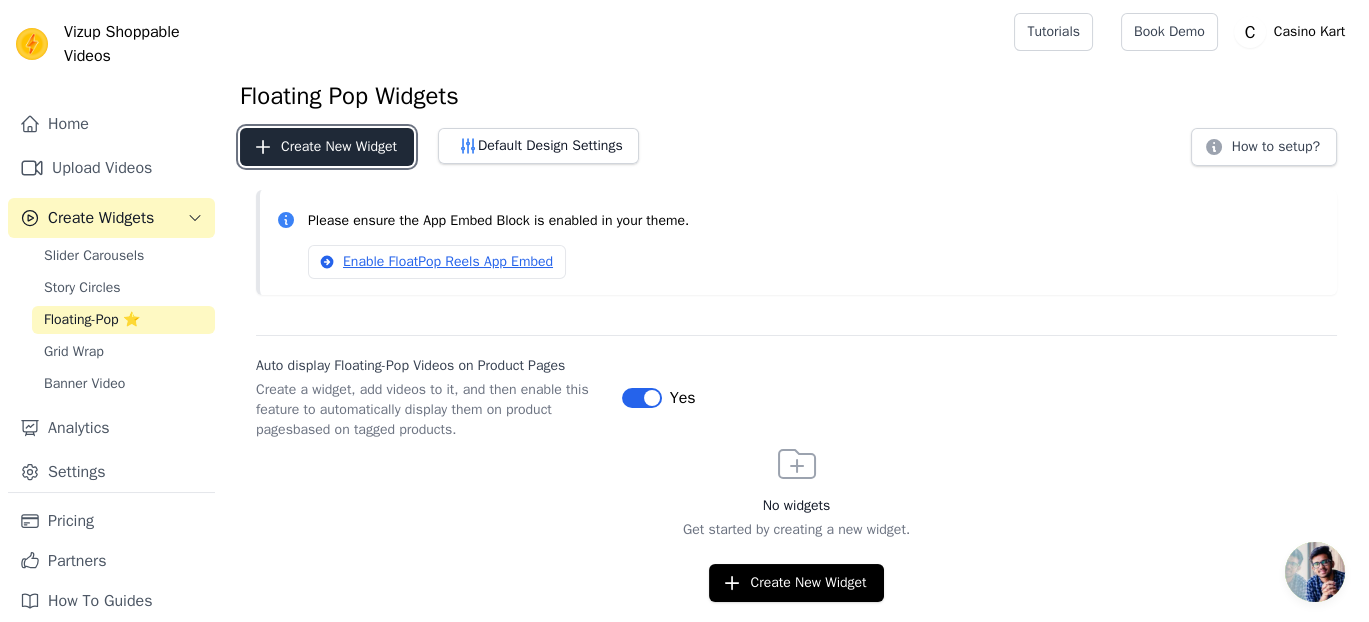 click on "Create New Widget" at bounding box center (327, 147) 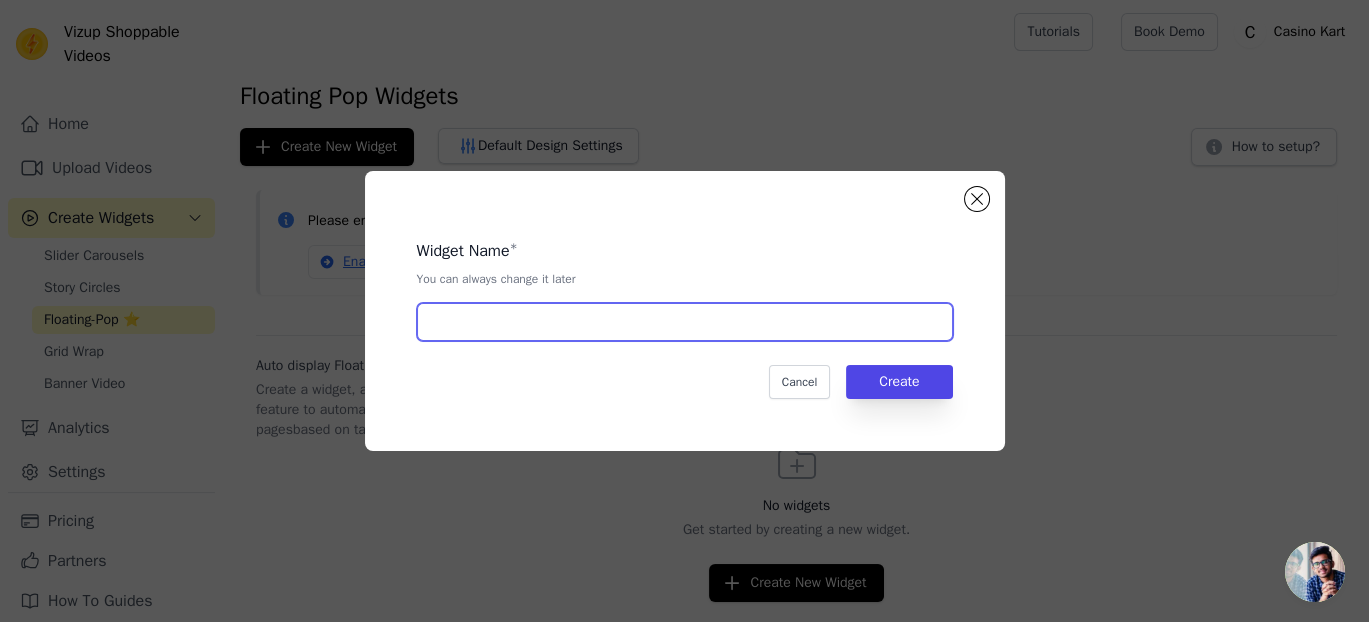 click at bounding box center [685, 322] 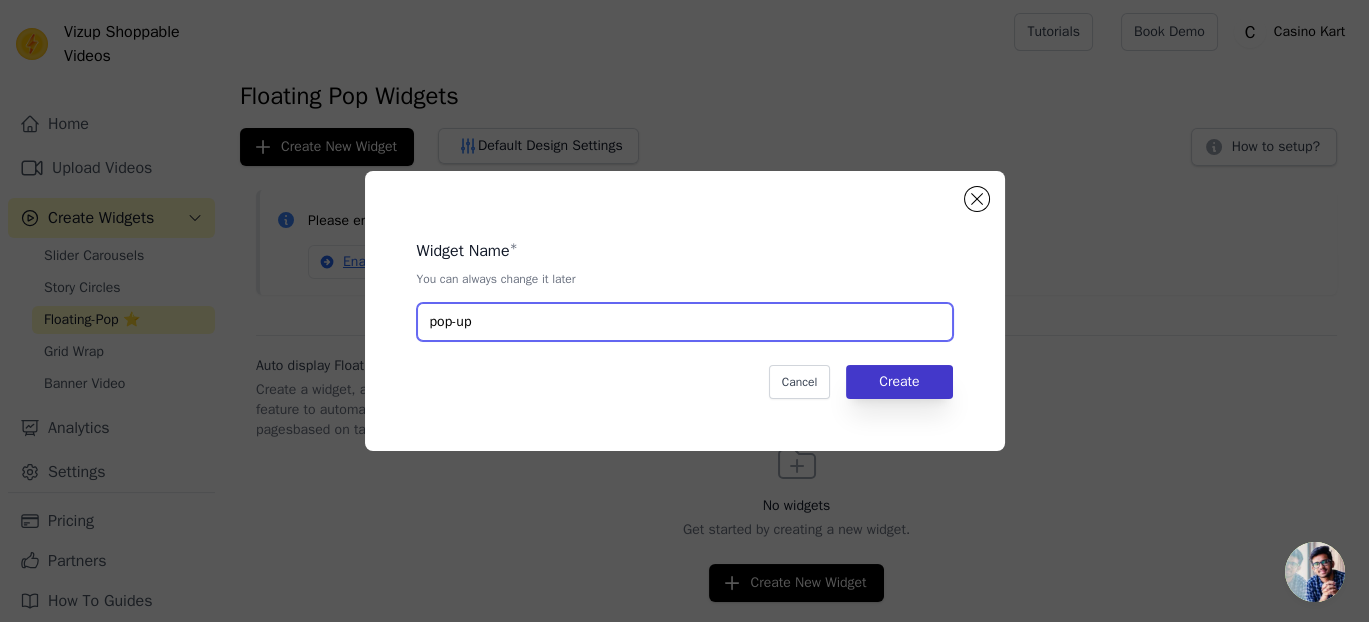 type on "pop-up" 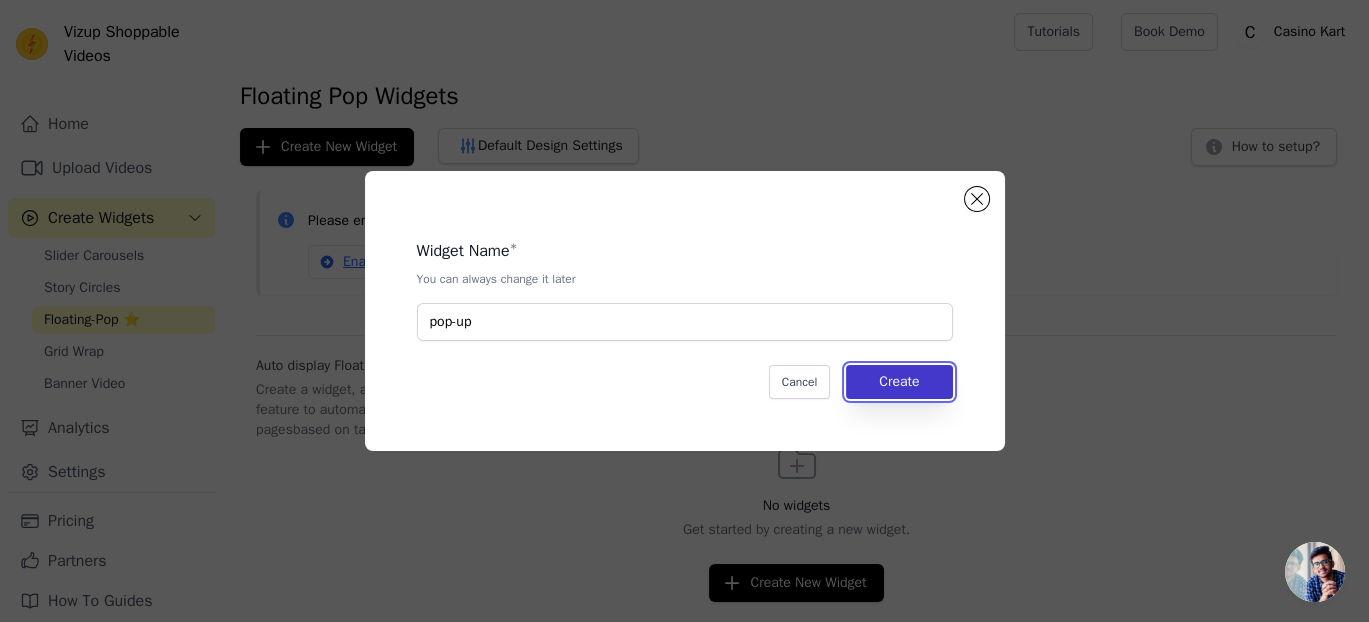 click on "Create" at bounding box center (899, 382) 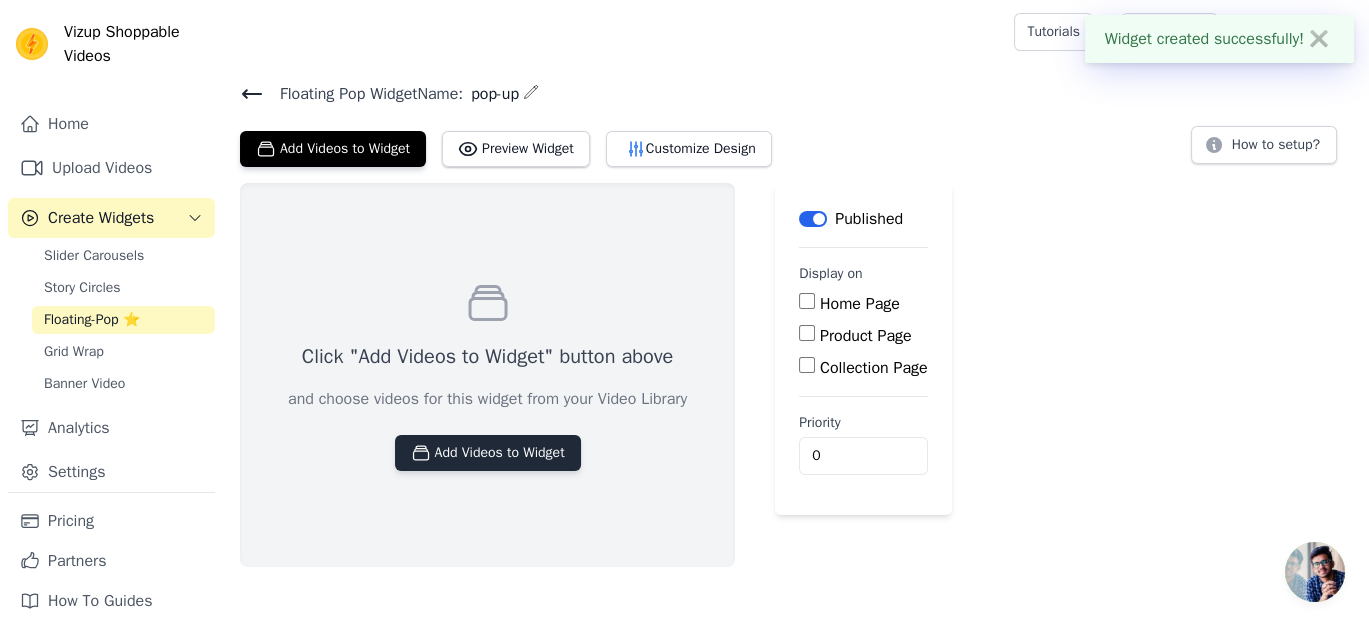 click on "Add Videos to Widget" at bounding box center (488, 453) 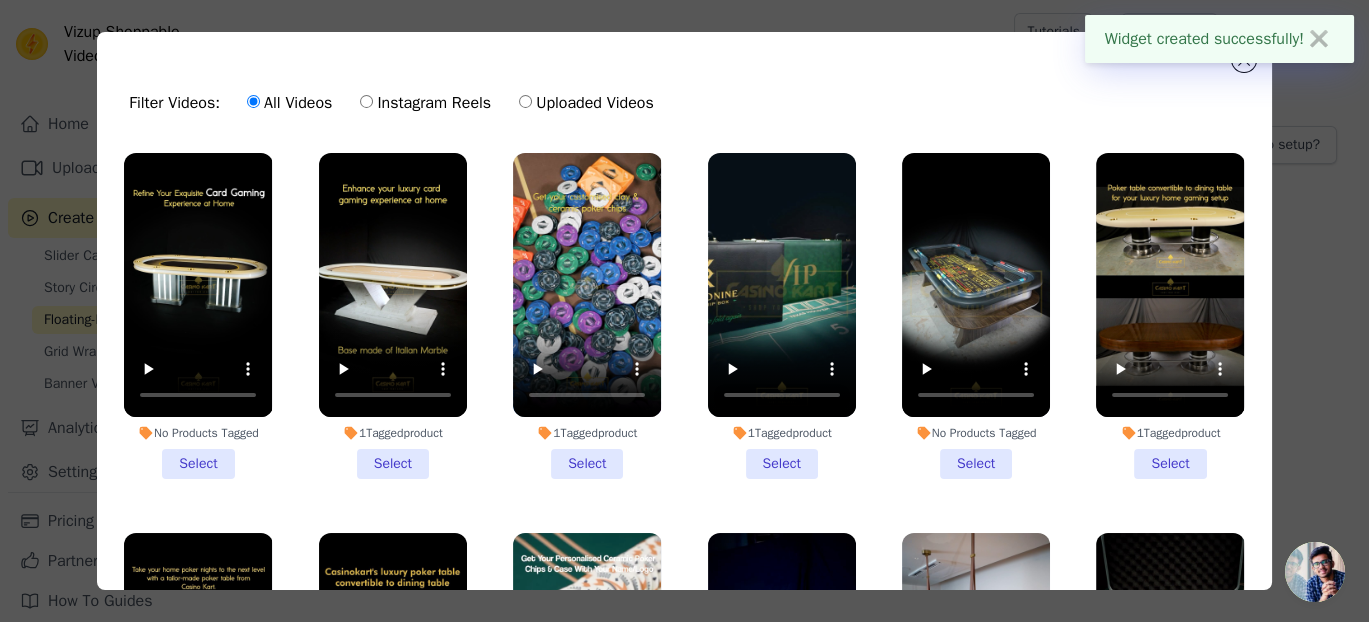 click on "No Products Tagged     Select" at bounding box center (198, 316) 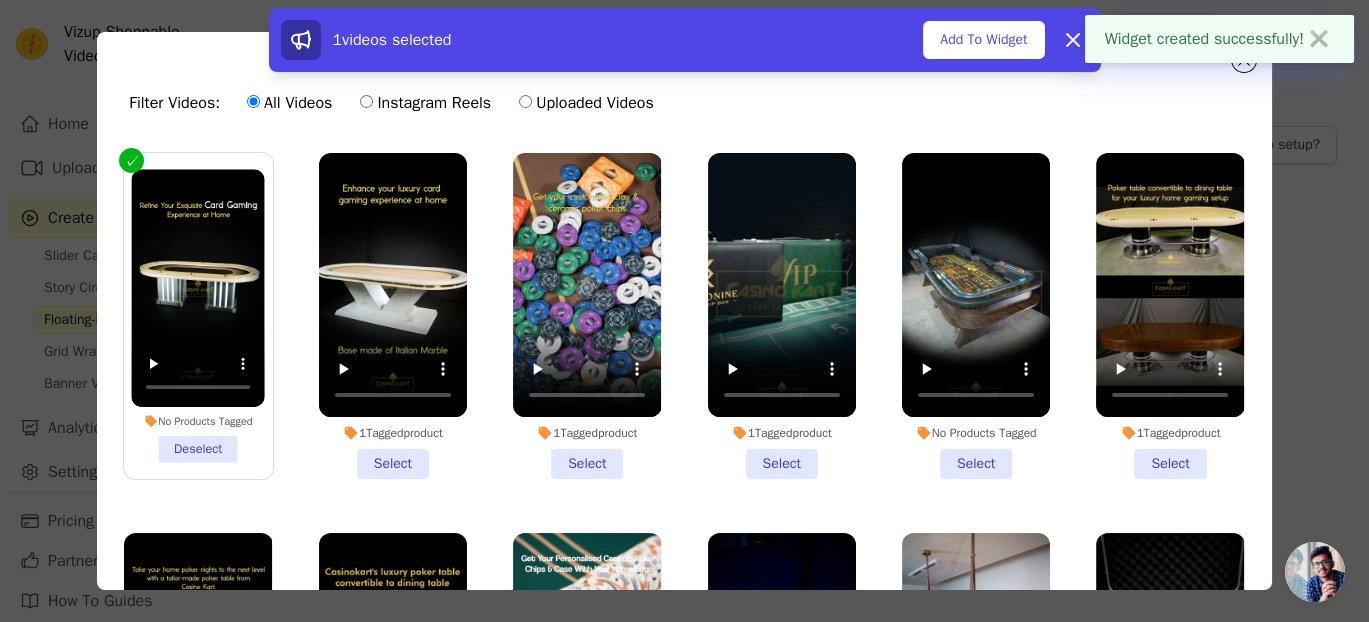 click on "1  Tagged  product     Select" at bounding box center (393, 316) 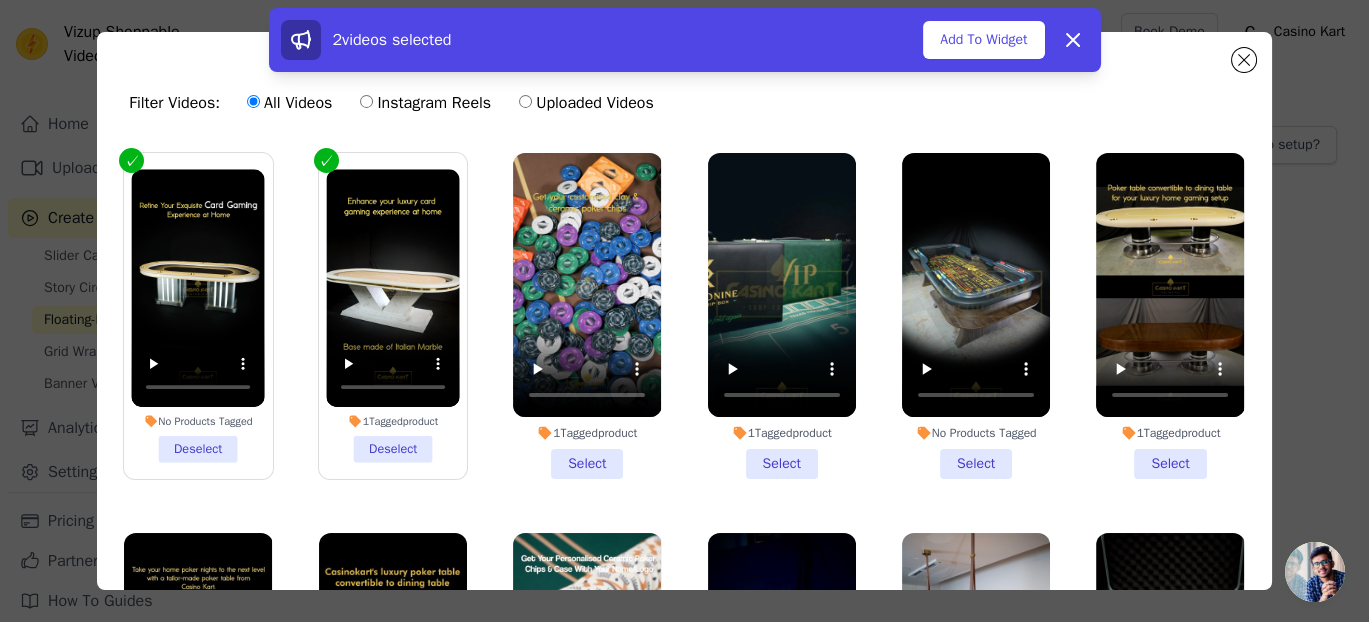 click on "1  Tagged  product     Select" at bounding box center [587, 316] 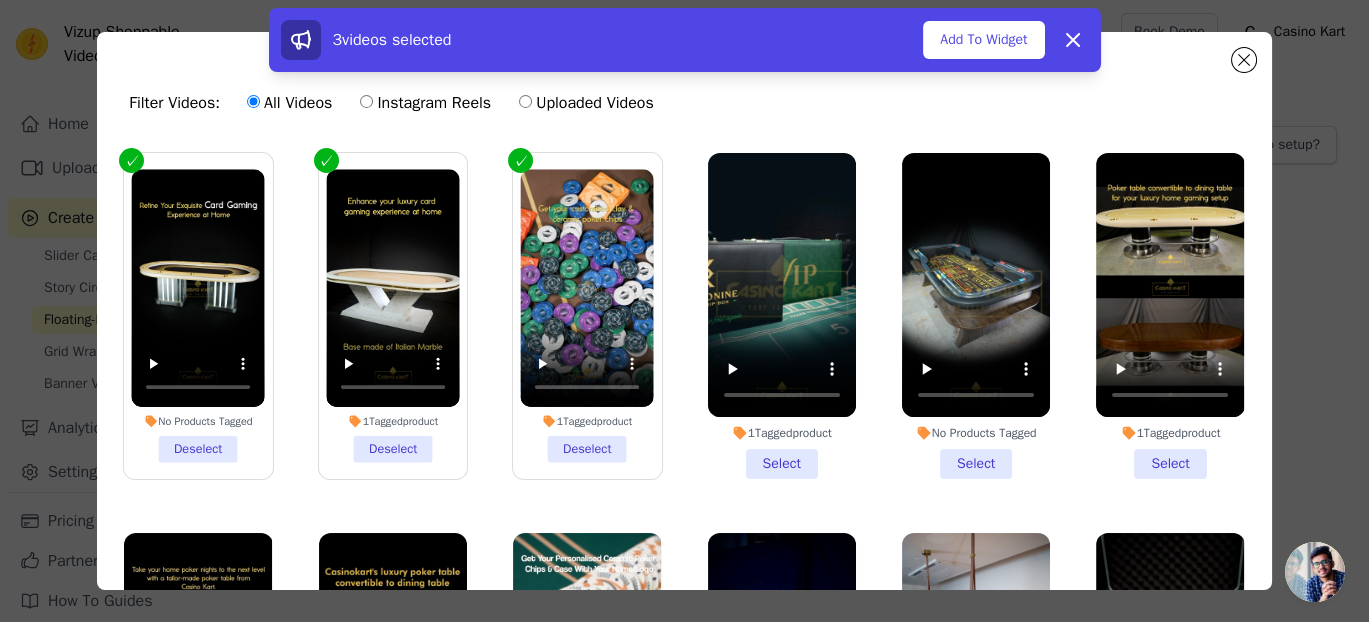 drag, startPoint x: 782, startPoint y: 456, endPoint x: 817, endPoint y: 456, distance: 35 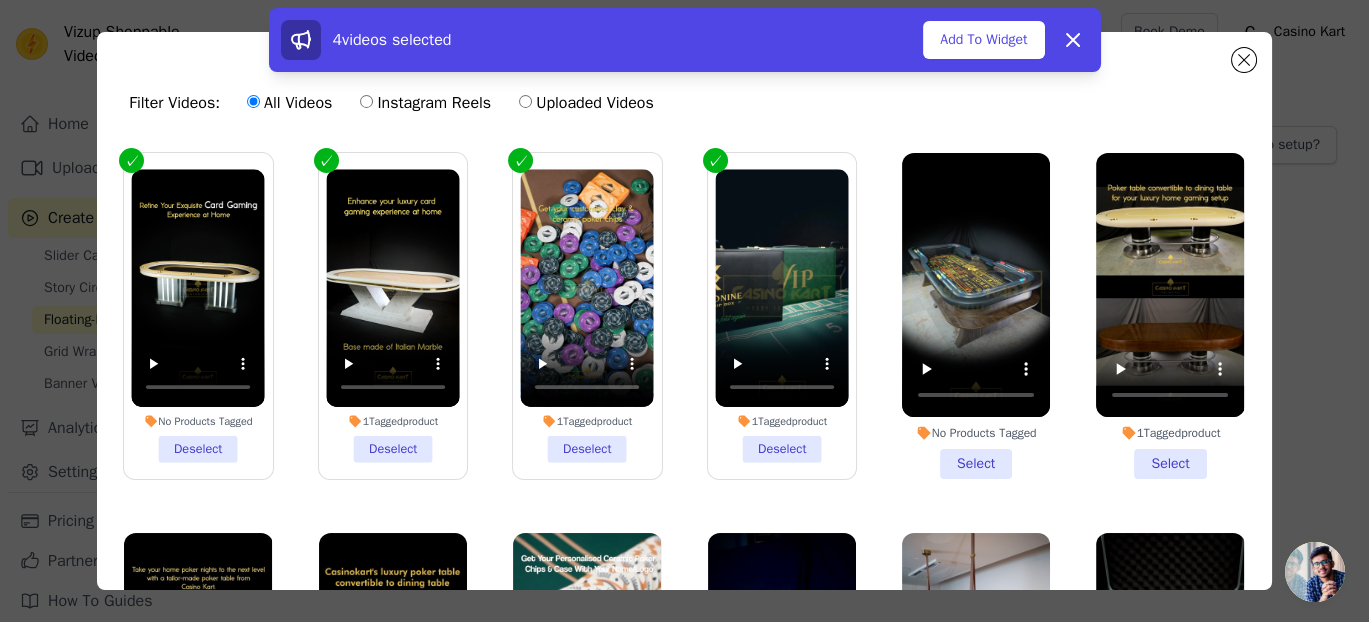 click on "No Products Tagged     Select" at bounding box center [976, 316] 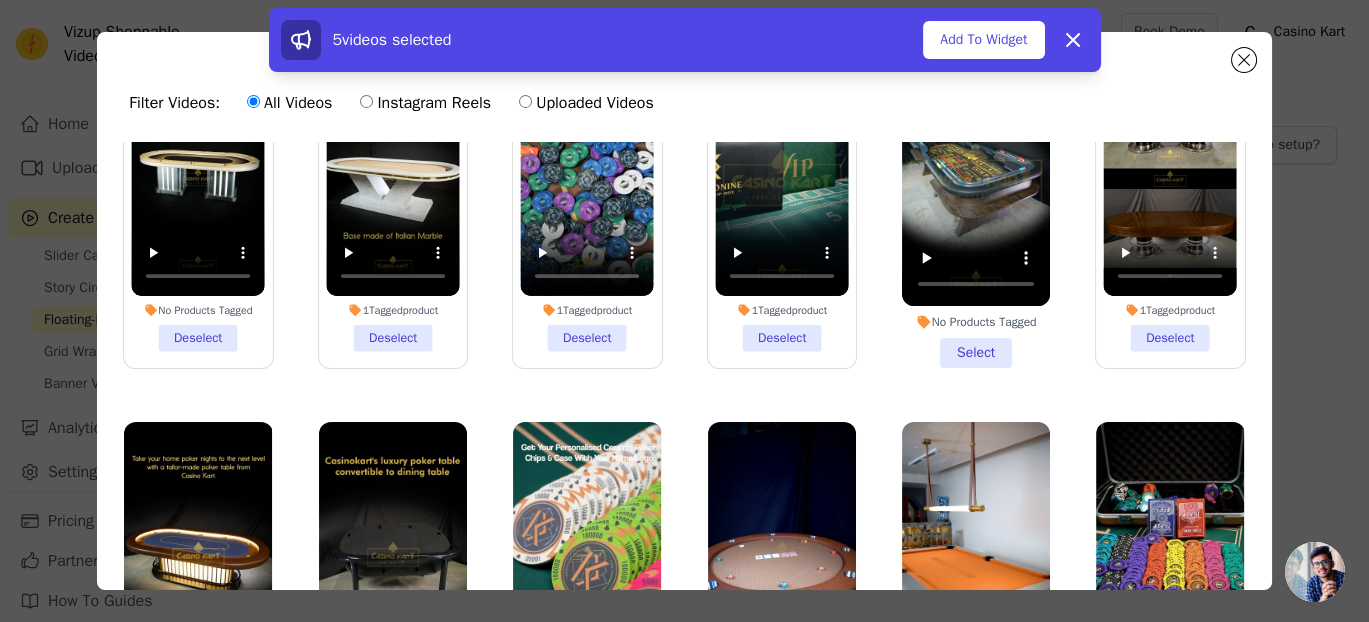 click on "No Products Tagged     Select" at bounding box center [976, 205] 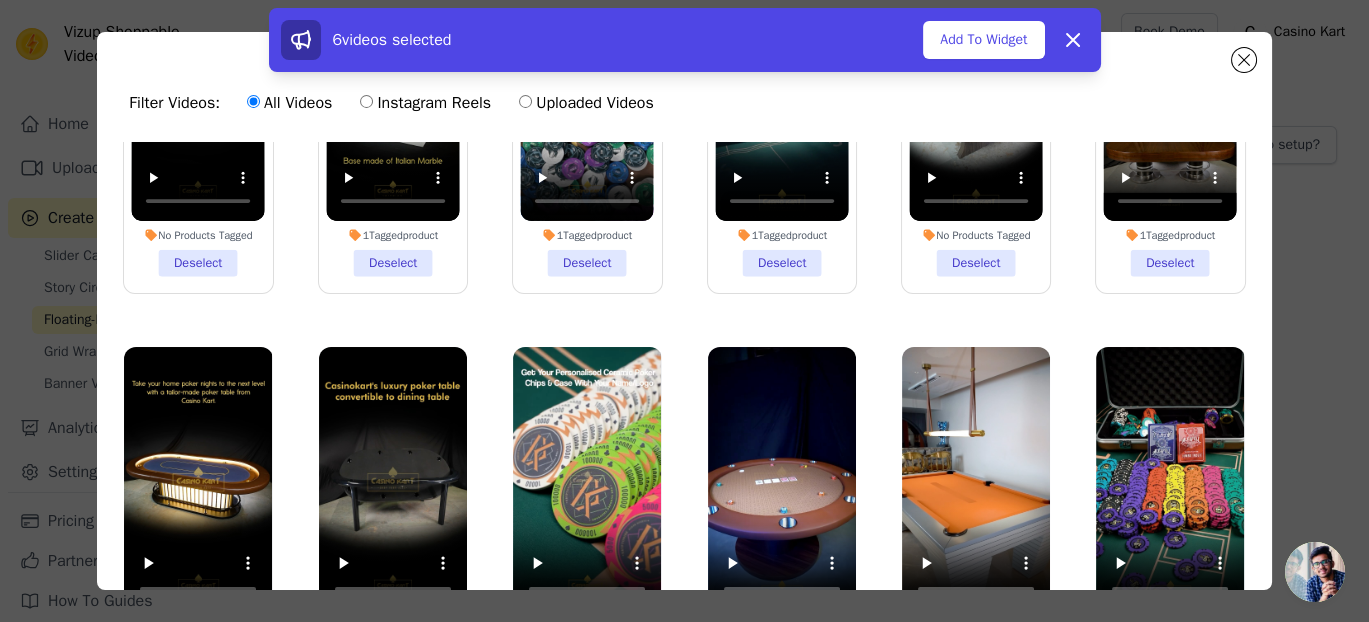 scroll, scrollTop: 227, scrollLeft: 0, axis: vertical 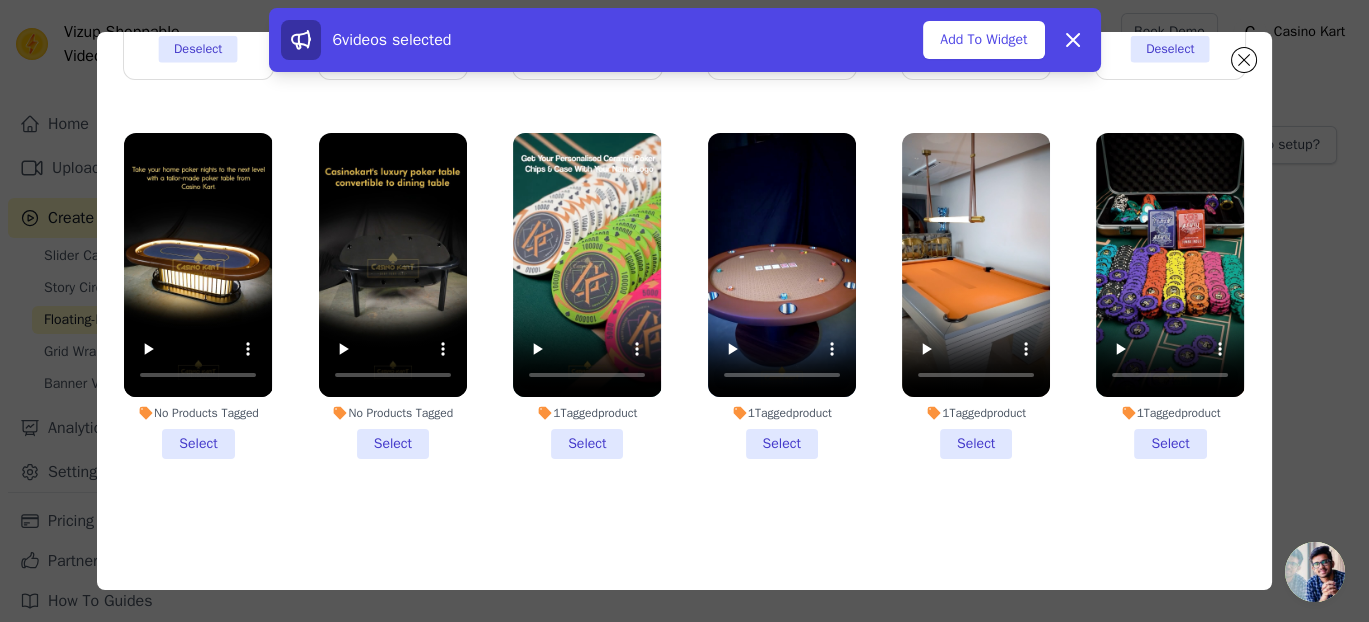 click on "1  Tagged  product     Select" at bounding box center (1170, 296) 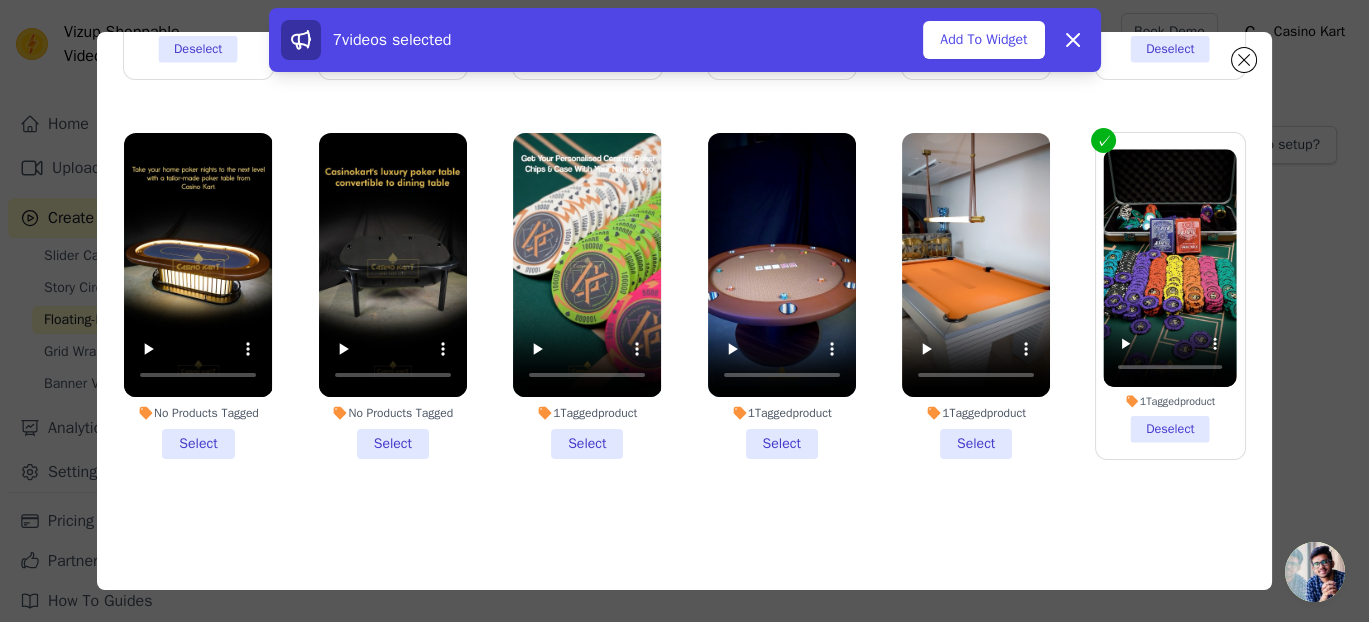 click on "1  Tagged  product     Select" at bounding box center [976, 296] 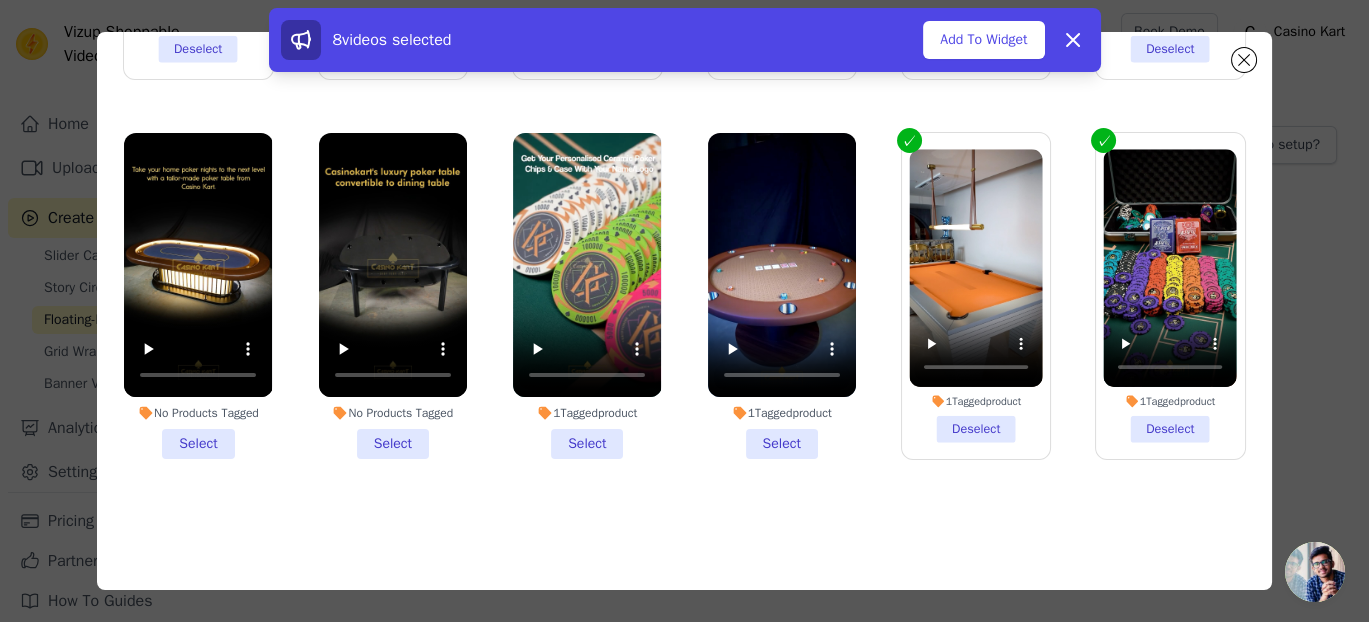 click on "1  Tagged  product     Select" at bounding box center (782, 296) 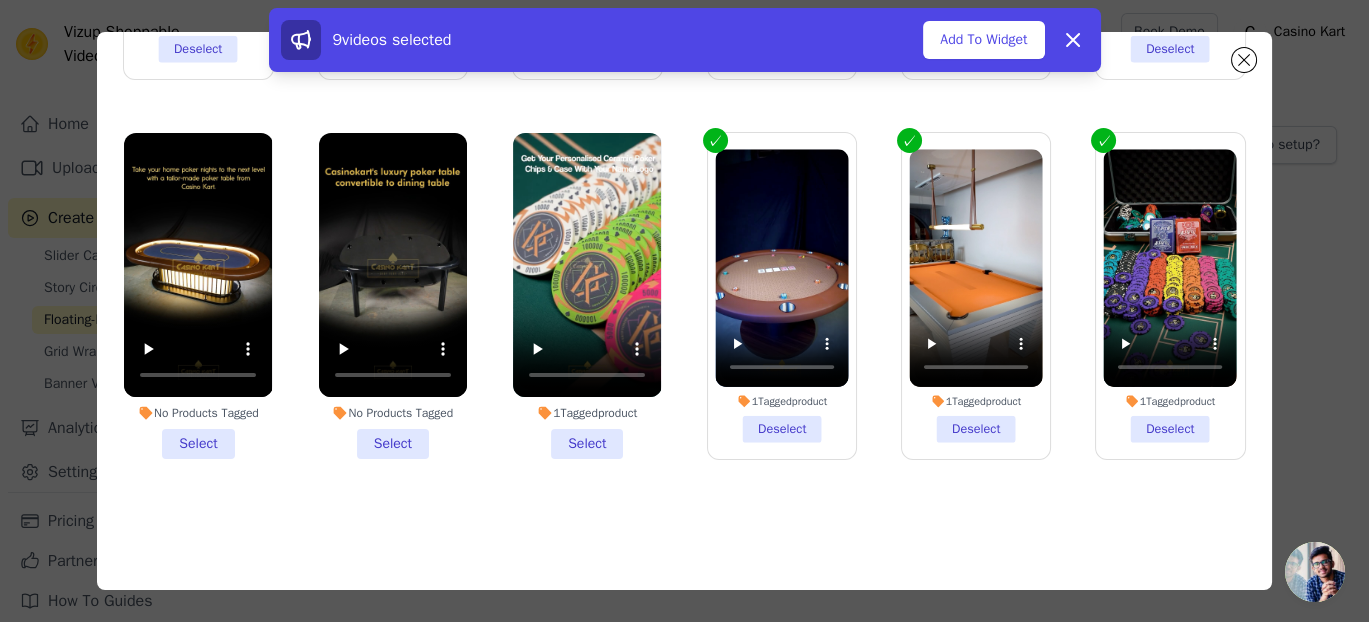 click on "1  Tagged  product     Select" at bounding box center (587, 296) 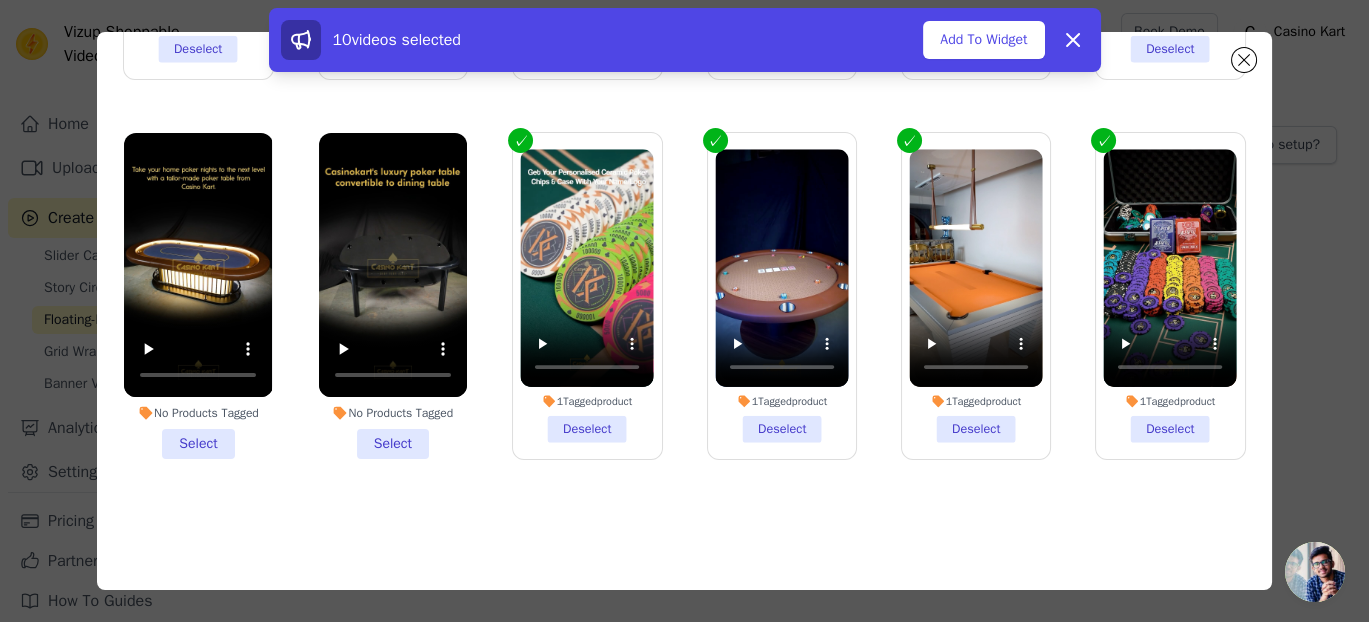 click on "No Products Tagged     Select" at bounding box center [393, 296] 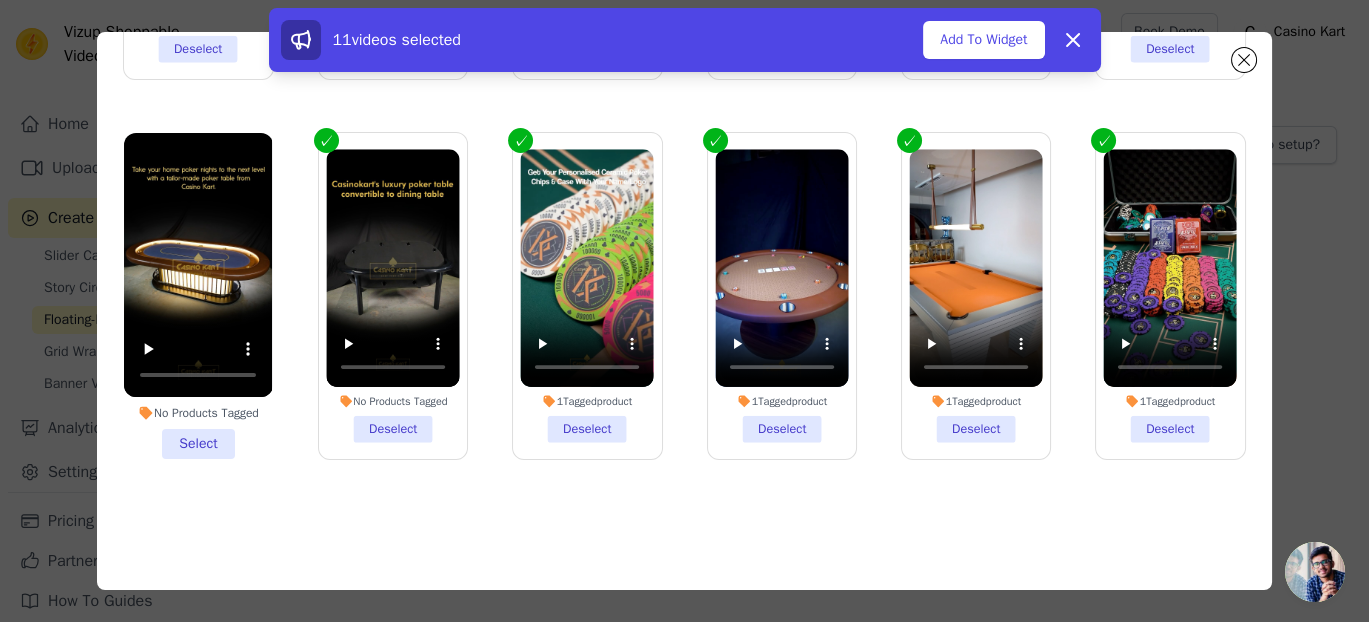 click on "No Products Tagged     Select" at bounding box center (198, 296) 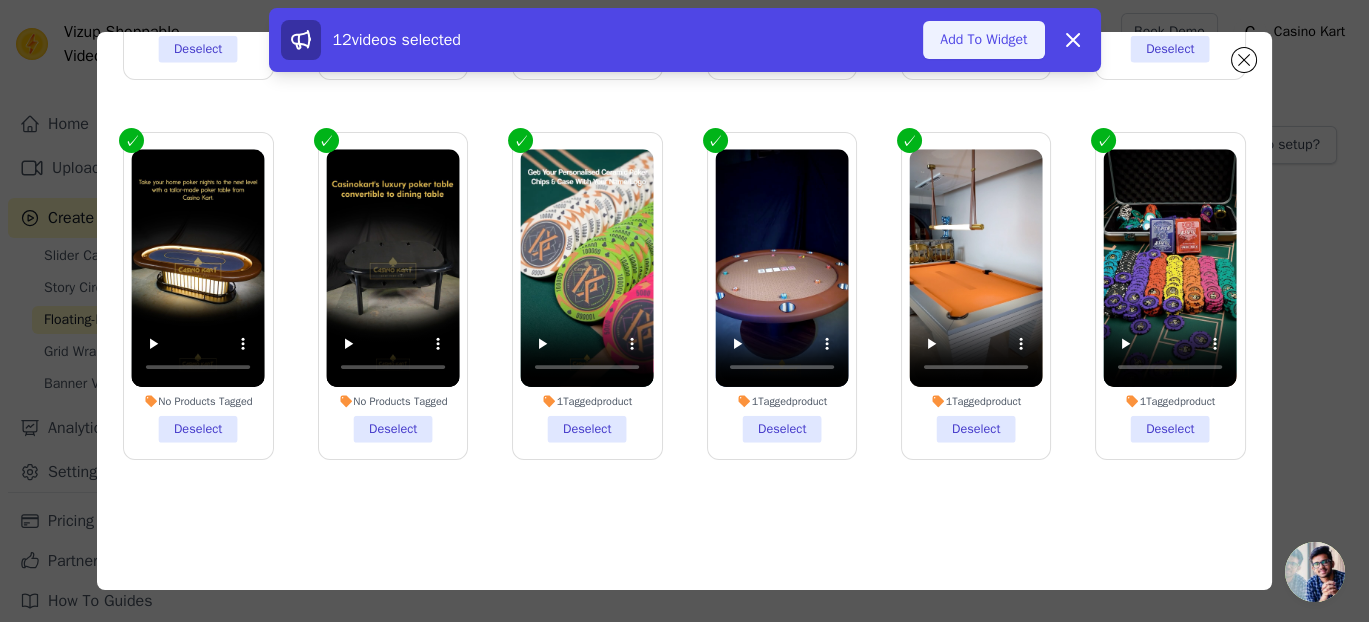 click on "Add To Widget" at bounding box center [983, 40] 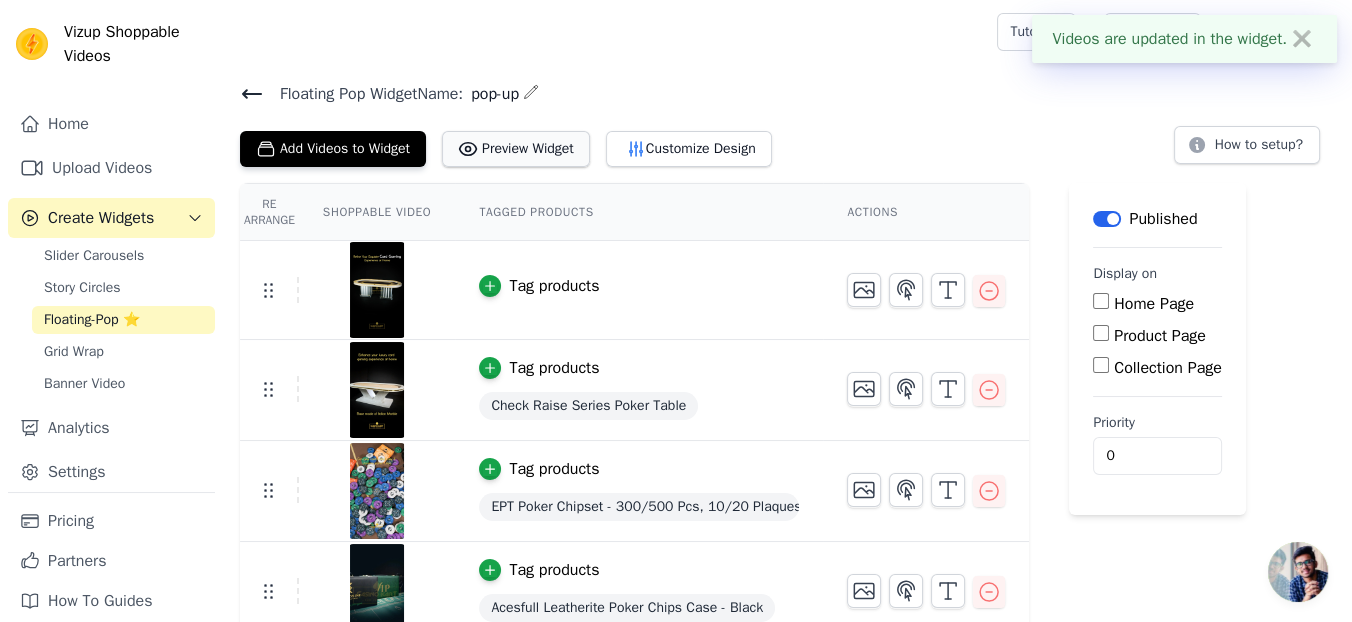 click on "Preview Widget" at bounding box center [516, 149] 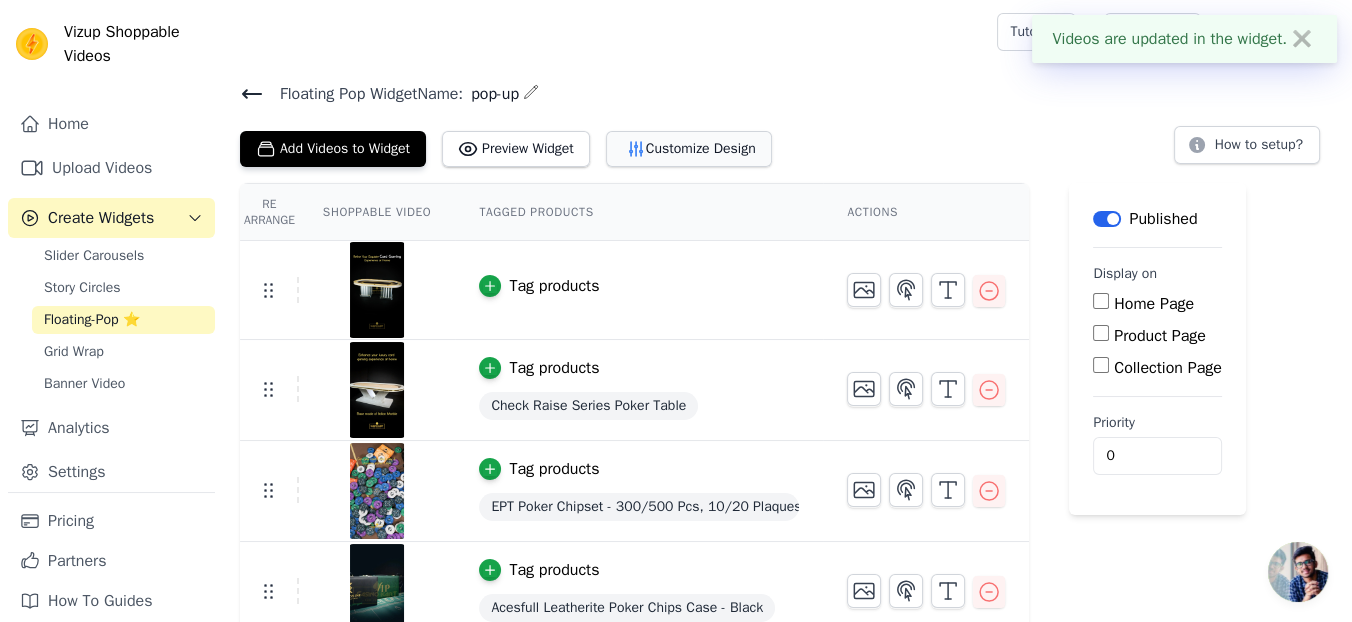 click on "Customize Design" at bounding box center [689, 149] 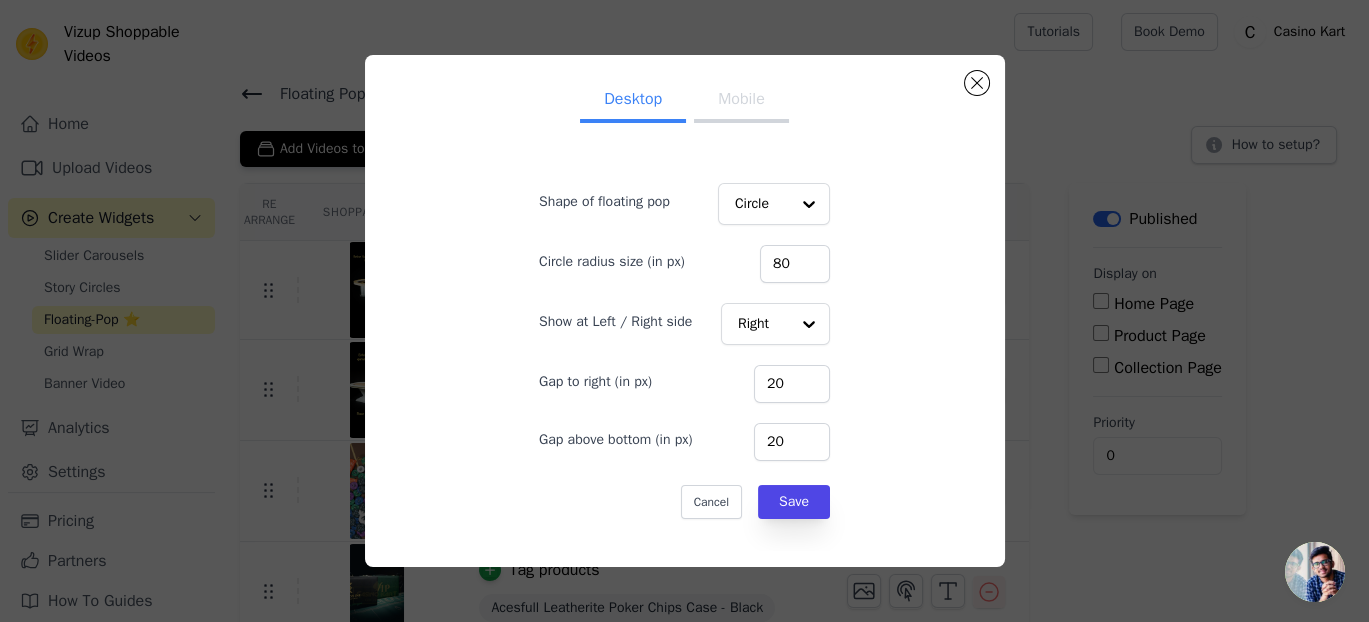 click on "Mobile" at bounding box center (741, 101) 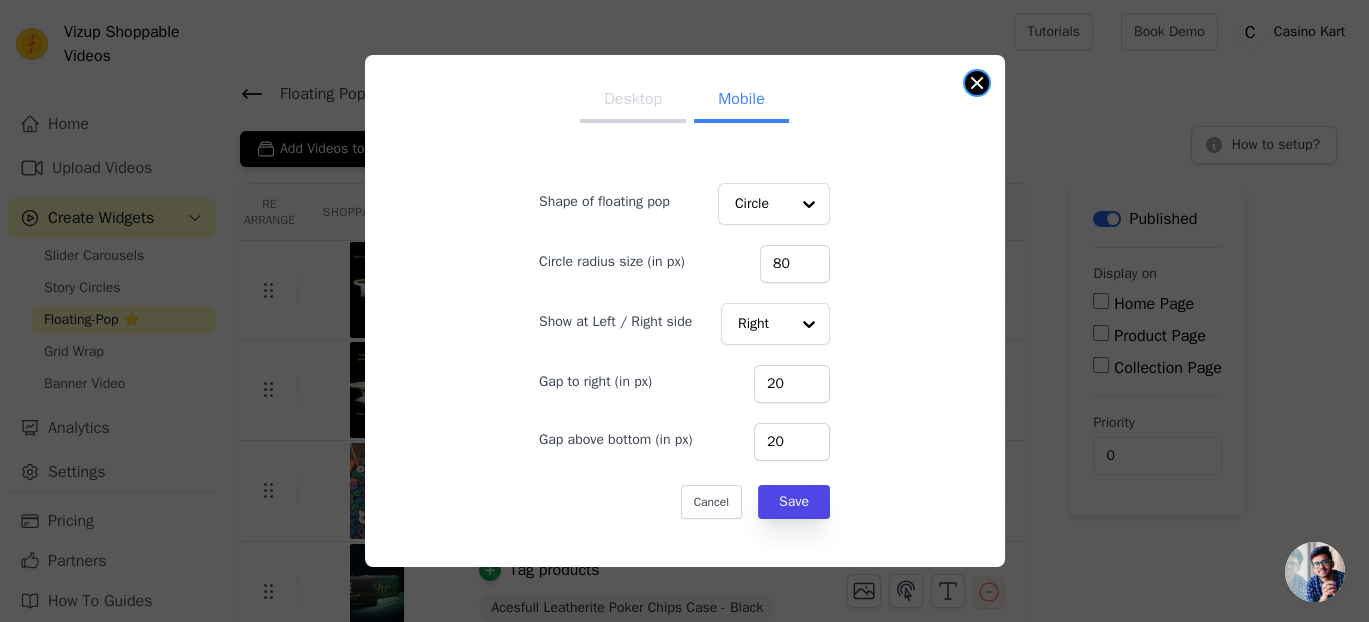 click at bounding box center (977, 83) 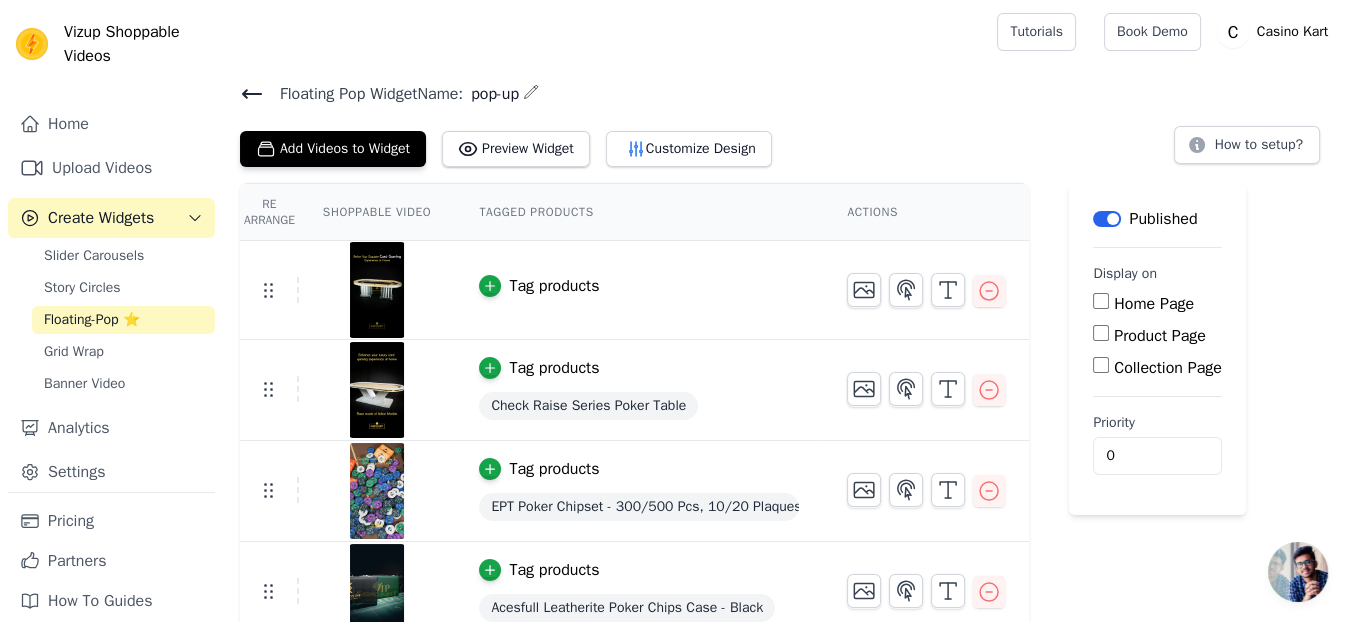 click on "Label     Published     Display on     Home Page     Product Page       Collection Page       Priority   0" at bounding box center [1157, 349] 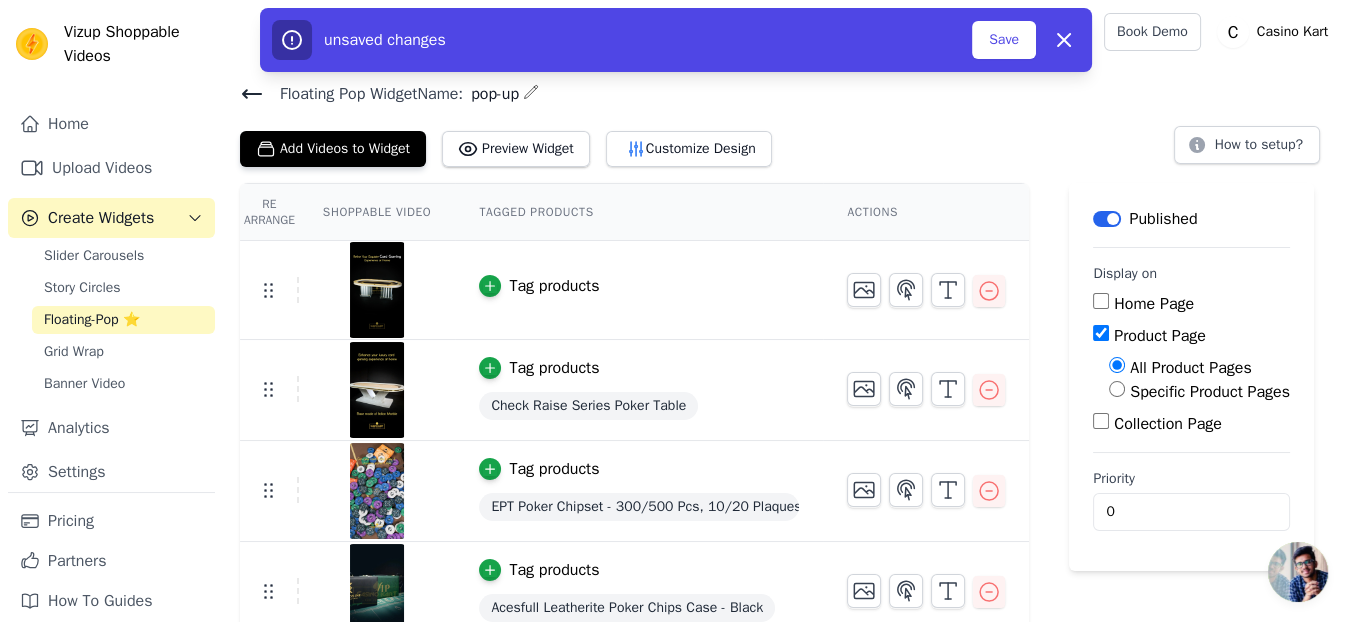 click on "Home Page" at bounding box center [1101, 301] 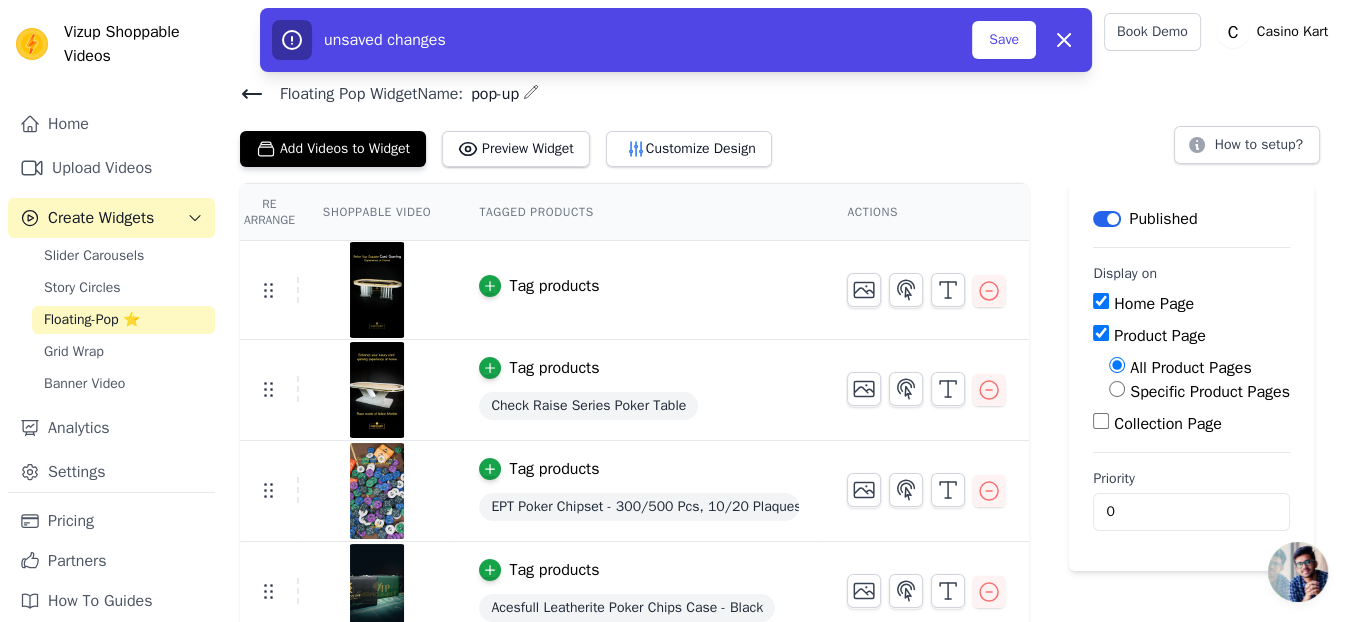 click on "Collection Page" at bounding box center (1101, 421) 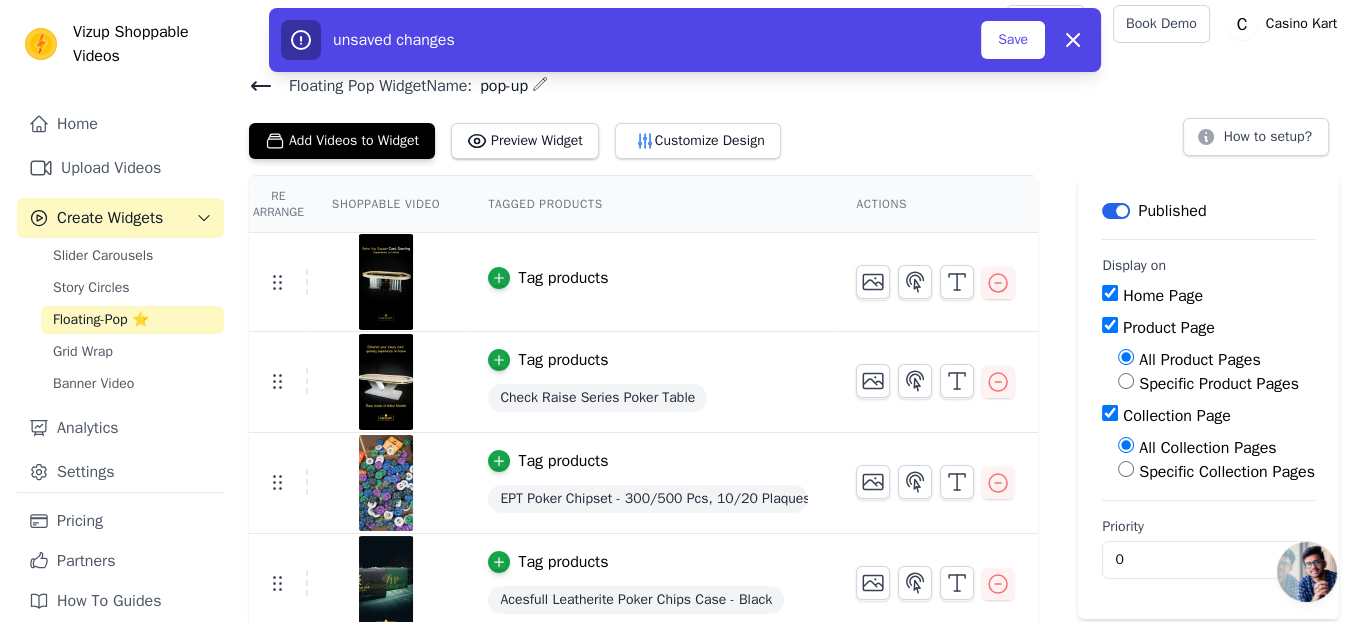 scroll, scrollTop: 0, scrollLeft: 0, axis: both 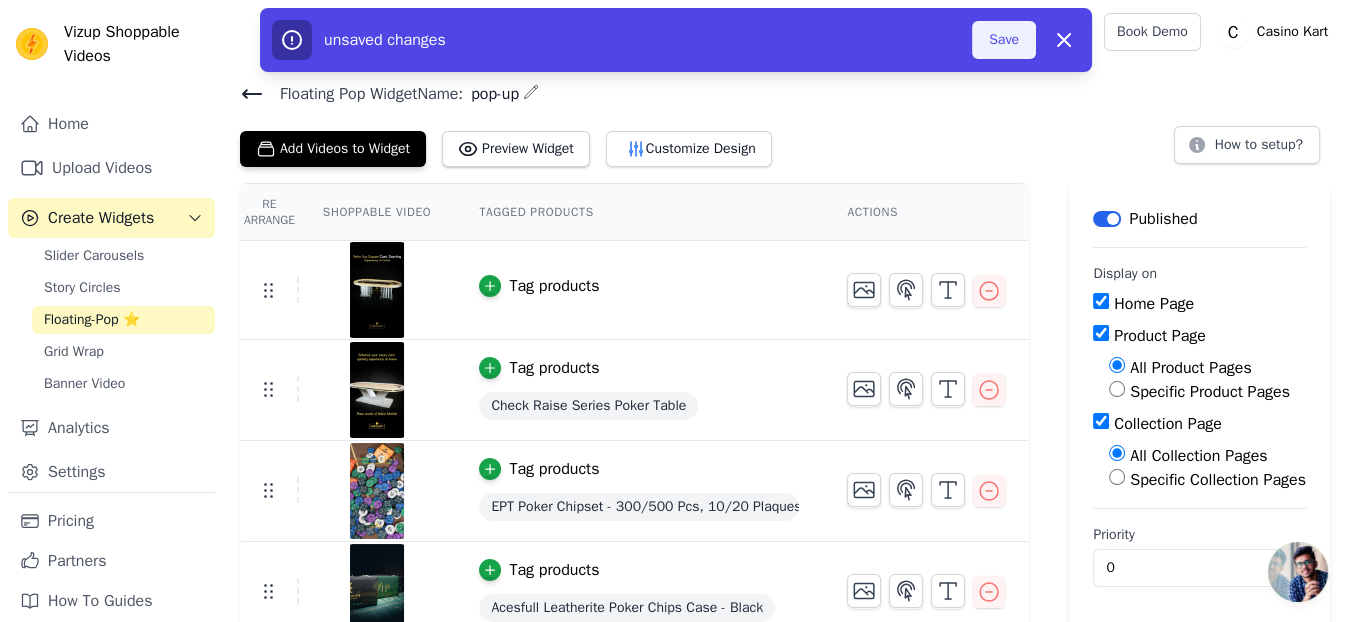 click on "Save" at bounding box center [1004, 40] 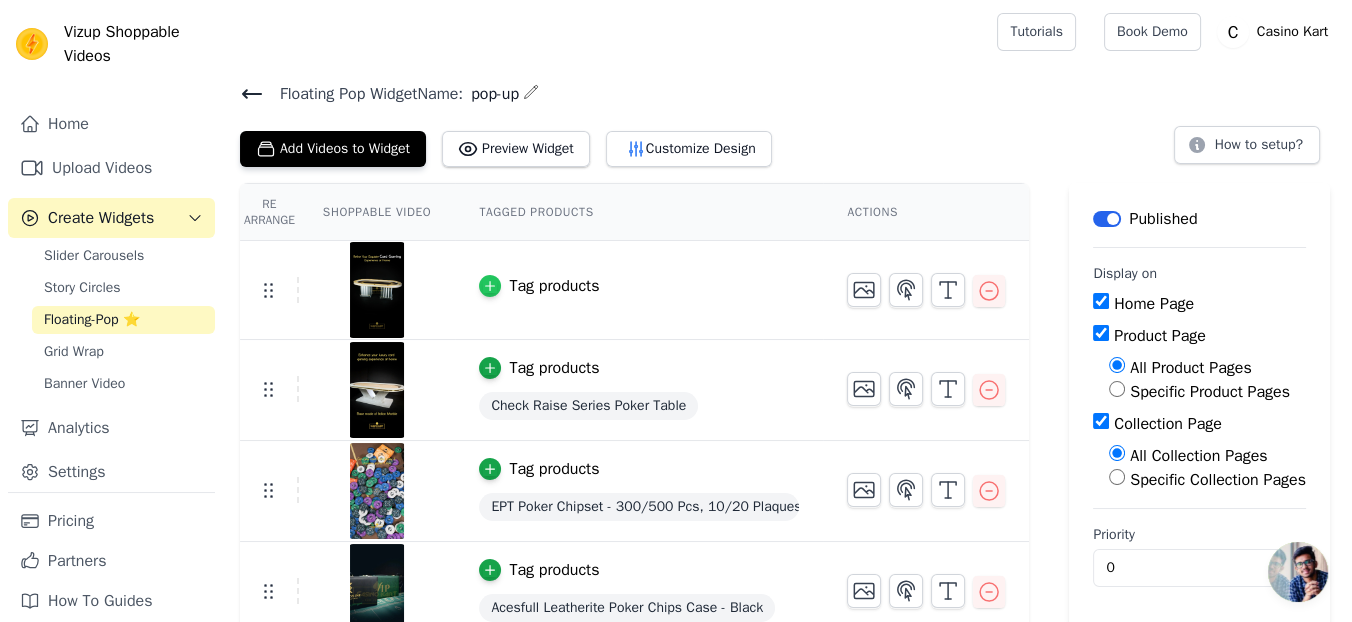 click 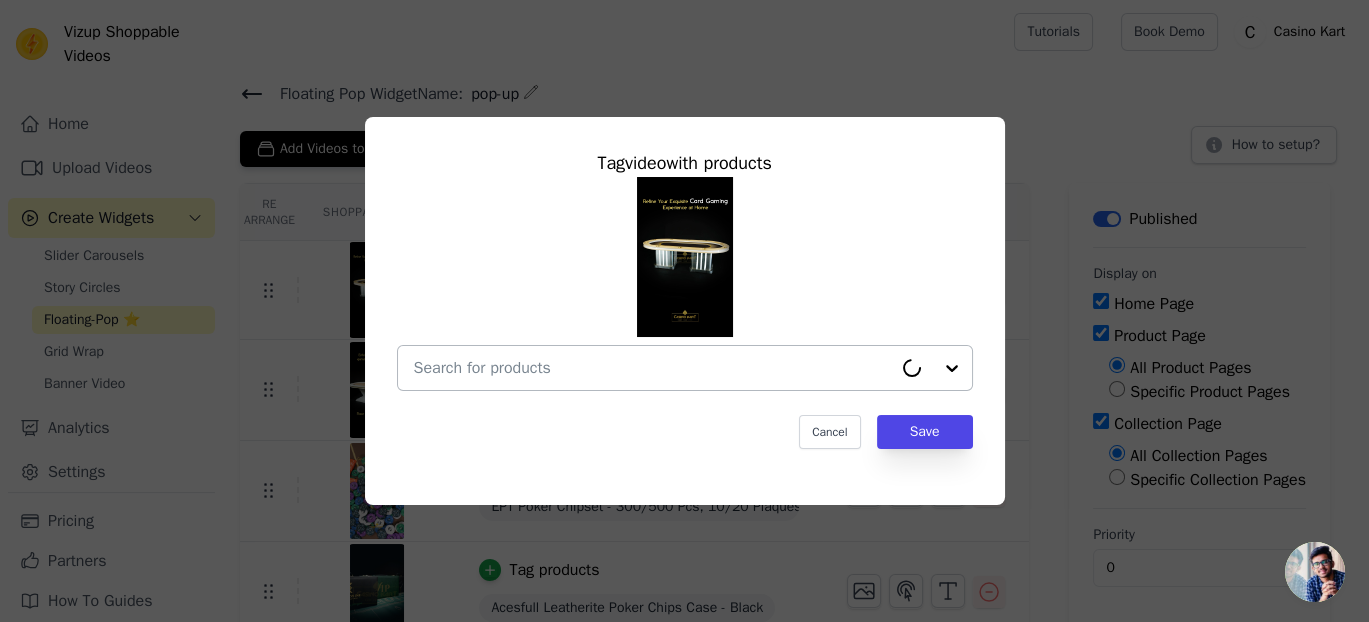 click at bounding box center [653, 368] 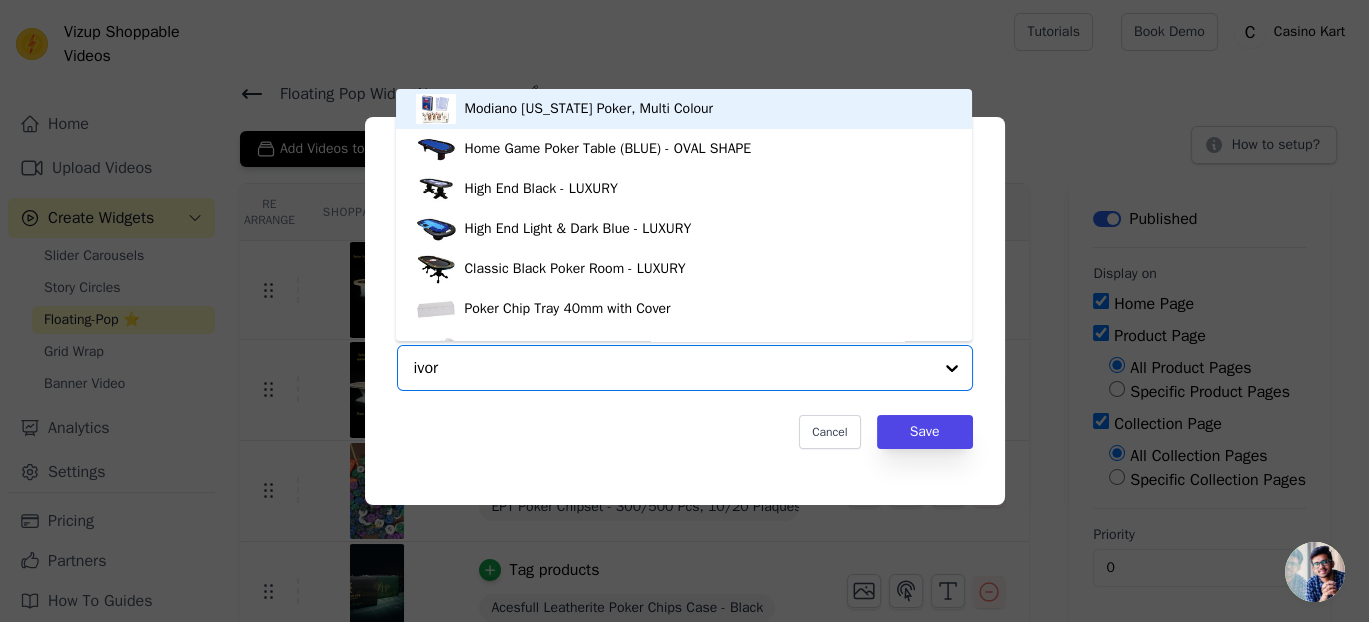 type on "ivory" 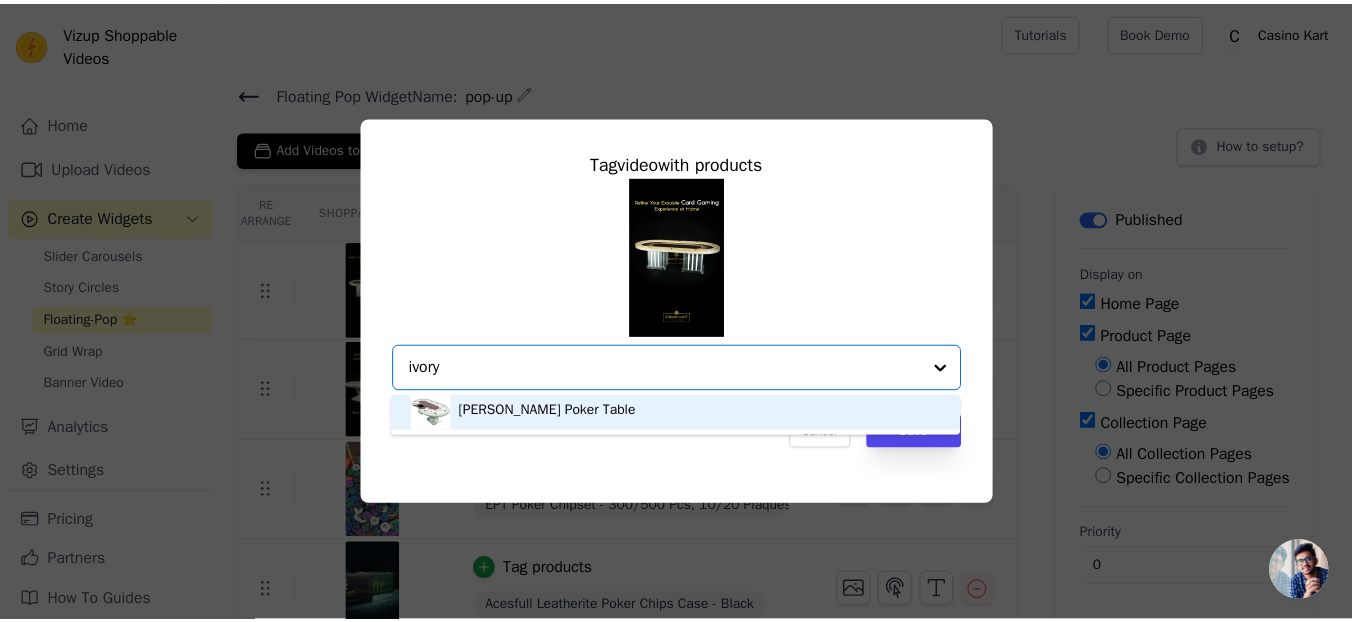 scroll, scrollTop: 0, scrollLeft: 0, axis: both 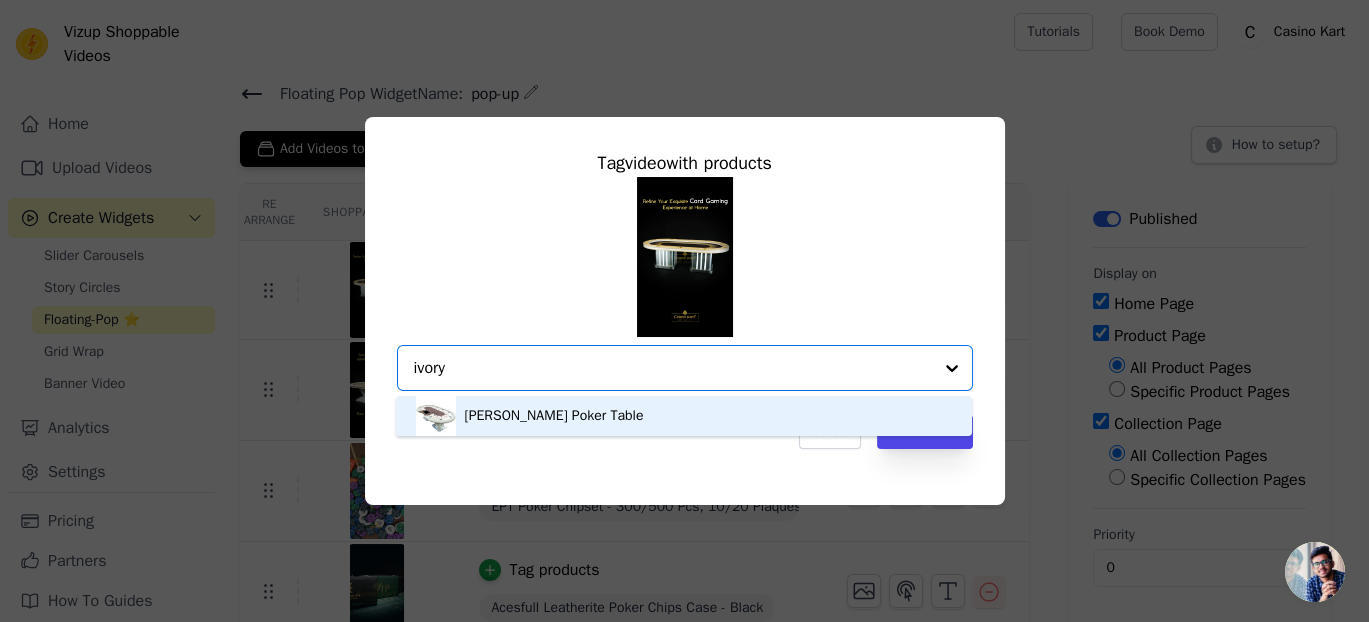 click on "Ivory Carlson Poker Table" at bounding box center [553, 416] 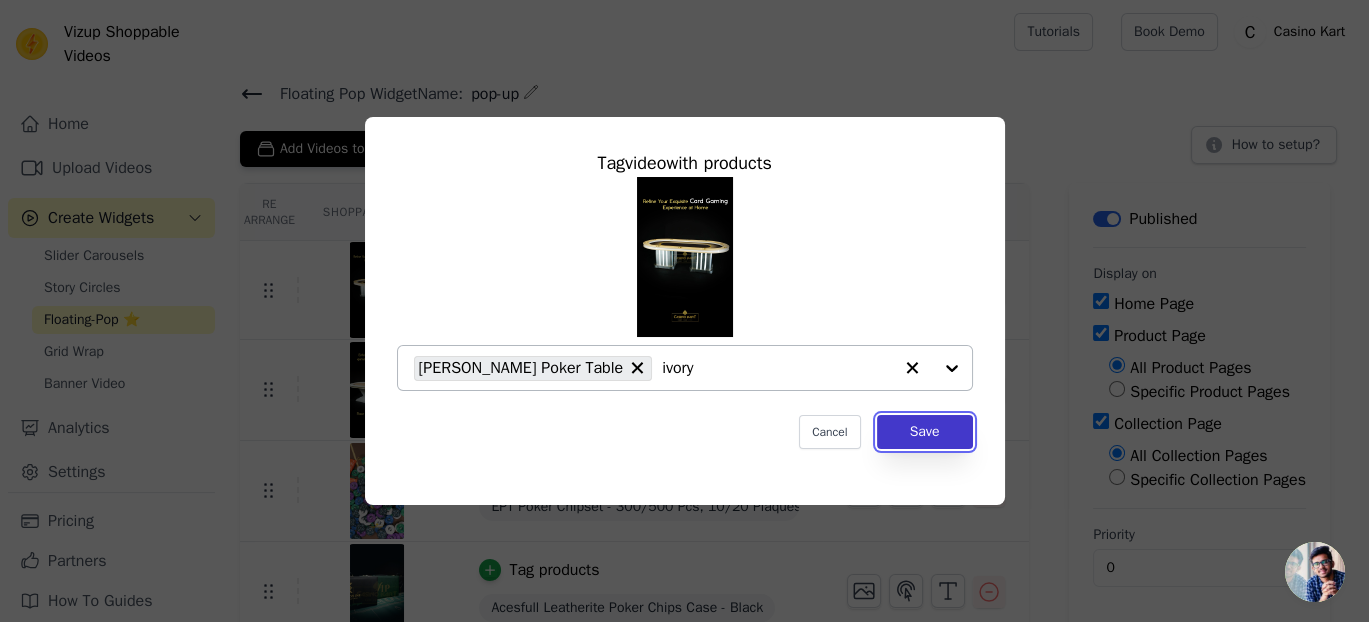 click on "Save" at bounding box center (925, 432) 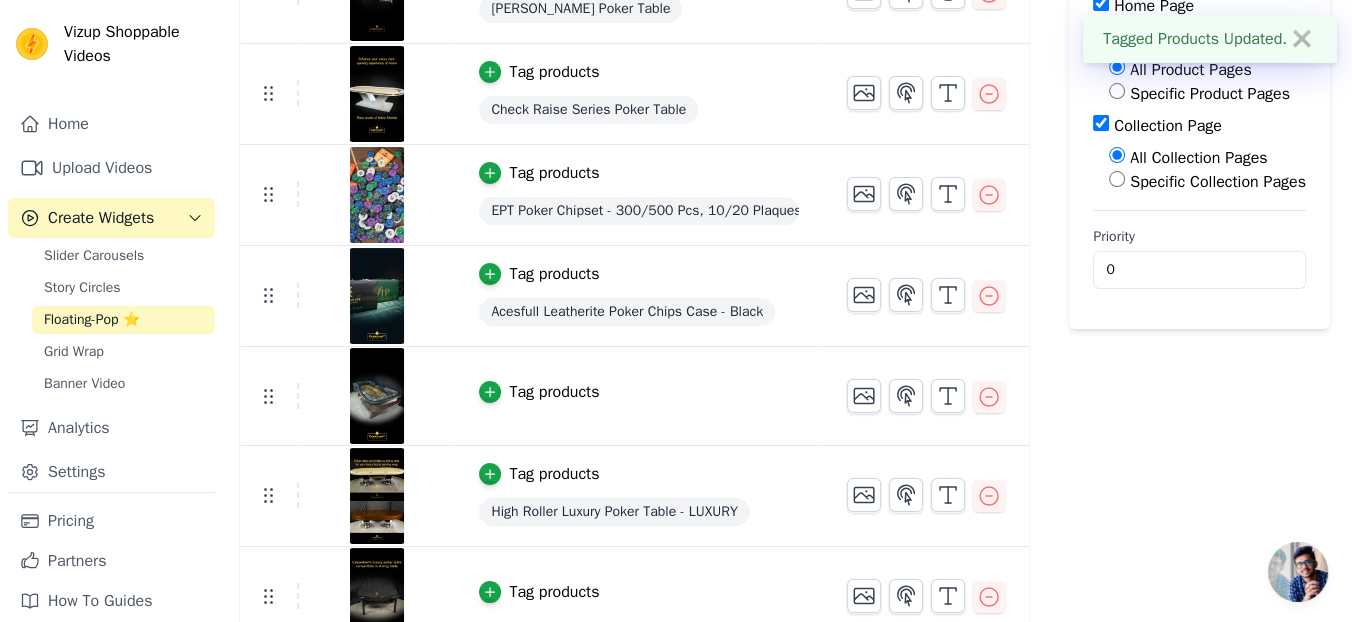scroll, scrollTop: 333, scrollLeft: 0, axis: vertical 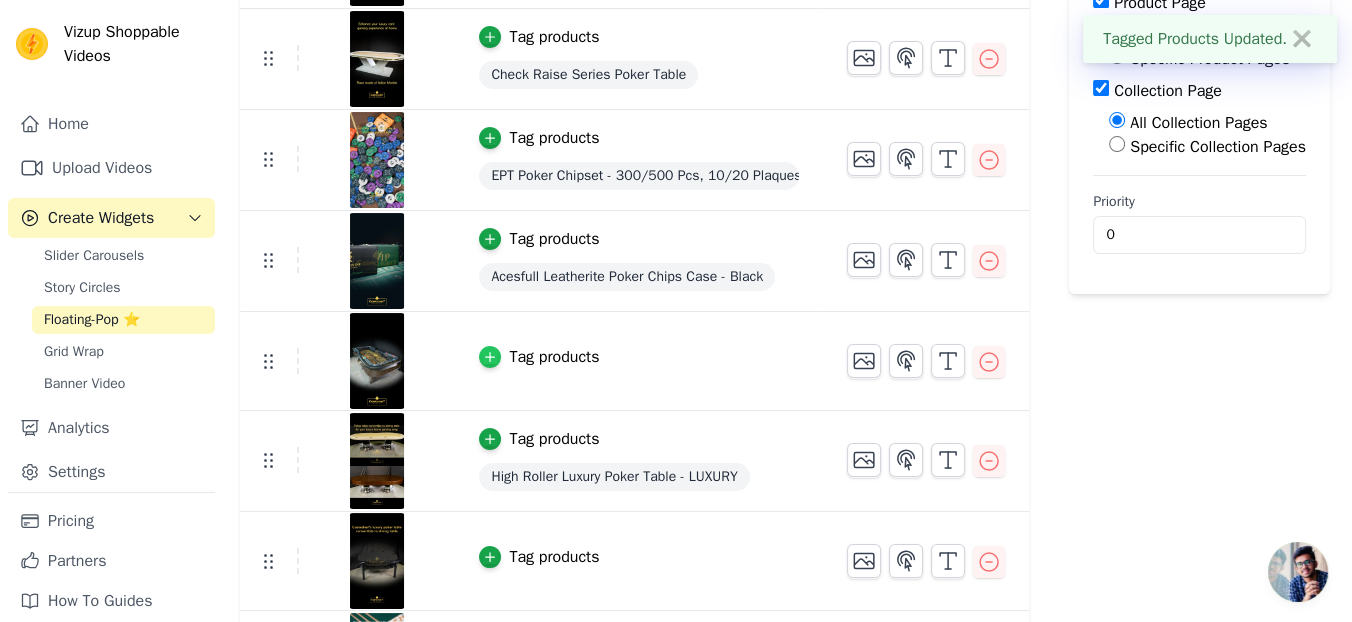 click 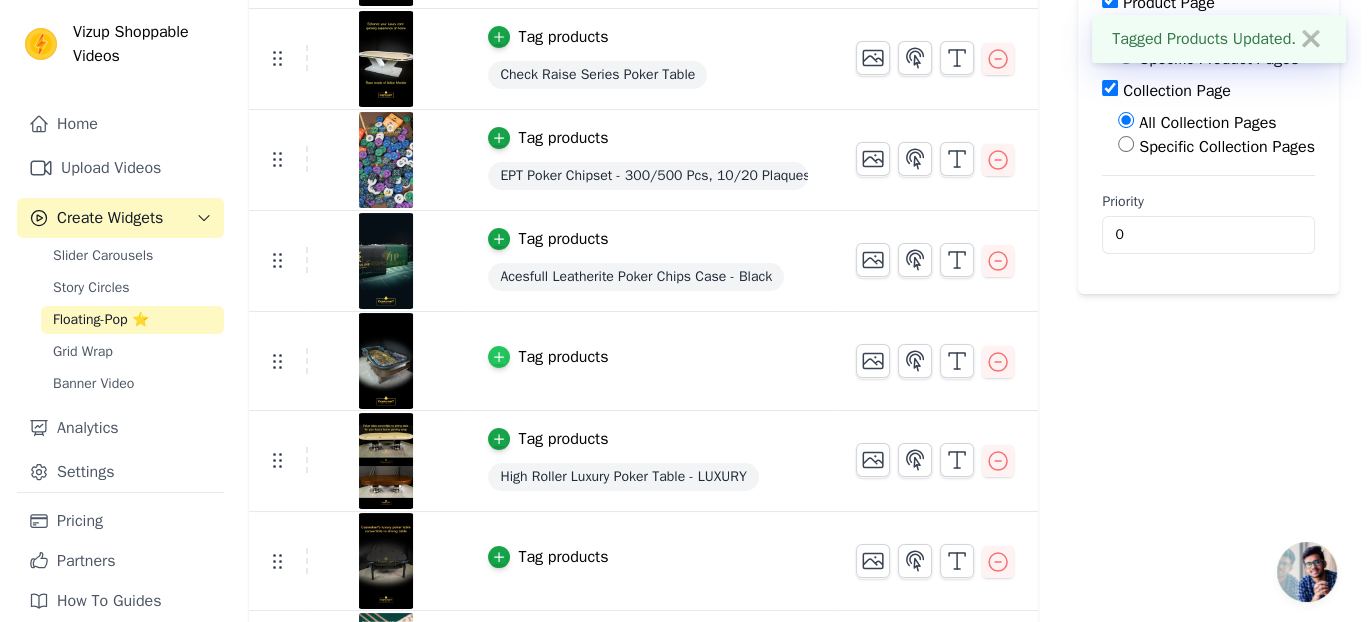 scroll, scrollTop: 0, scrollLeft: 0, axis: both 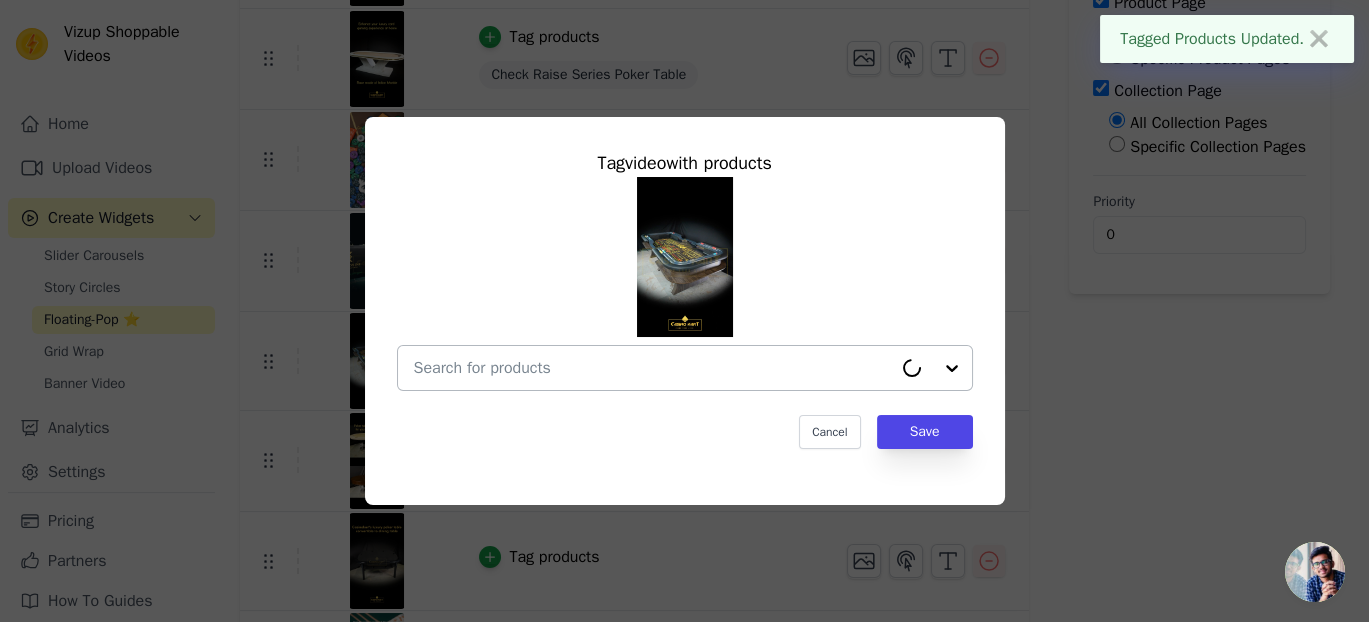 click at bounding box center (653, 368) 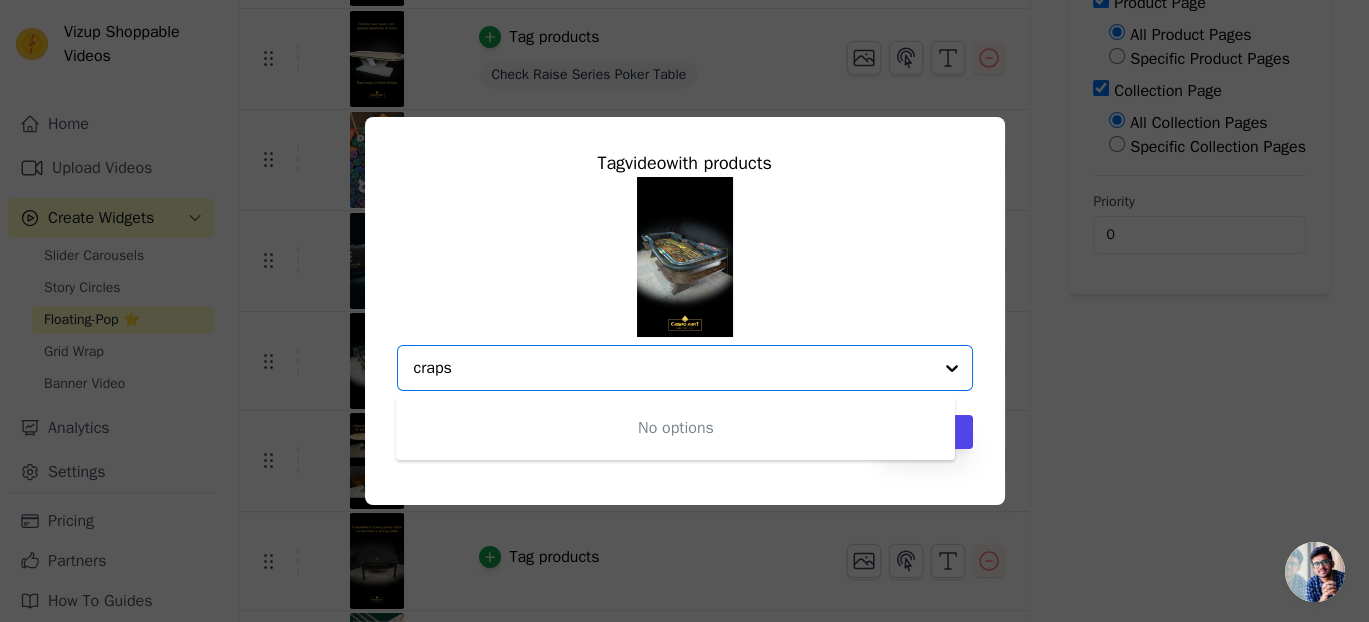 type on "craps" 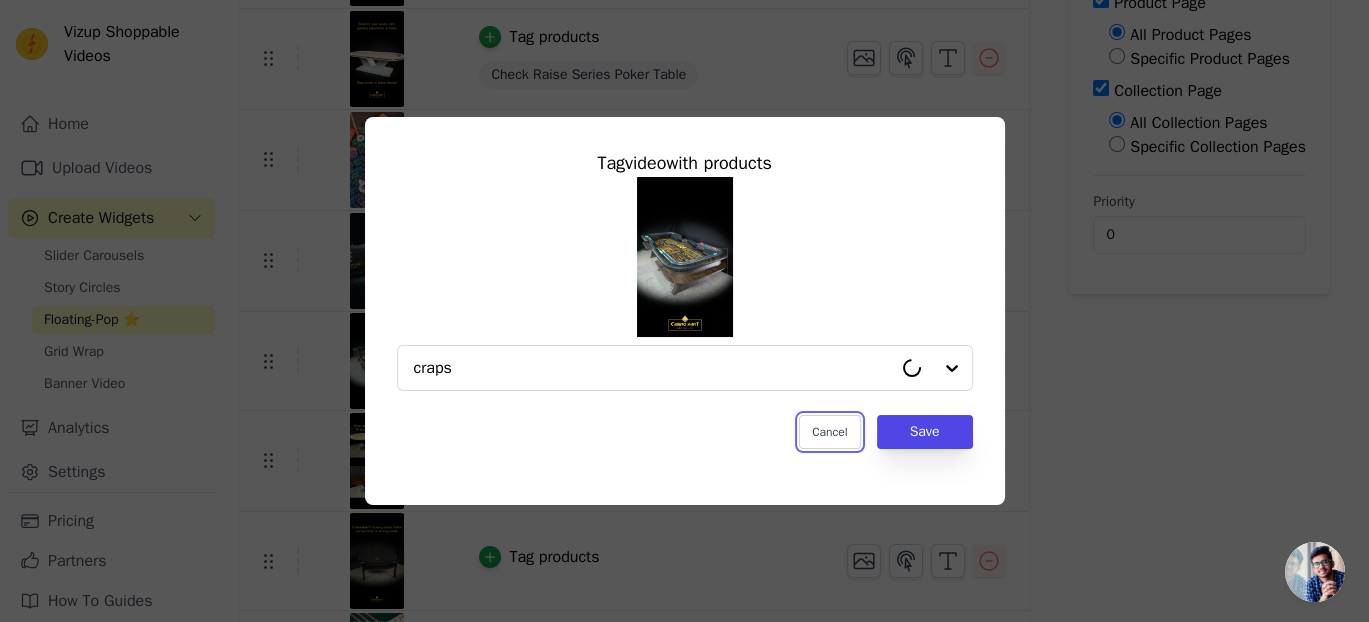 click on "Cancel" at bounding box center (829, 432) 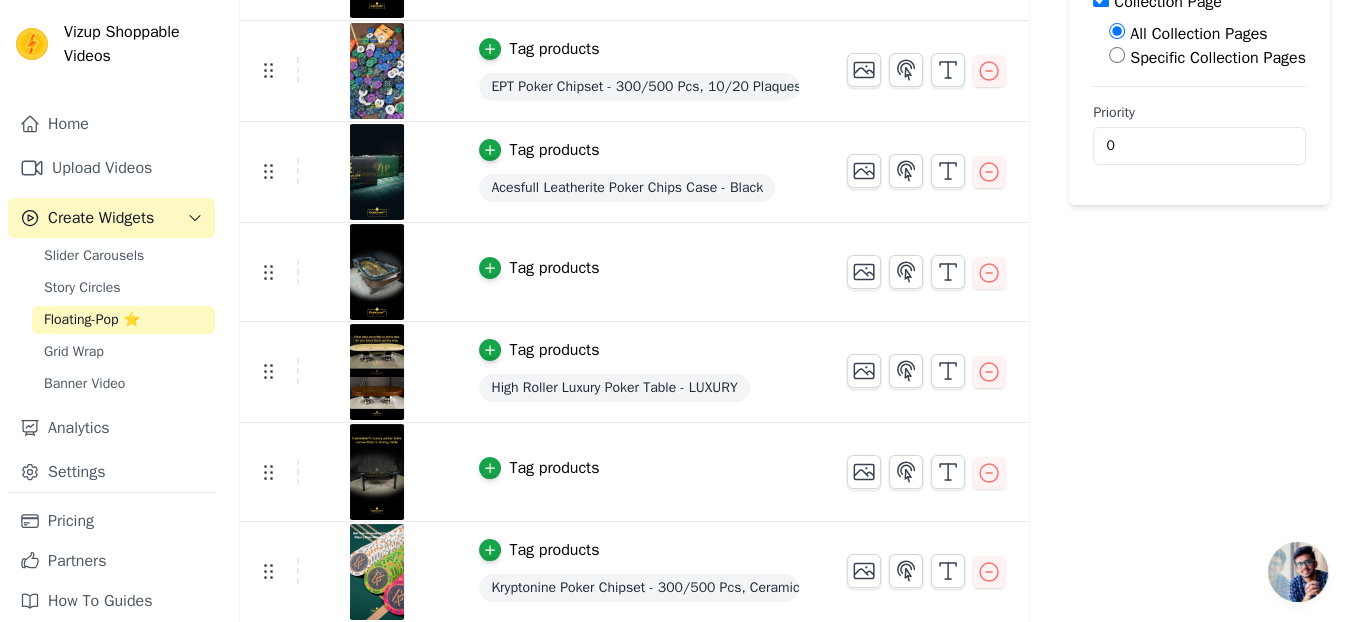 scroll, scrollTop: 555, scrollLeft: 0, axis: vertical 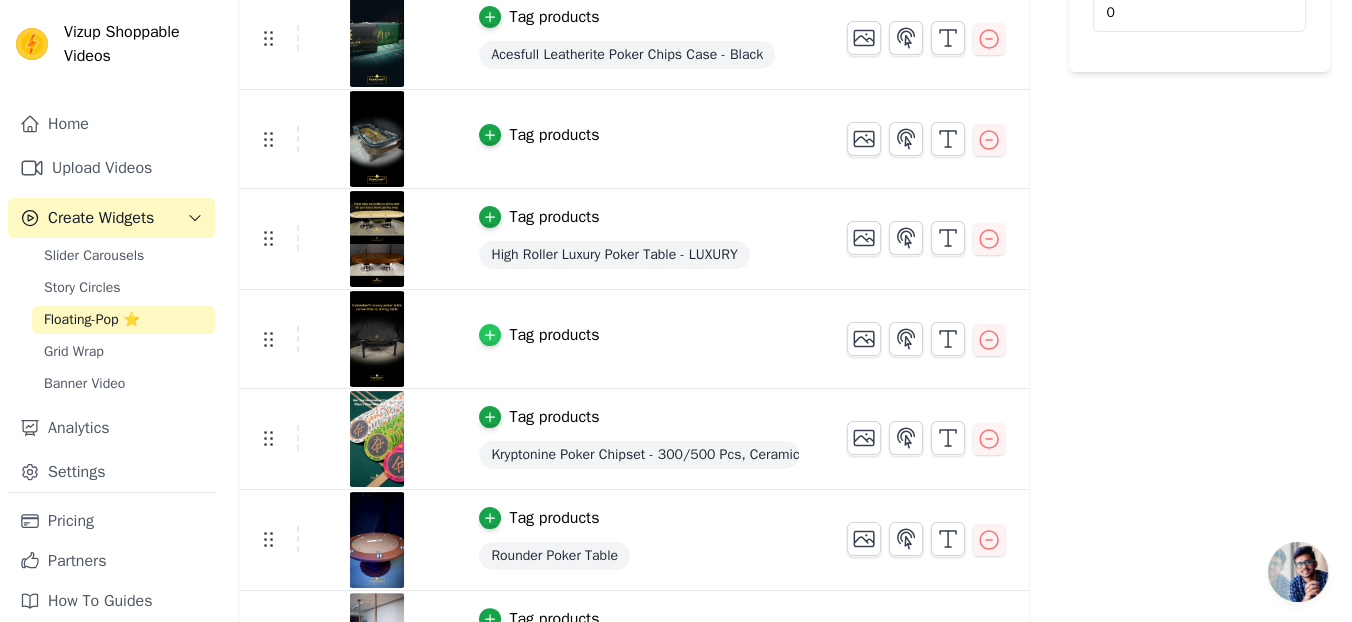 click 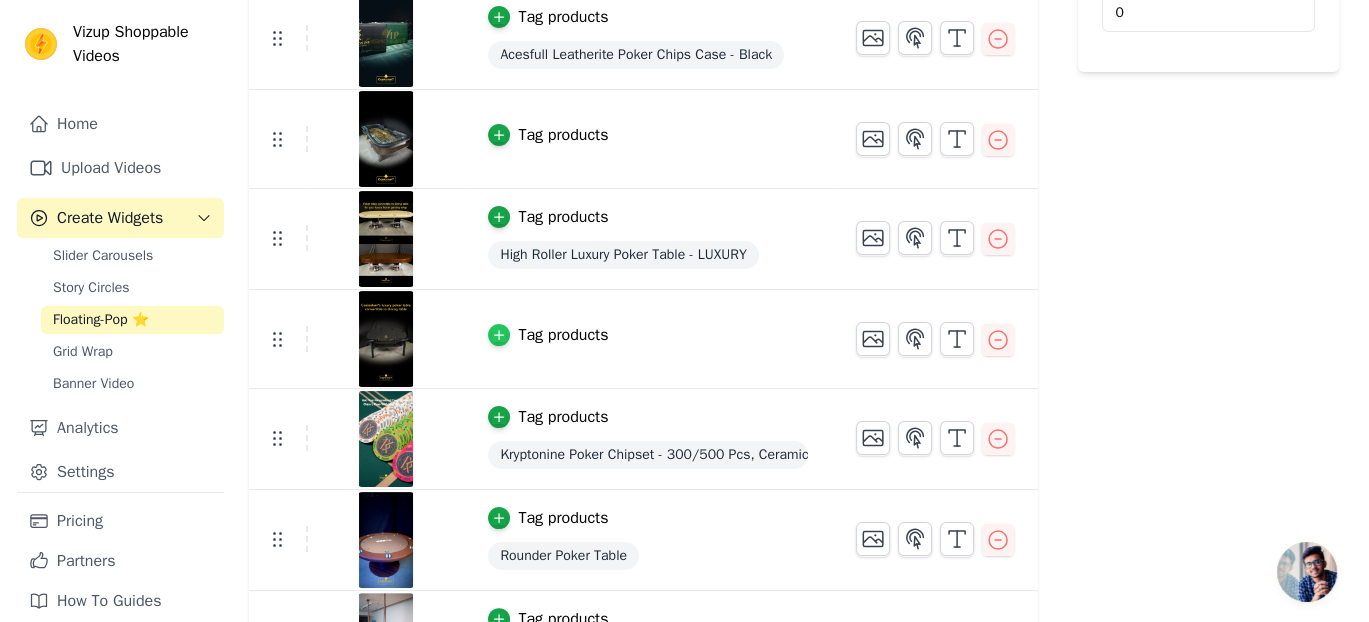 scroll, scrollTop: 0, scrollLeft: 0, axis: both 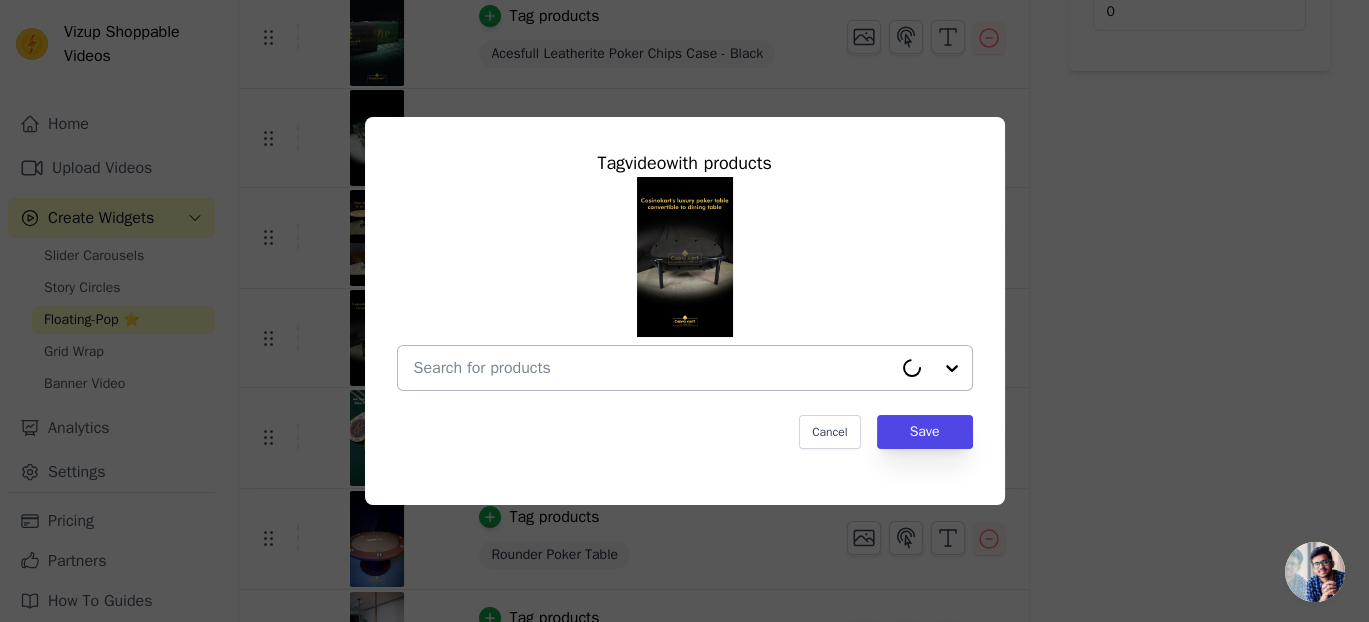 click at bounding box center (653, 368) 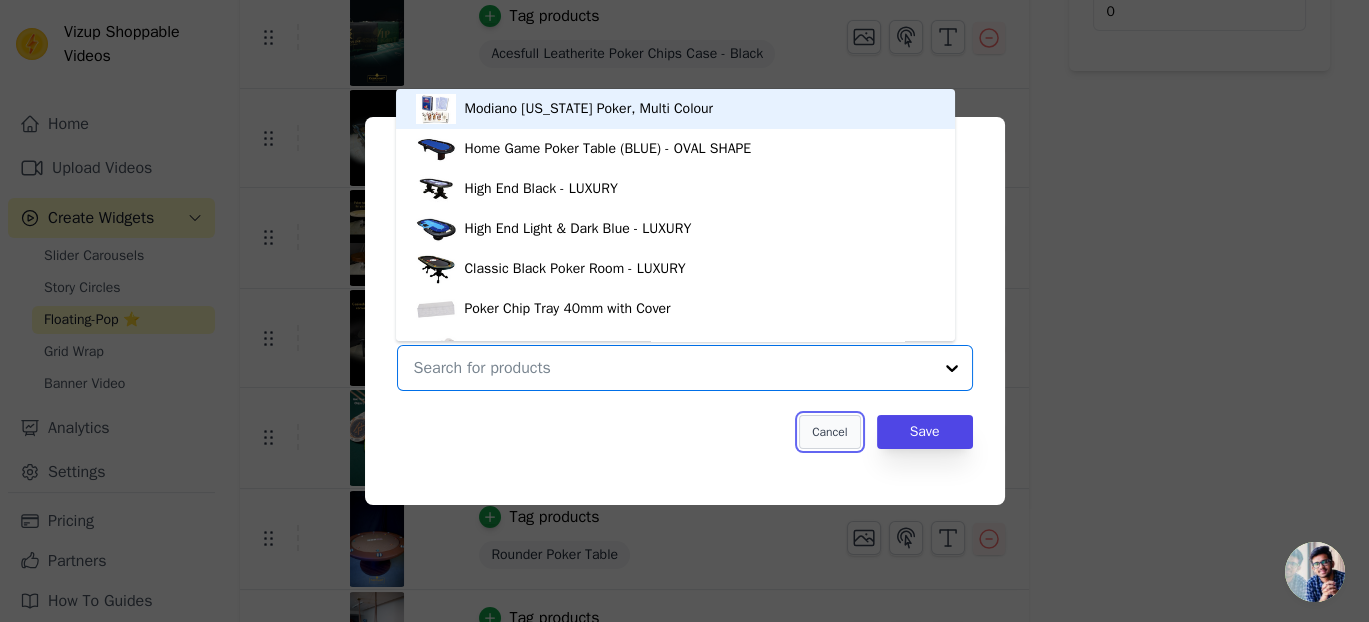 click on "Cancel" at bounding box center [829, 432] 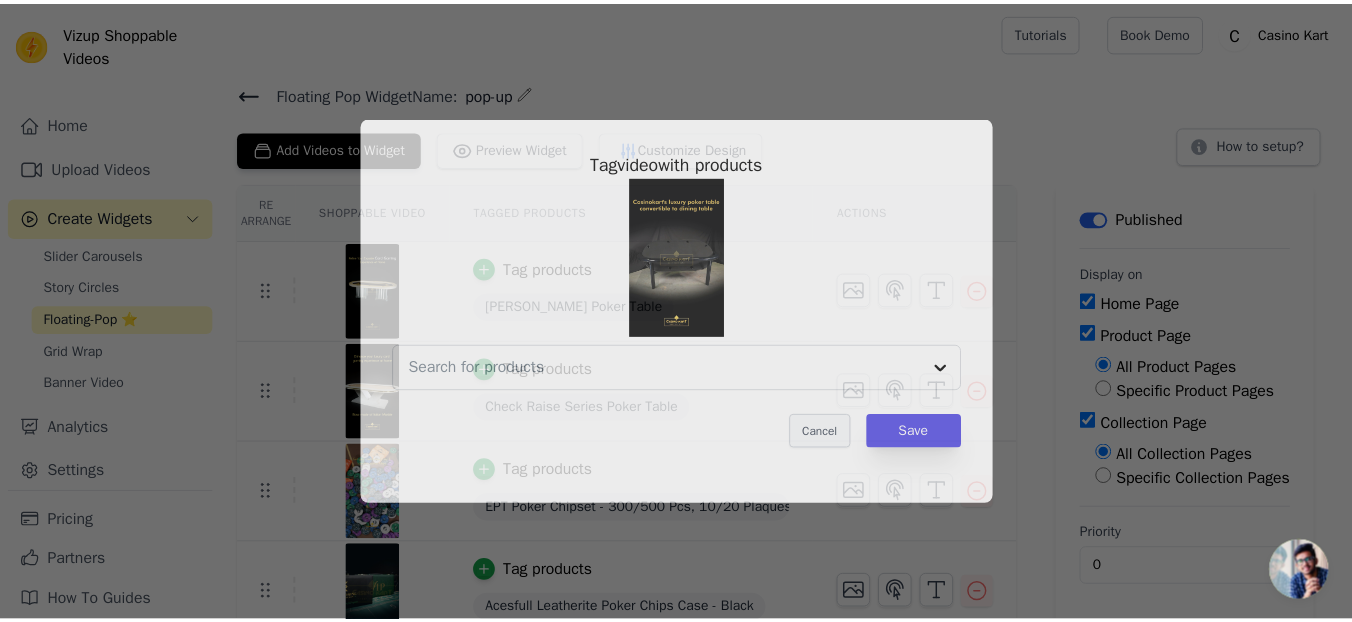 scroll, scrollTop: 555, scrollLeft: 0, axis: vertical 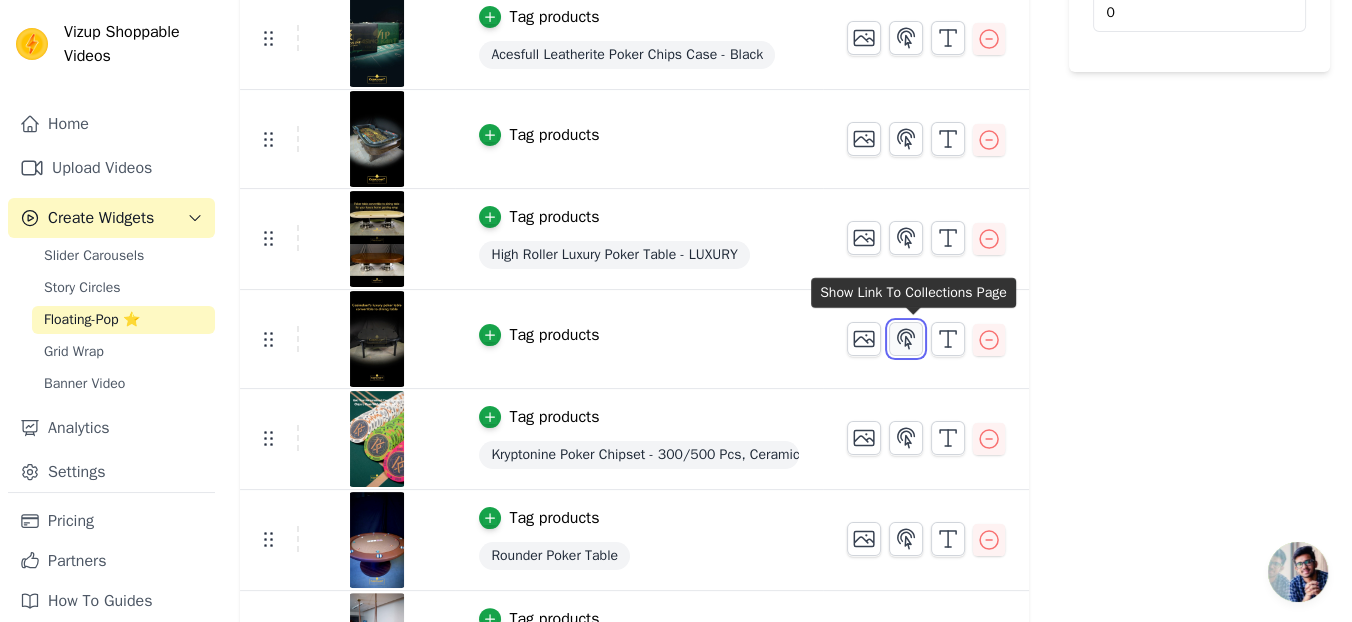 click 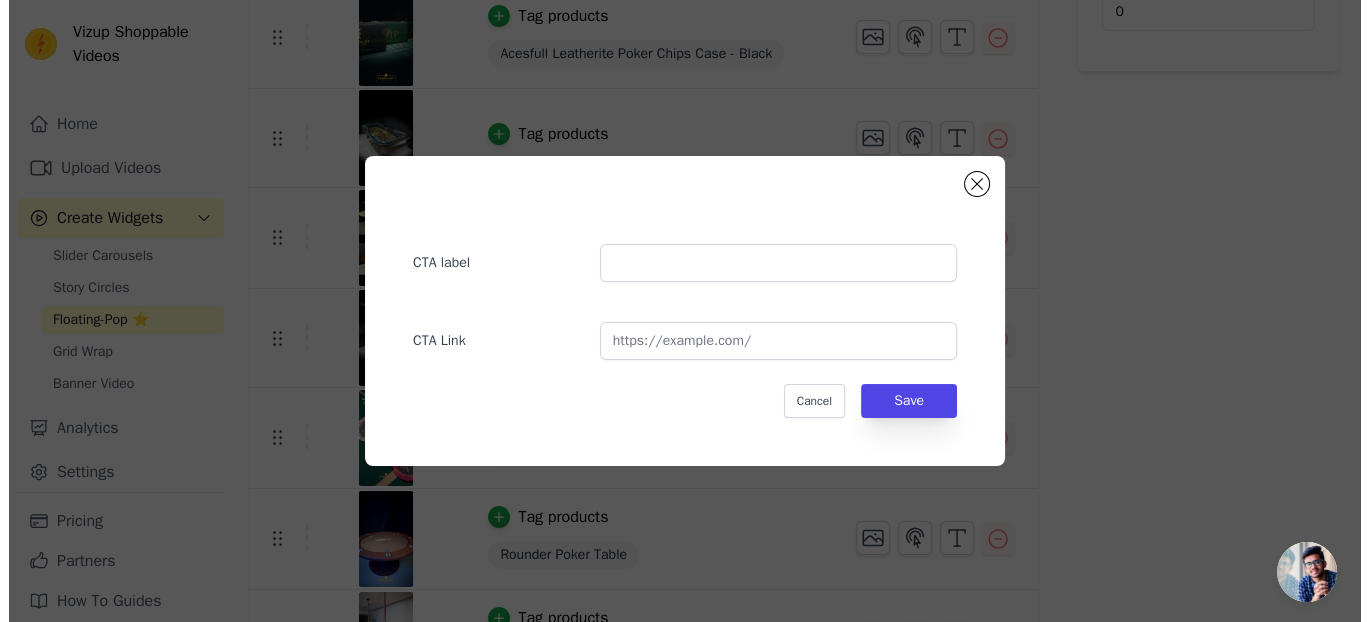 scroll, scrollTop: 0, scrollLeft: 0, axis: both 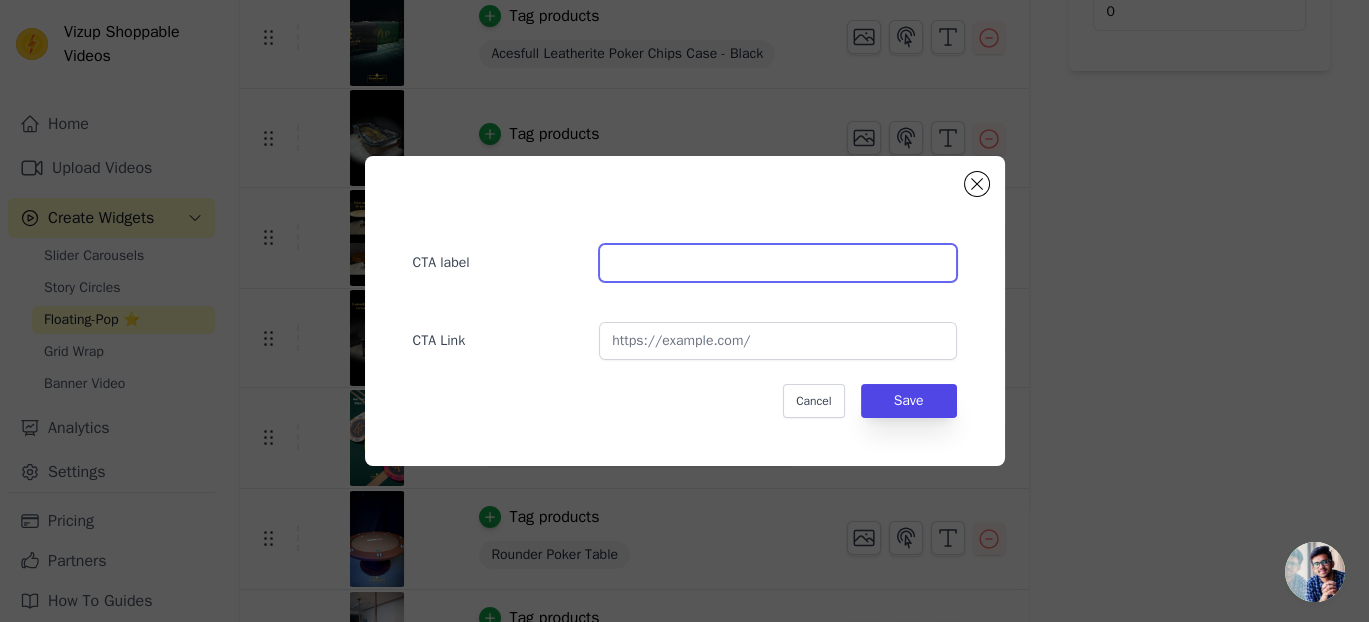click at bounding box center [777, 263] 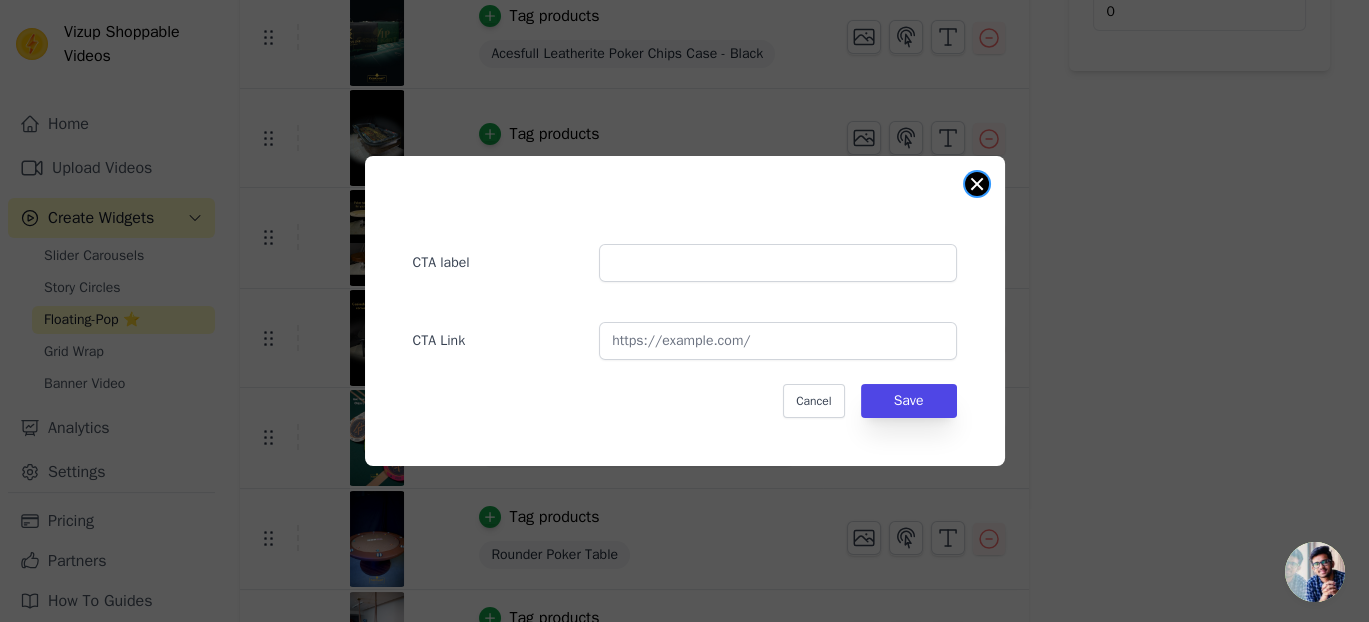 click at bounding box center (977, 184) 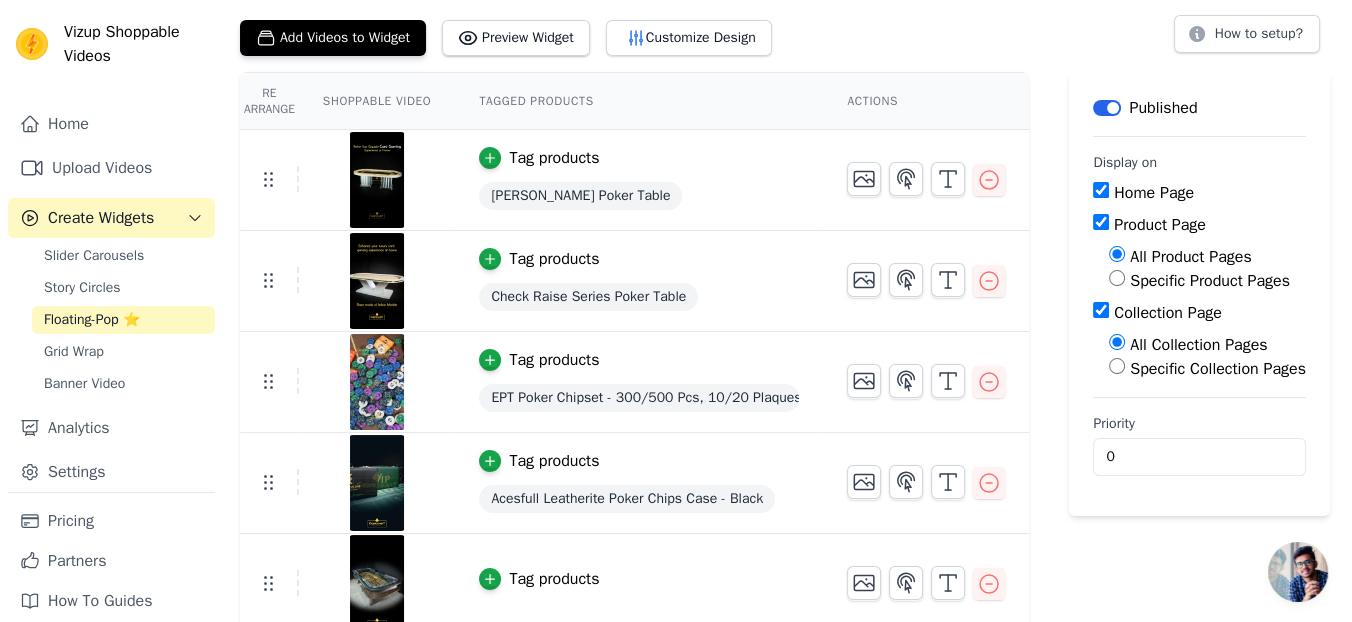 scroll, scrollTop: 0, scrollLeft: 0, axis: both 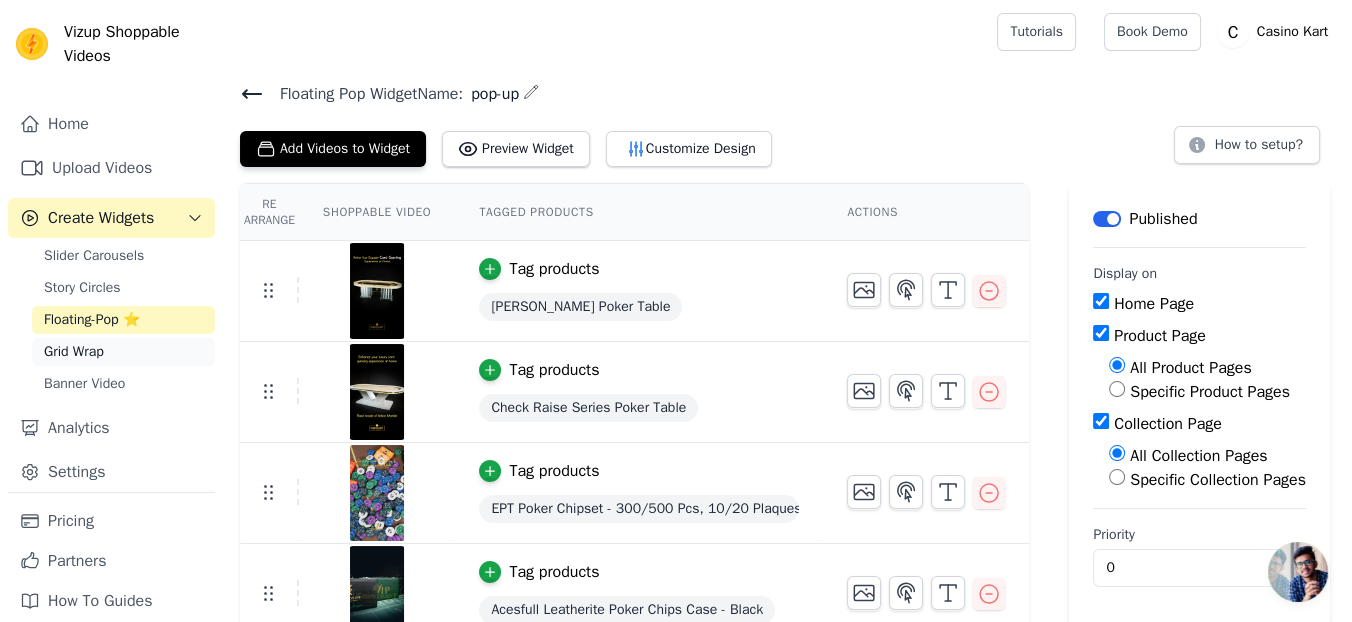 click on "Grid Wrap" at bounding box center [123, 352] 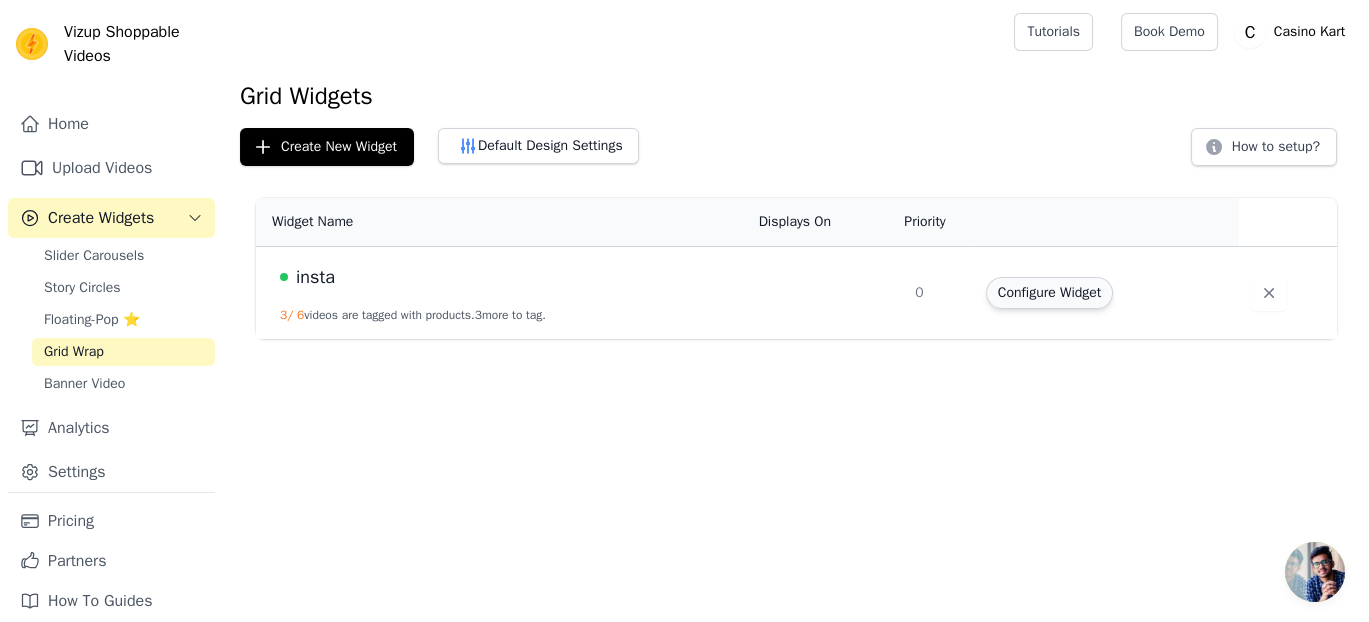 click on "Configure Widget" at bounding box center (1049, 293) 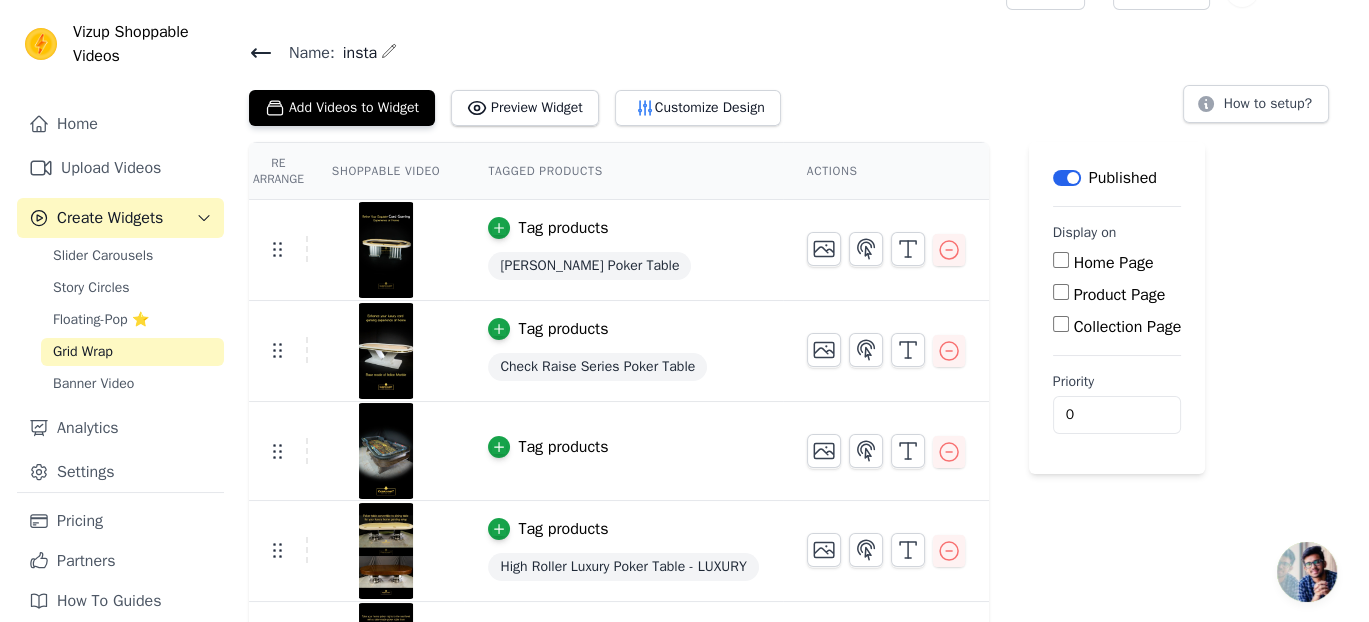 scroll, scrollTop: 0, scrollLeft: 0, axis: both 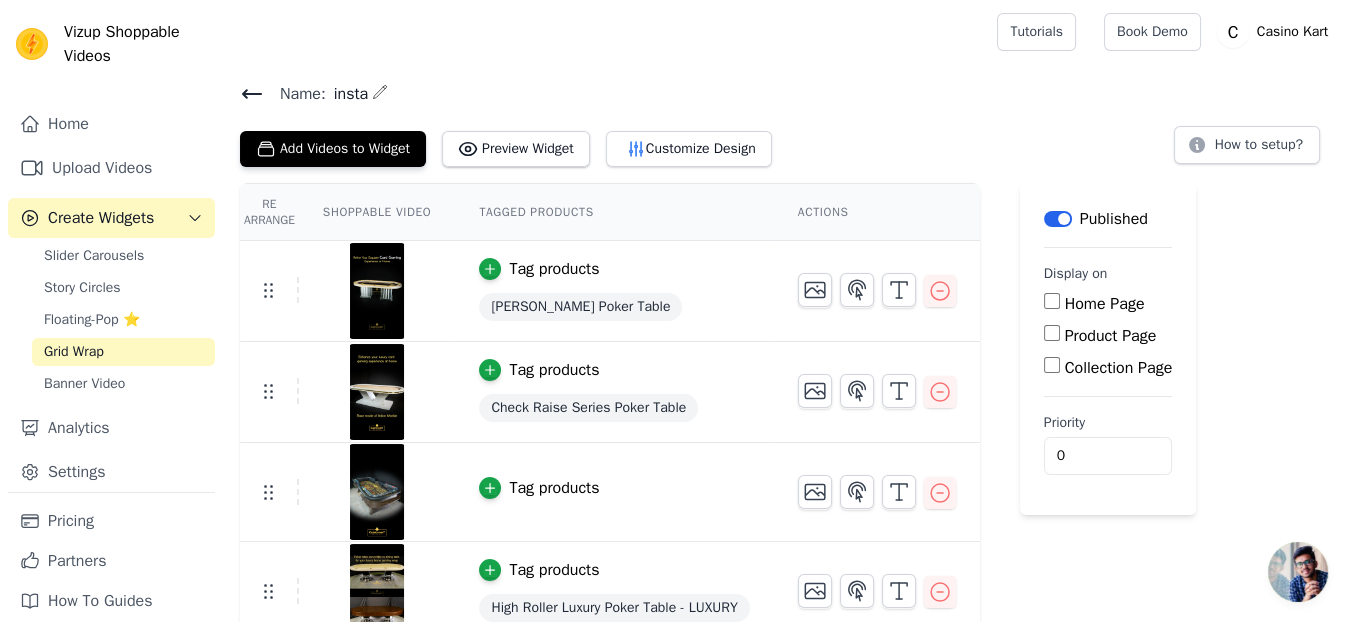 click 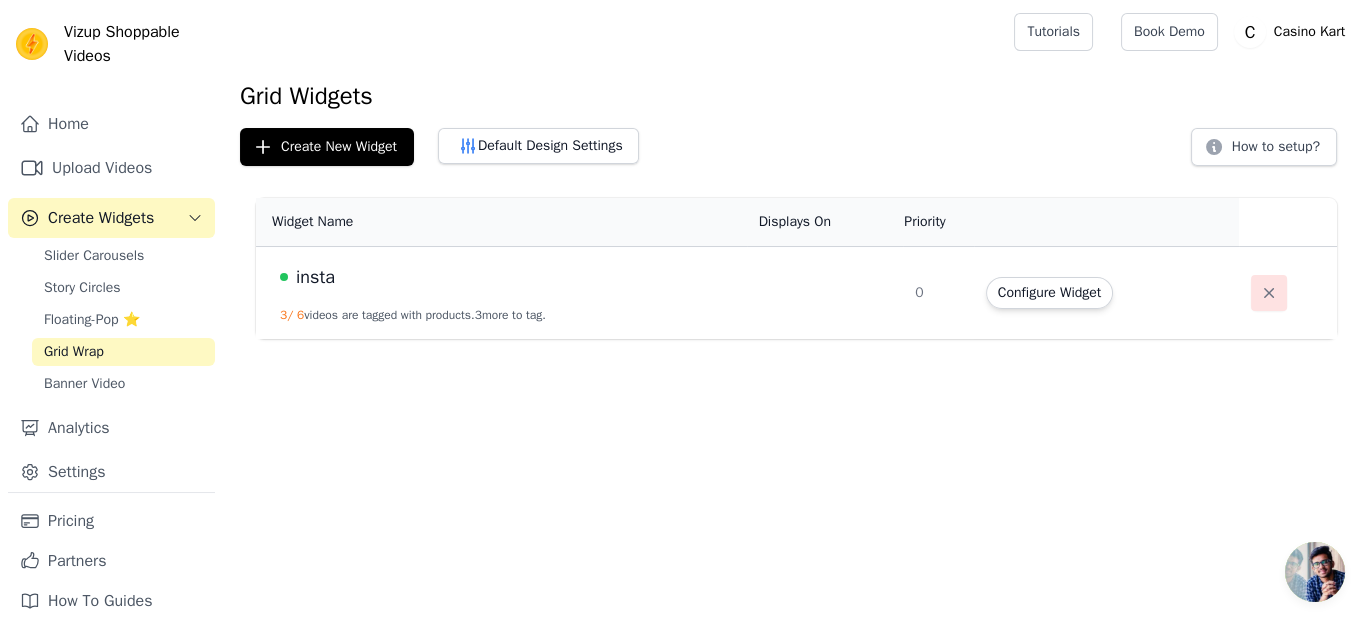 click 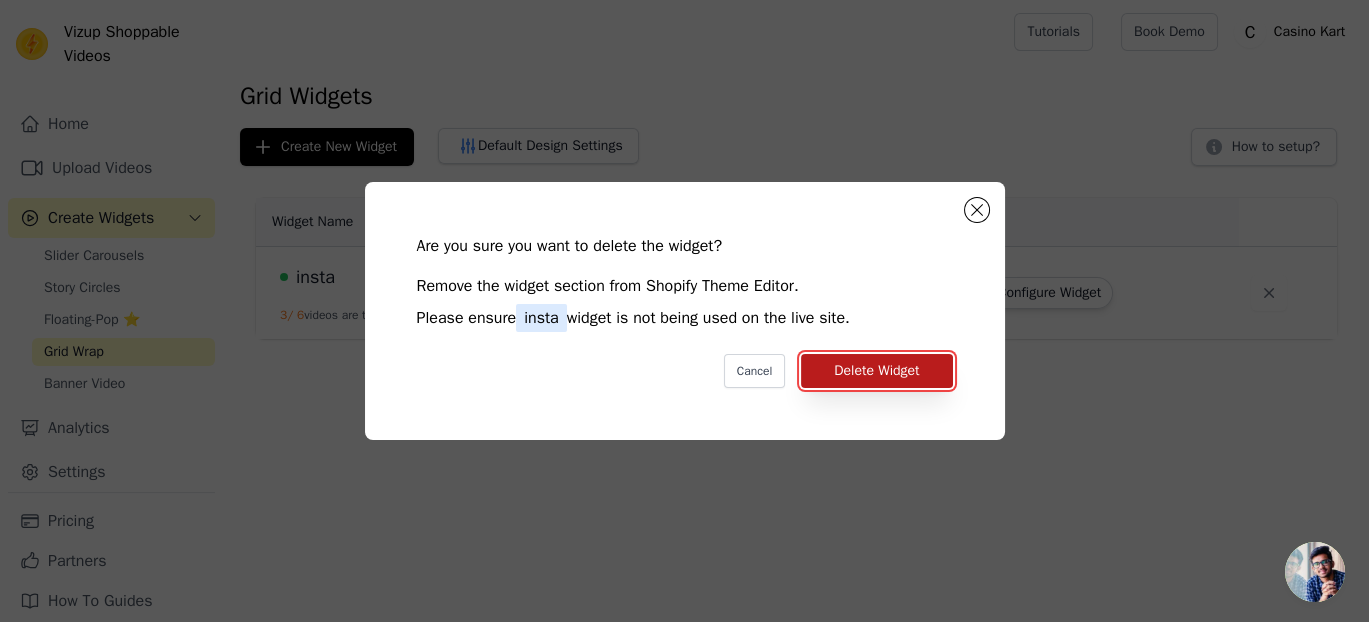 click on "Delete Widget" at bounding box center [876, 371] 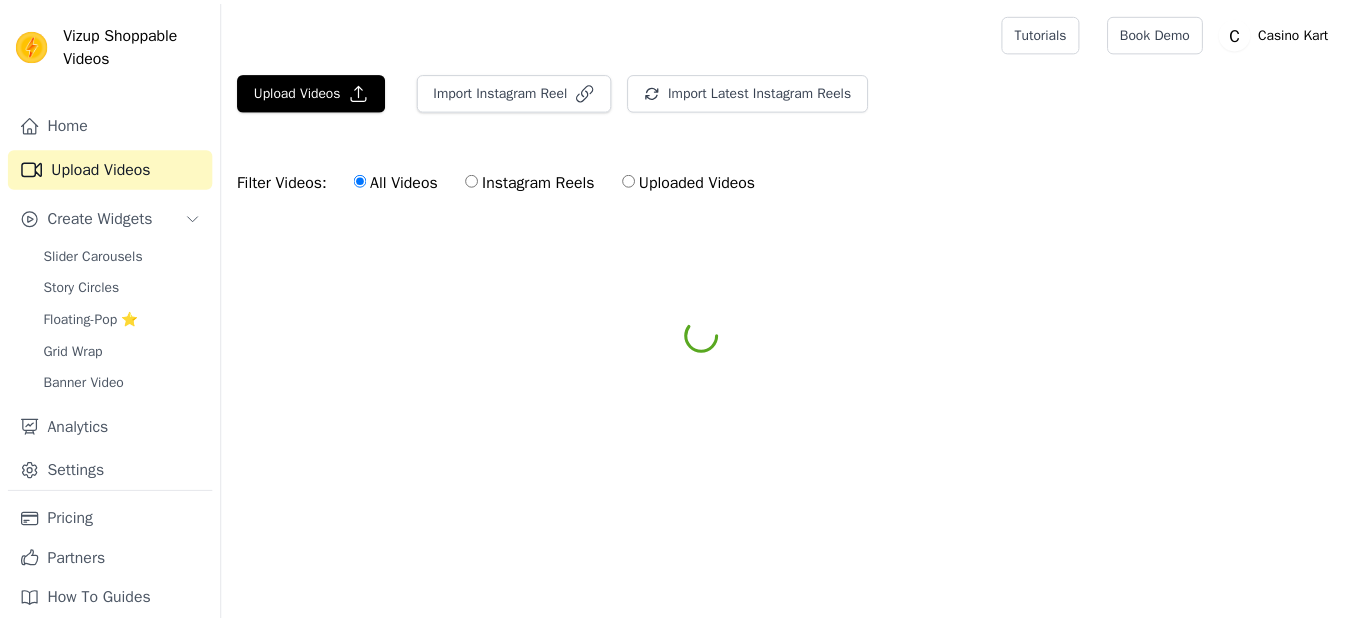scroll, scrollTop: 0, scrollLeft: 0, axis: both 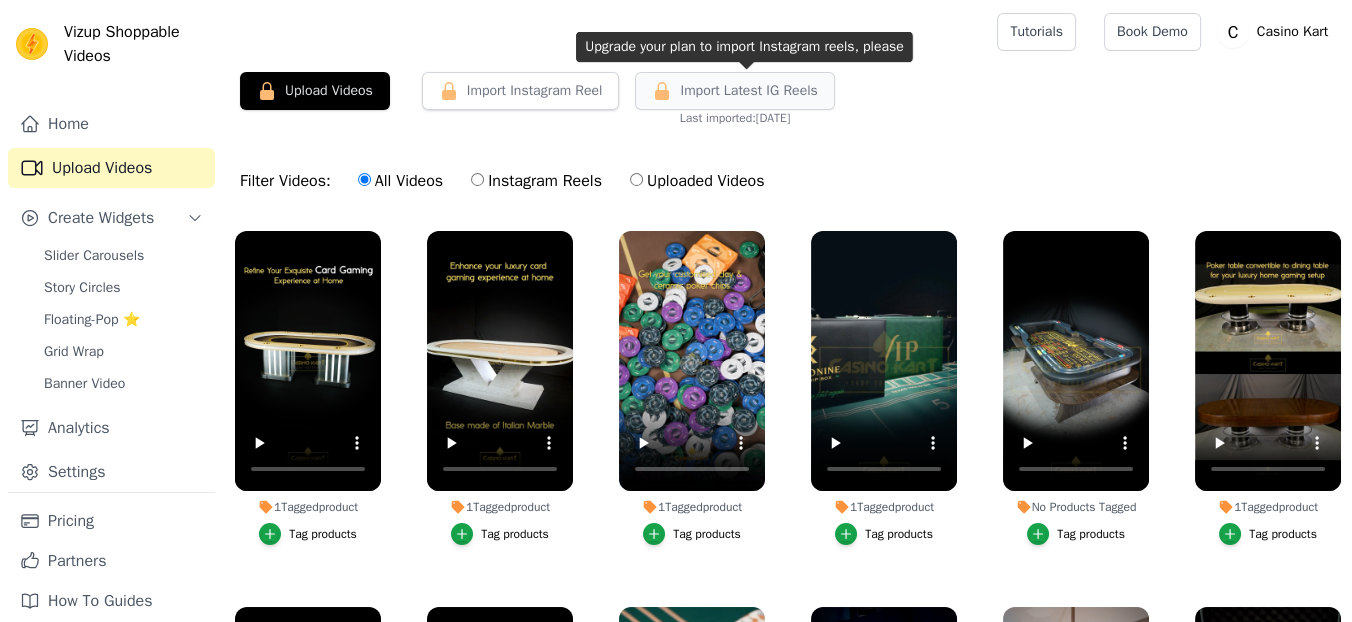 click on "Import Latest IG Reels" at bounding box center [748, 91] 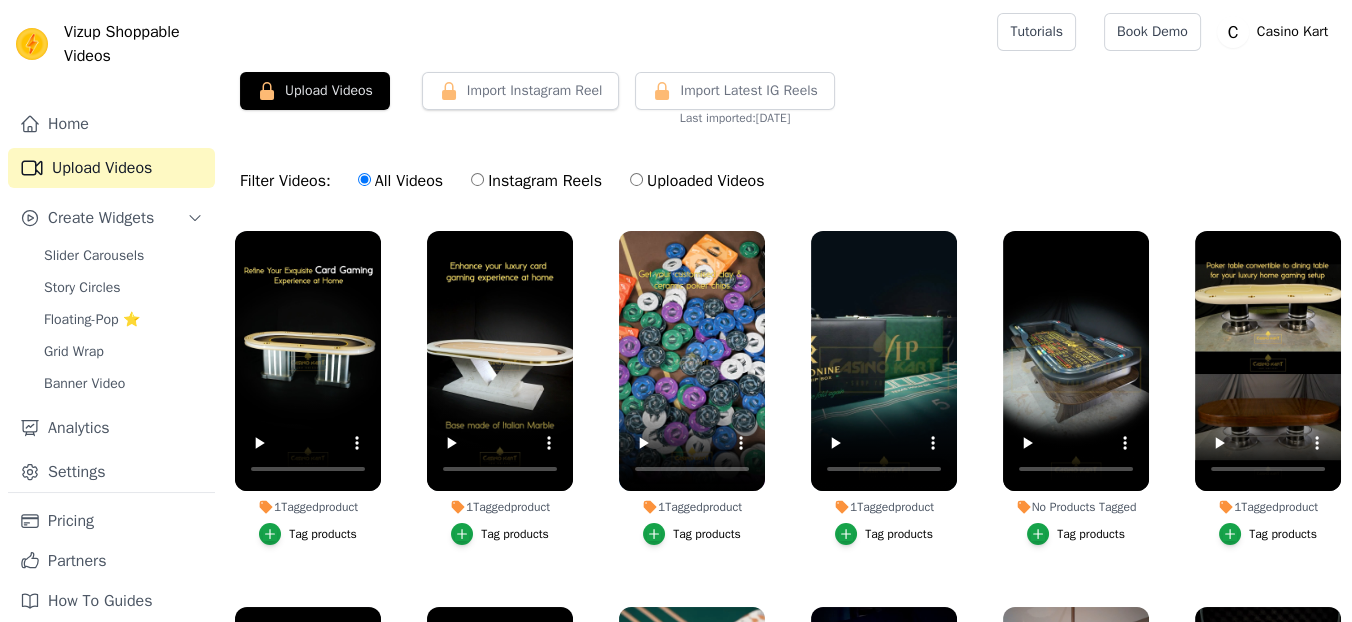 click on "Uploaded Videos" at bounding box center (697, 181) 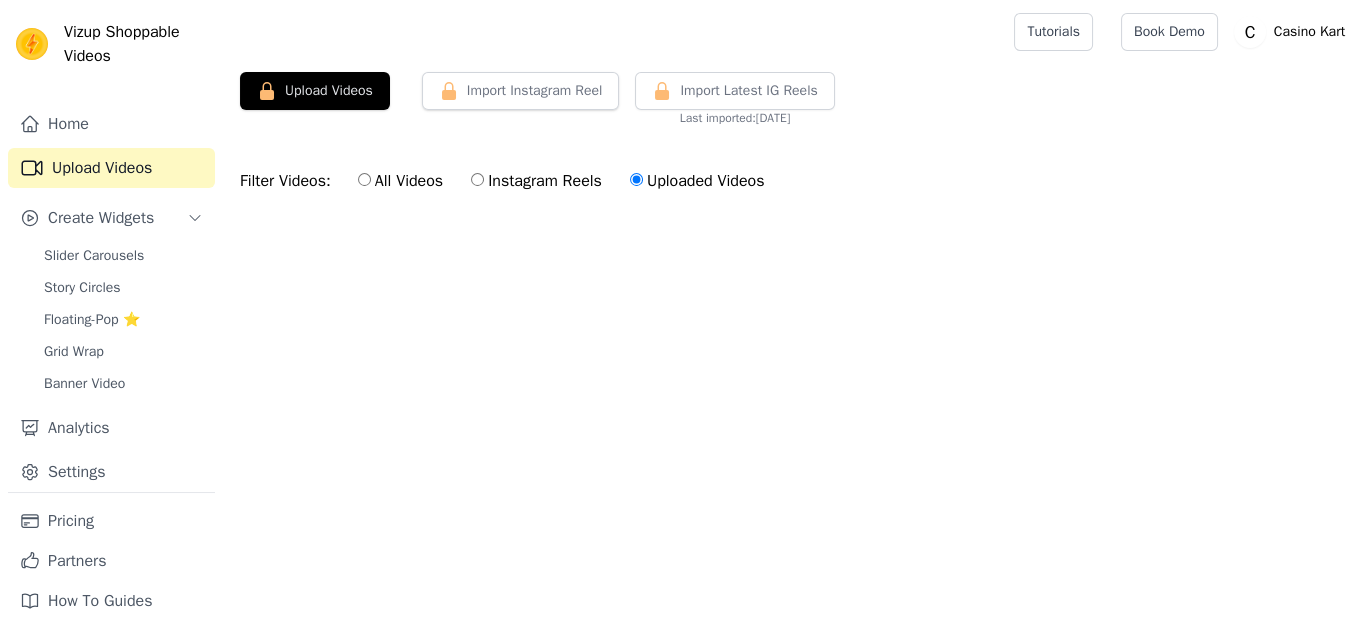click on "Instagram Reels" at bounding box center [536, 181] 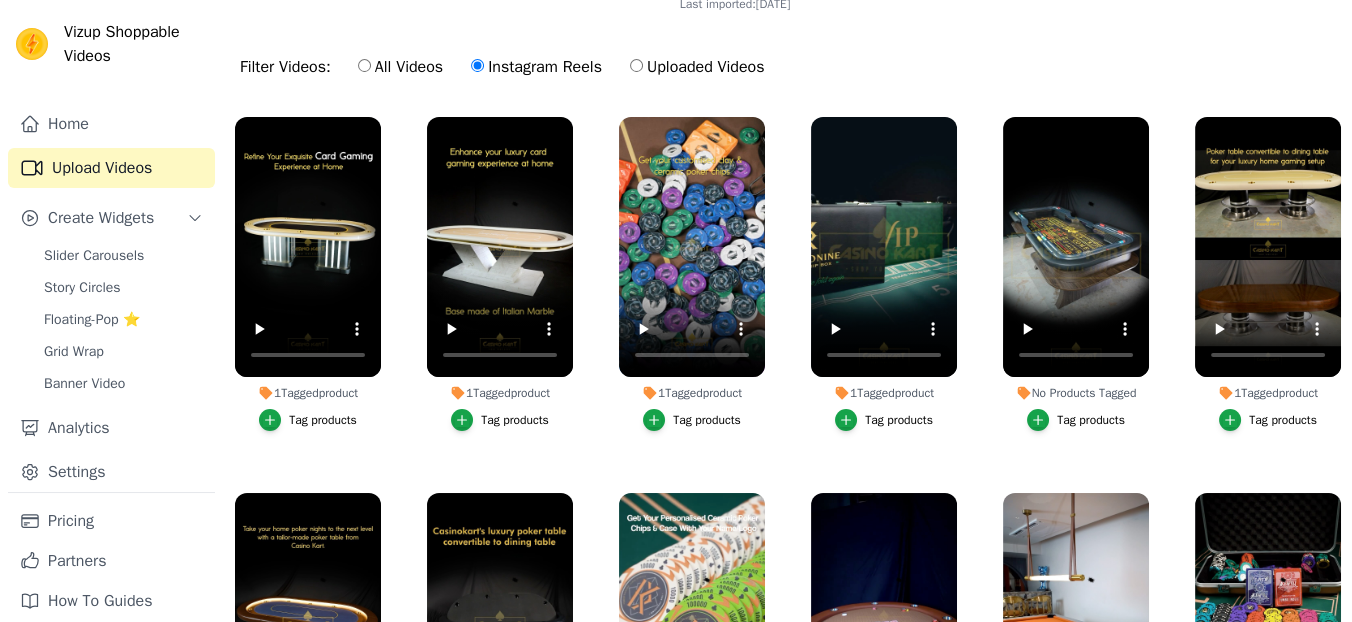 scroll, scrollTop: 202, scrollLeft: 0, axis: vertical 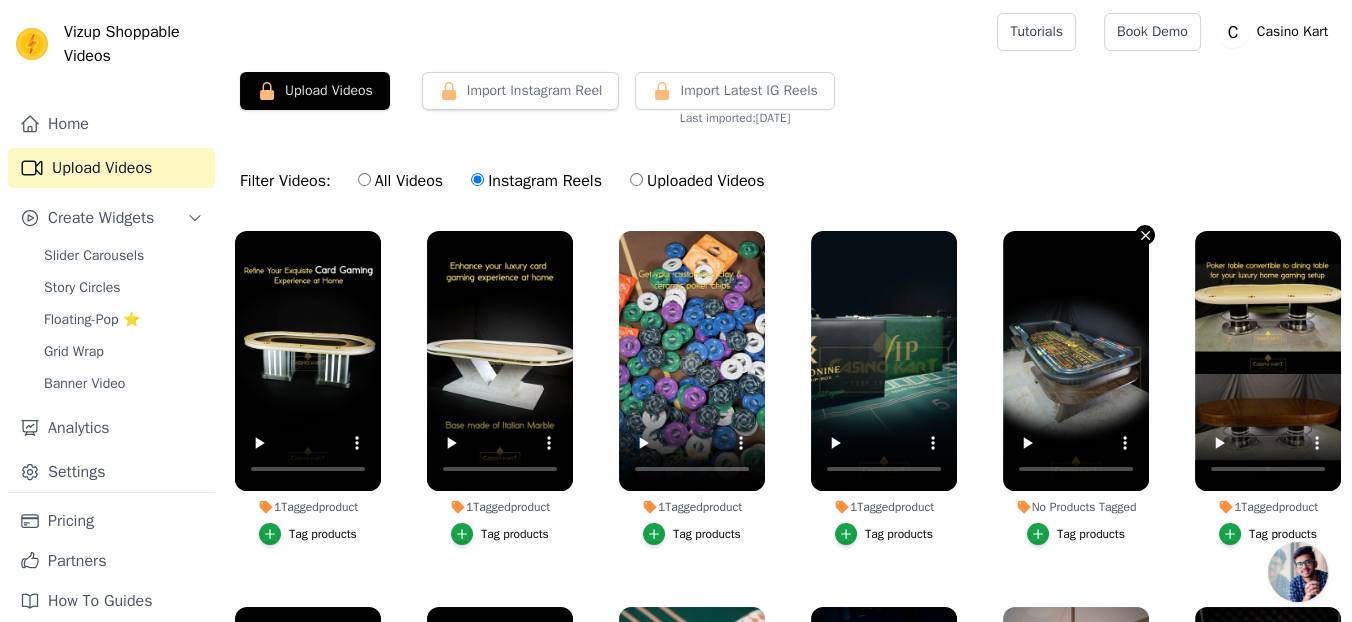 click 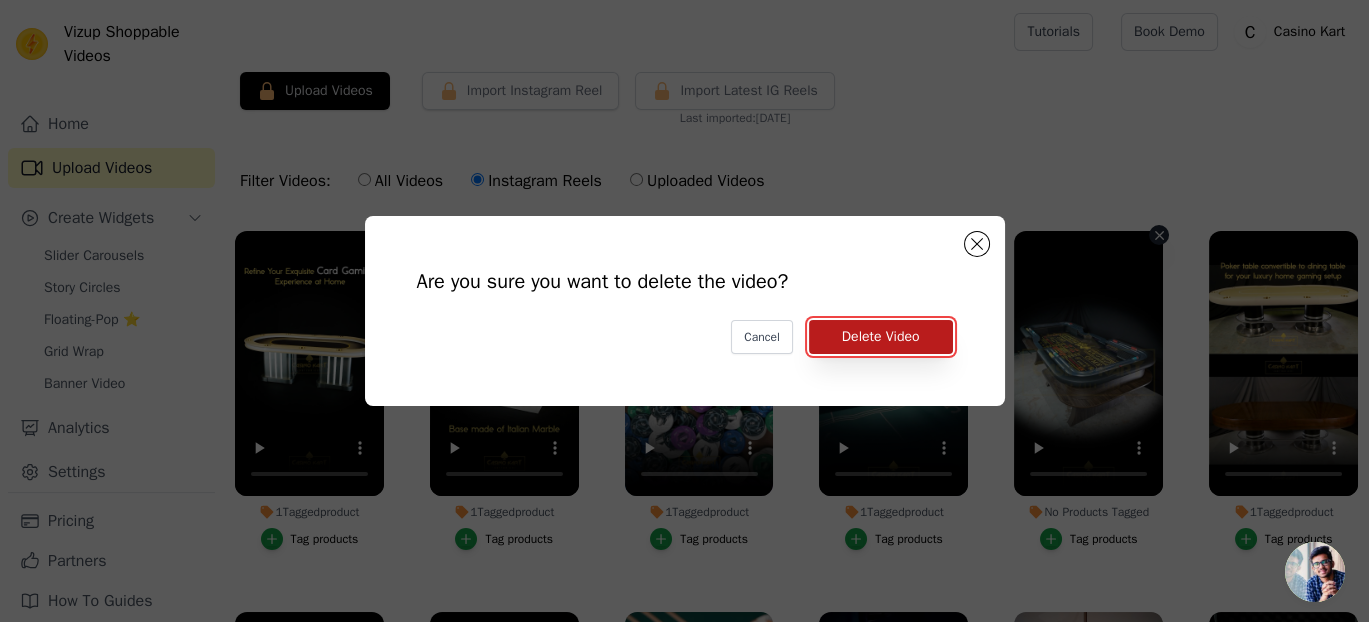 click on "Delete Video" at bounding box center (881, 337) 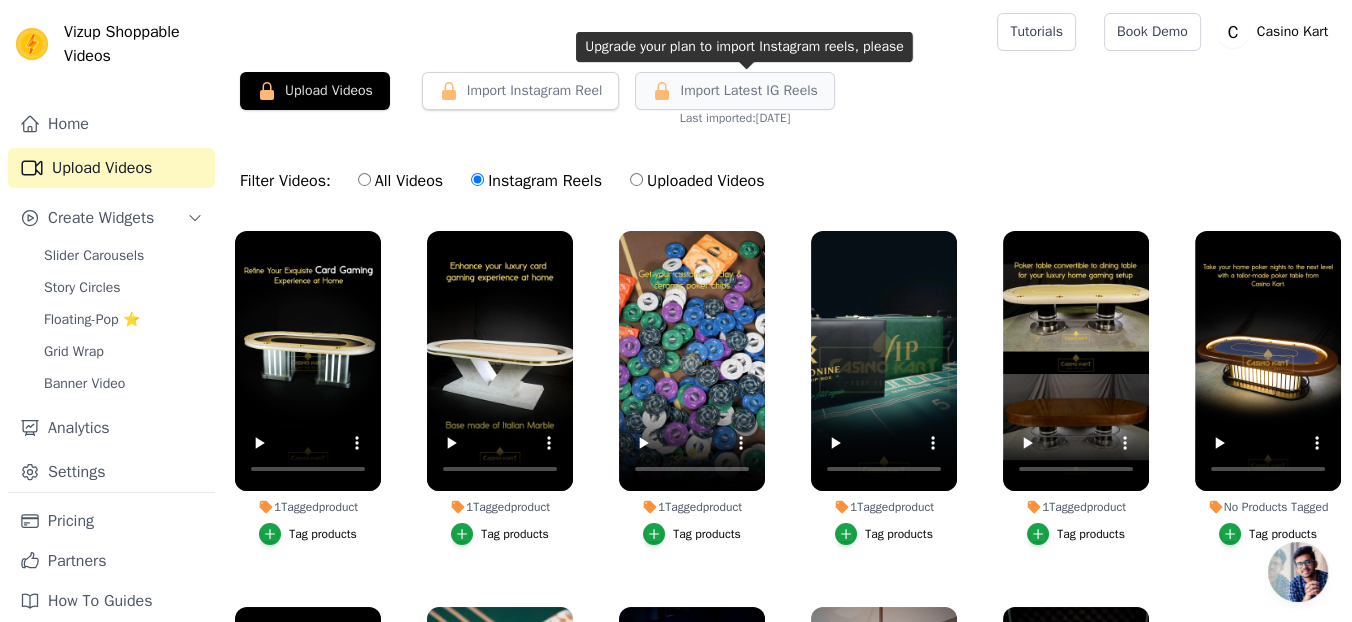 click on "Import Latest IG Reels" at bounding box center [748, 91] 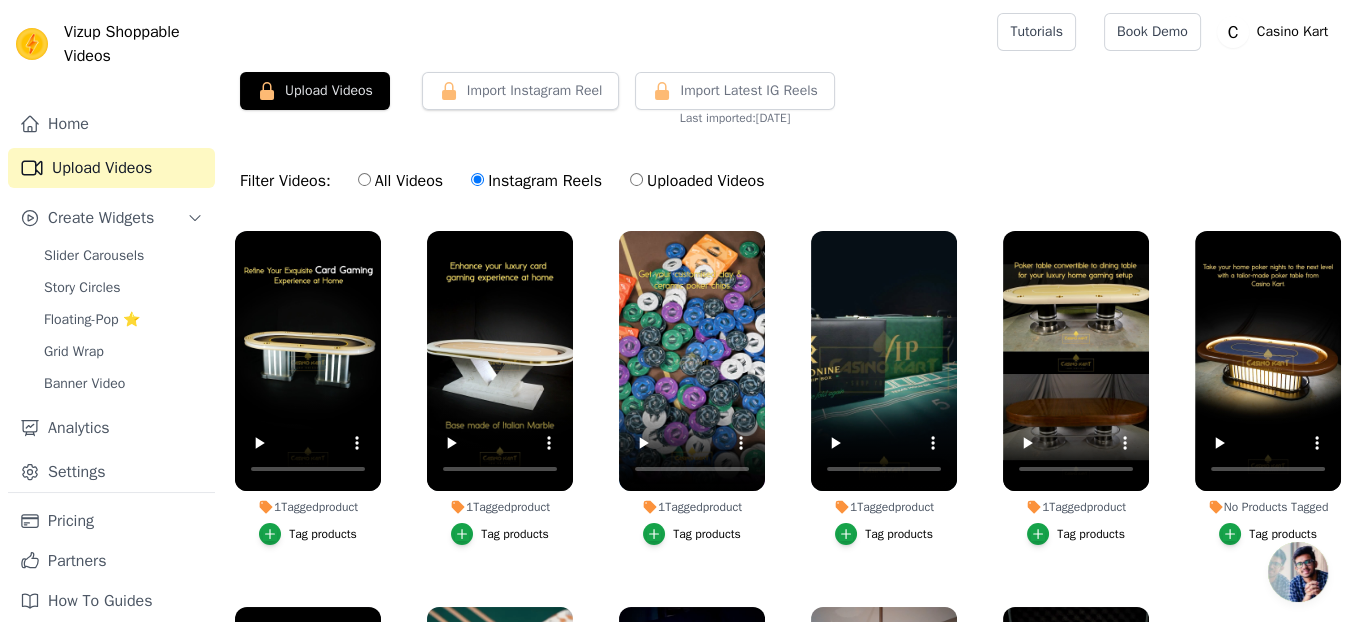 click on "Filter Videos:
All Videos
Instagram Reels
Uploaded Videos" at bounding box center (788, 181) 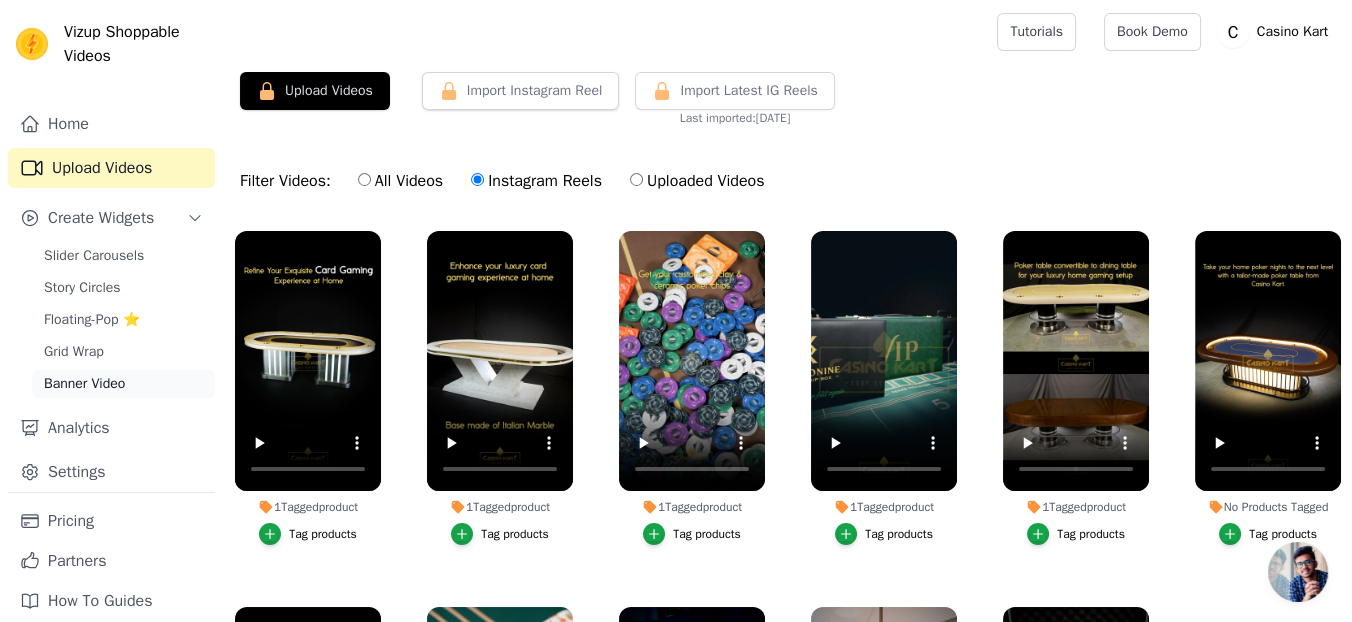 scroll, scrollTop: 38, scrollLeft: 0, axis: vertical 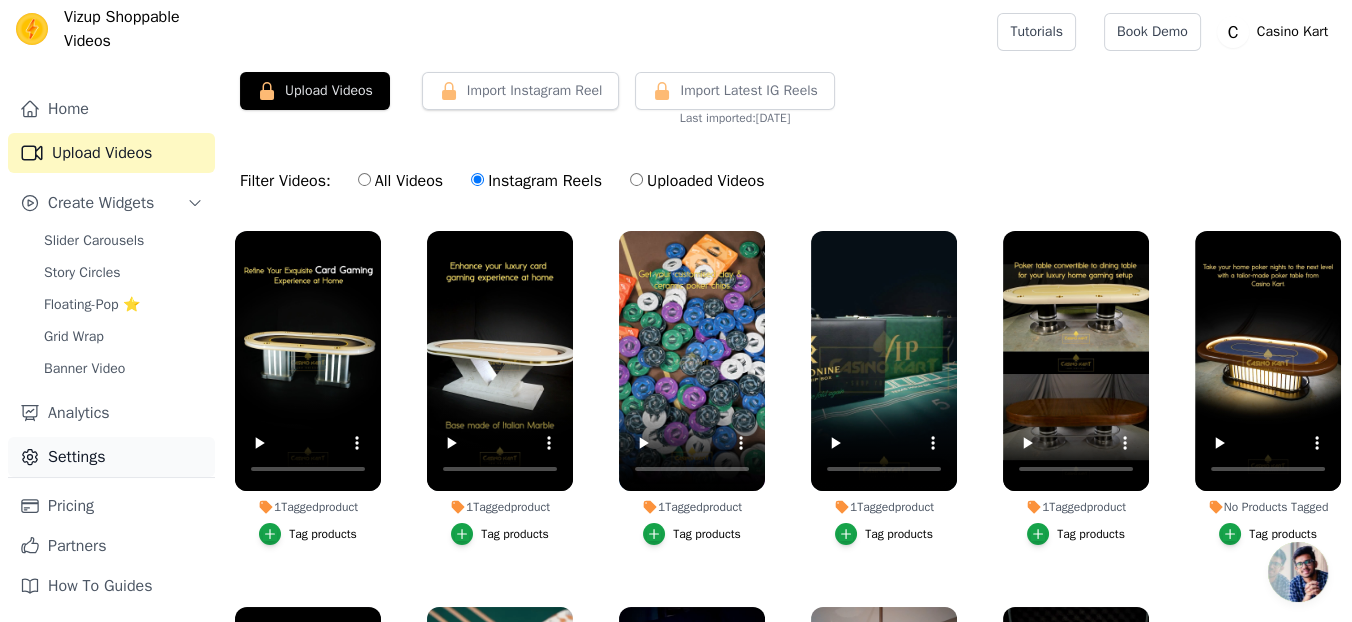 click on "Settings" at bounding box center (111, 457) 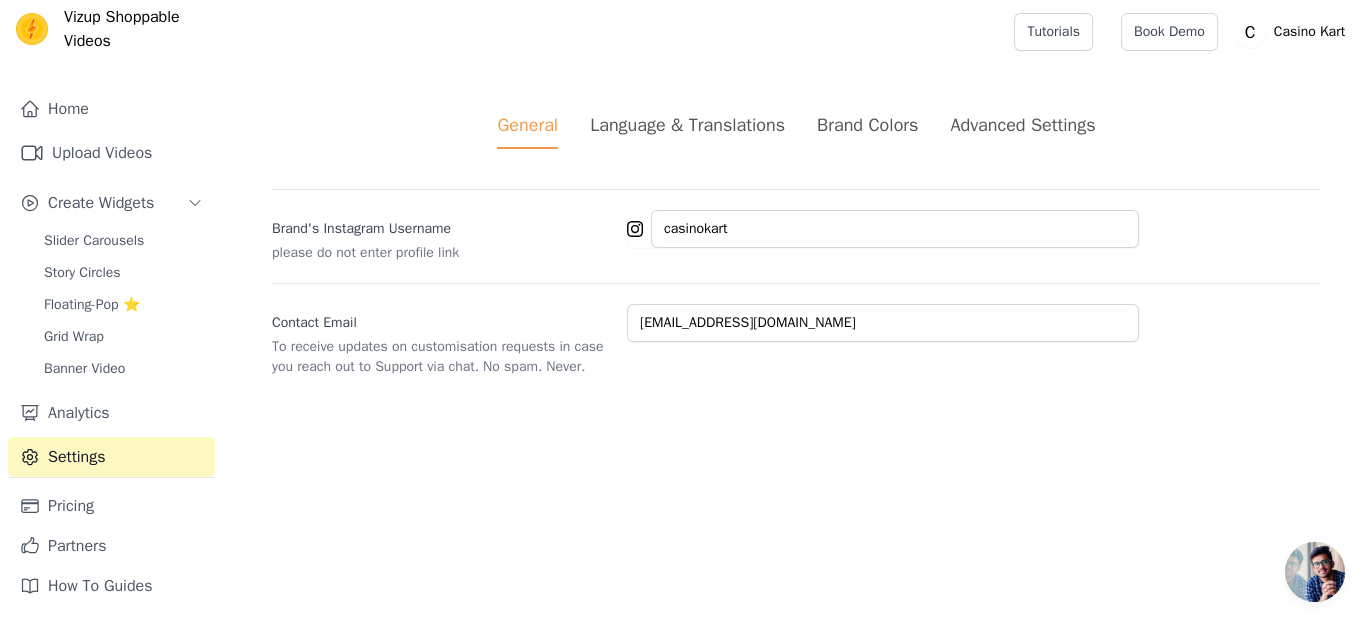 click on "Language & Translations" at bounding box center (687, 125) 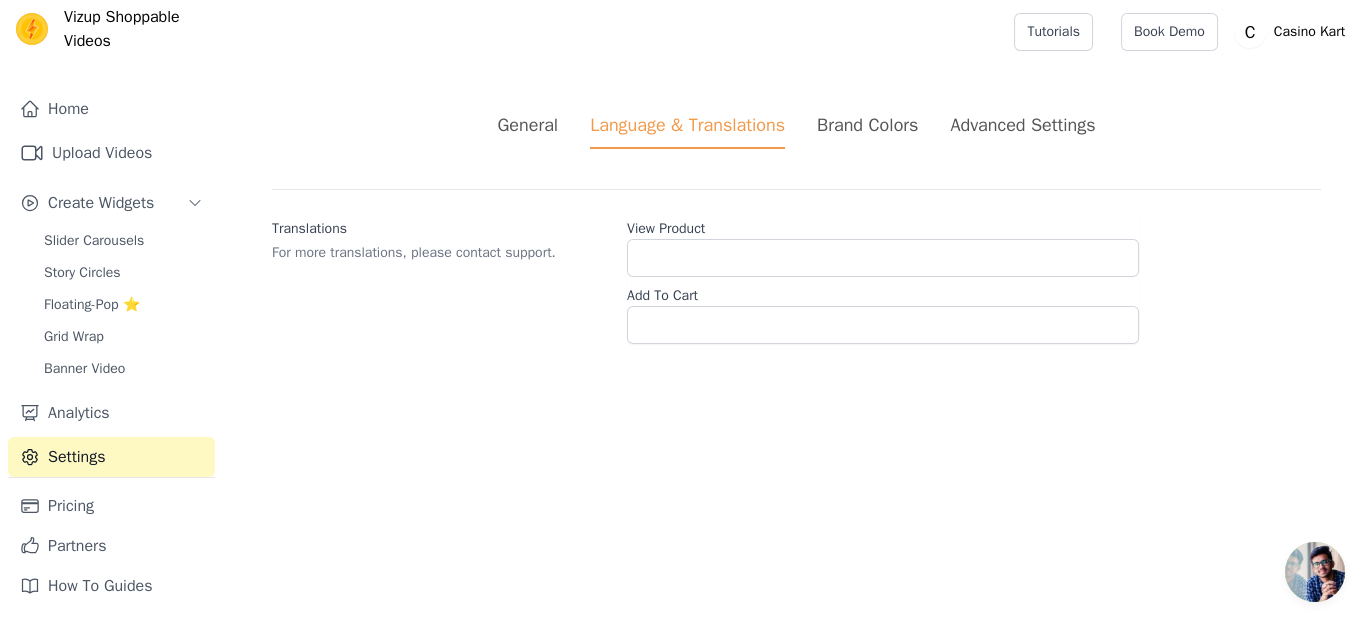 click on "Brand Colors" at bounding box center [867, 125] 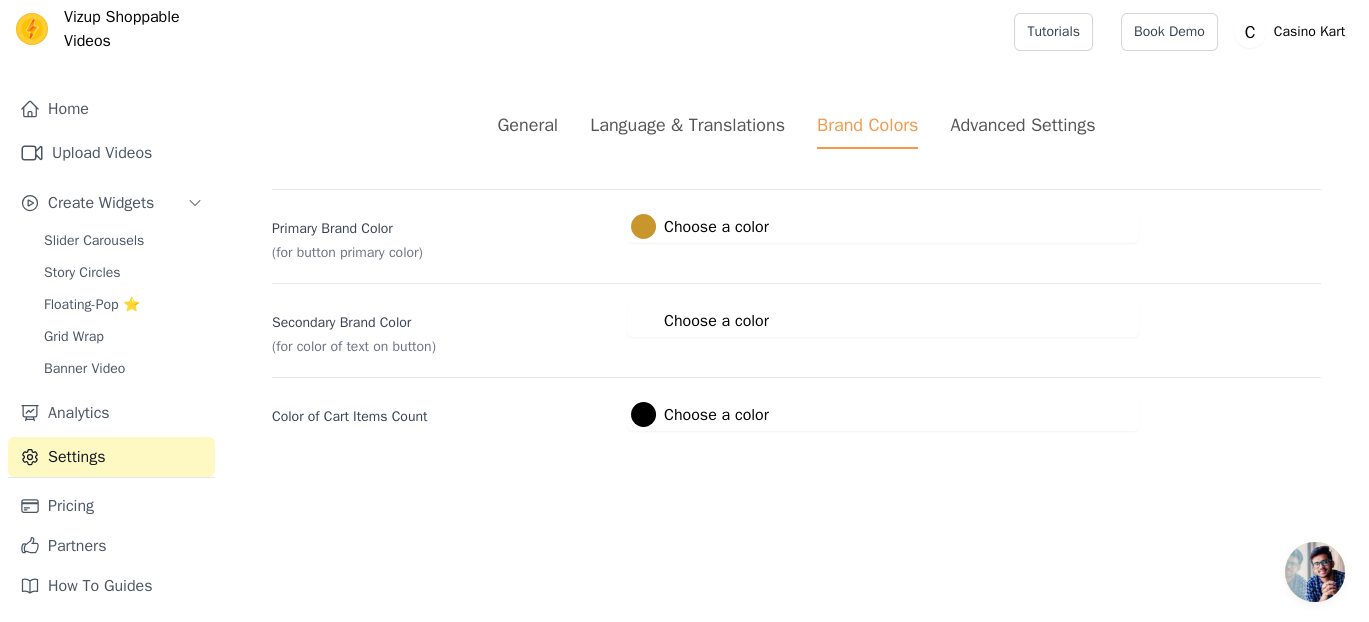 click on "Advanced Settings" at bounding box center (1022, 125) 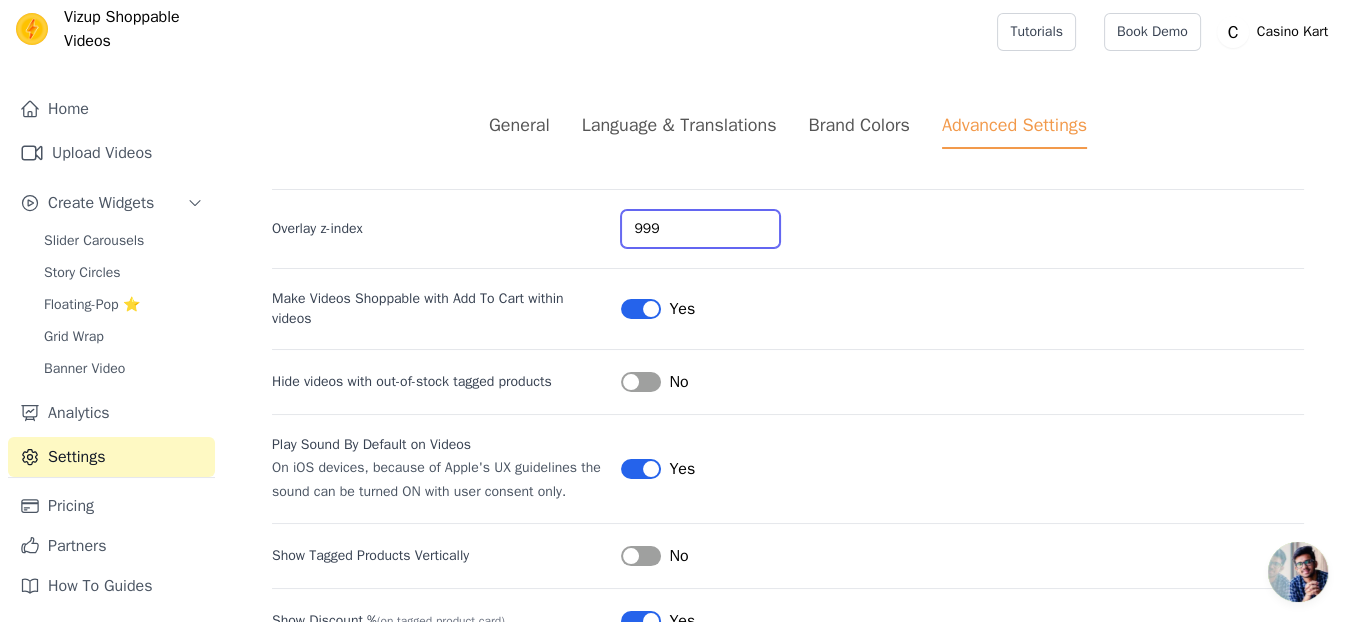 click on "999" at bounding box center [700, 229] 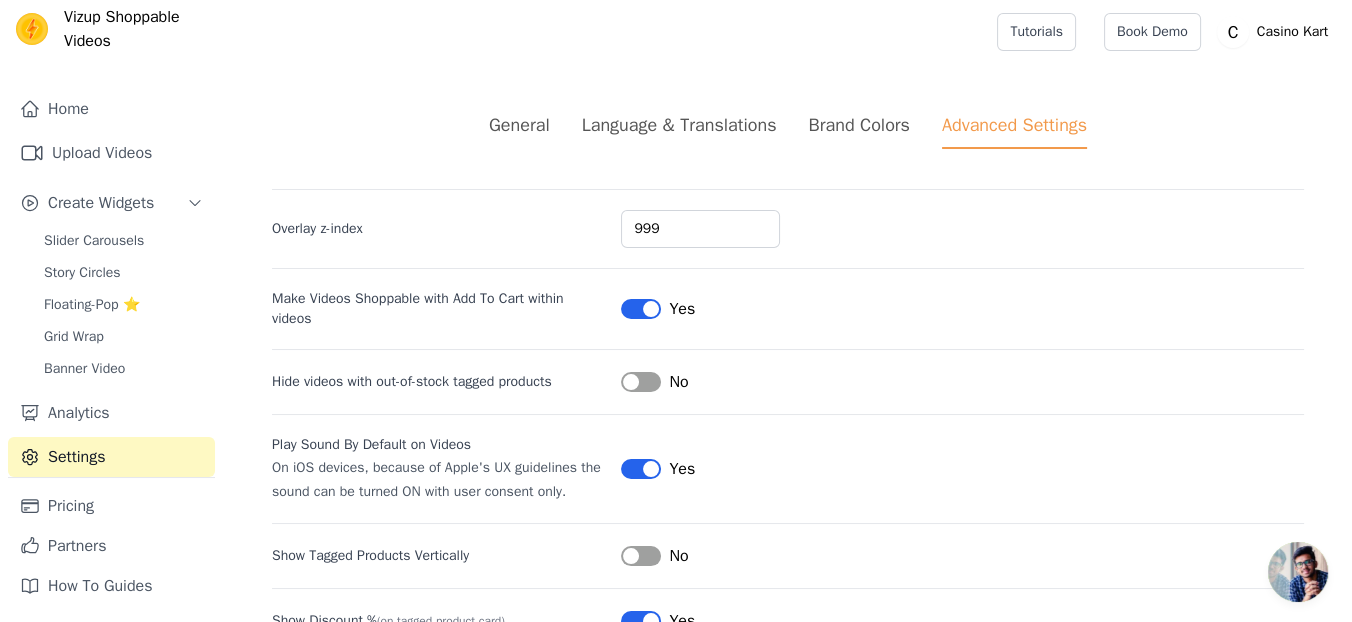 click on "General   Language & Translations   Brand Colors   Advanced Settings       unsaved changes   Save   Dismiss     Overlay z-index   999   Make Videos Shoppable with Add To Cart within videos   Label     Yes   Hide videos with out-of-stock tagged products   Label     No   Play Sound By Default on Videos   On iOS devices, because of Apple's UX guidelines the sound can be turned ON with user consent only.   Label     Yes   Show Tagged Products Vertically   Label     No   Show Discount %  (on tagged product card)   Label     Yes       Custom CSS   Add custom CSS styles that will be applied to the videos widget. Contact support for guidance with customisation CSS" at bounding box center (788, 482) 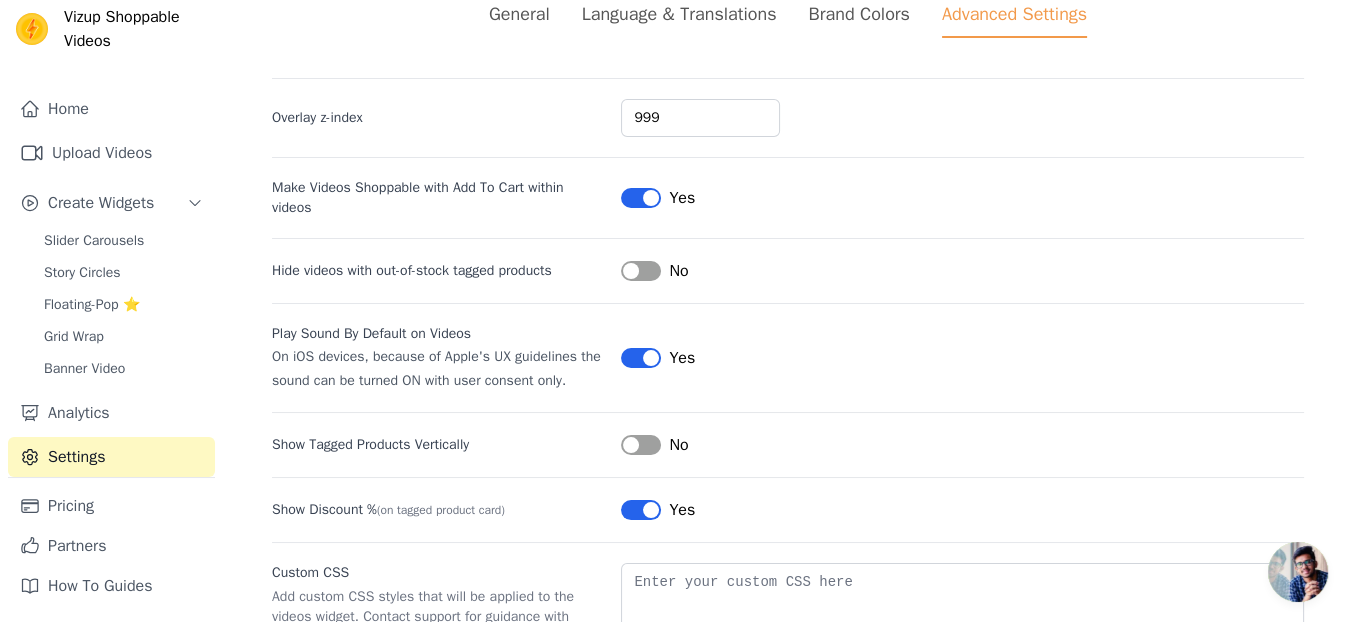 scroll, scrollTop: 222, scrollLeft: 0, axis: vertical 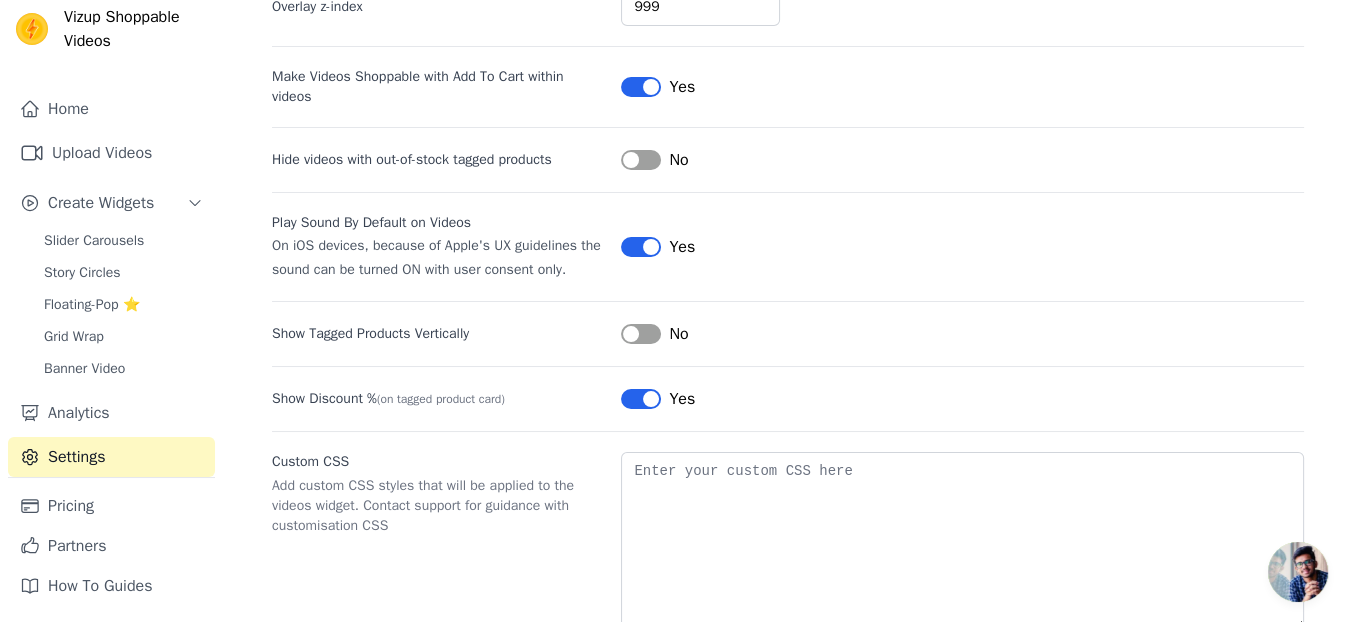 click on "Label" at bounding box center [641, 247] 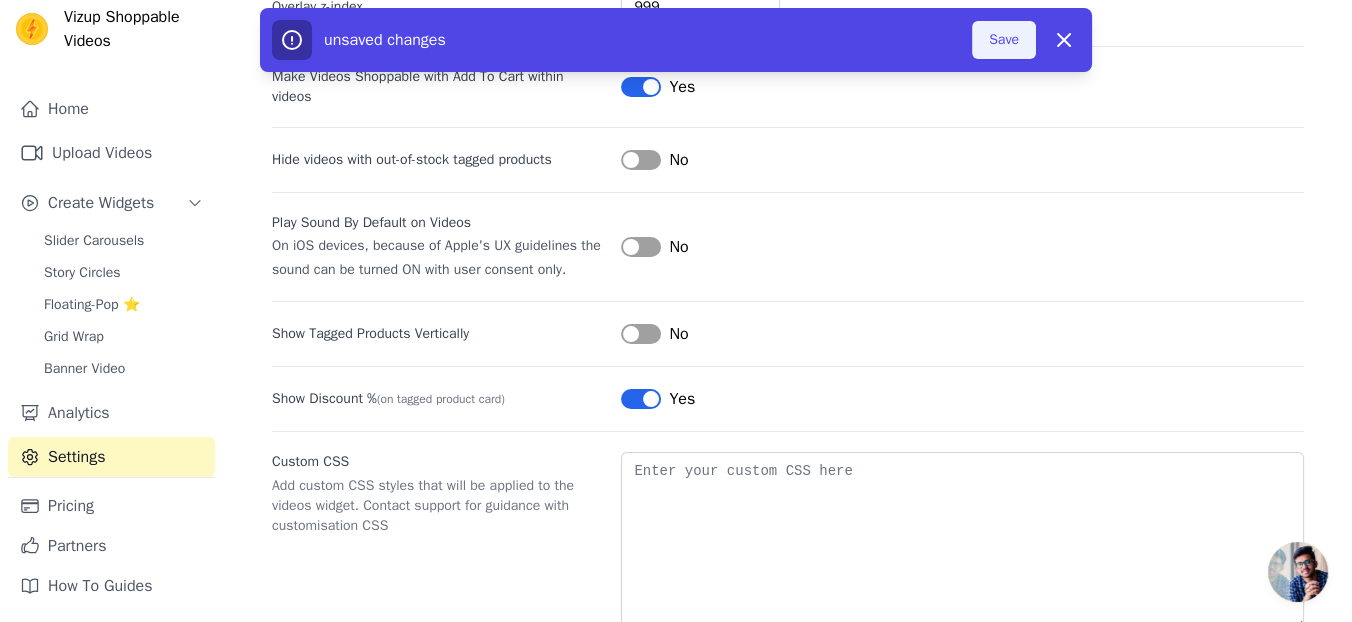 click on "Save" at bounding box center (1004, 40) 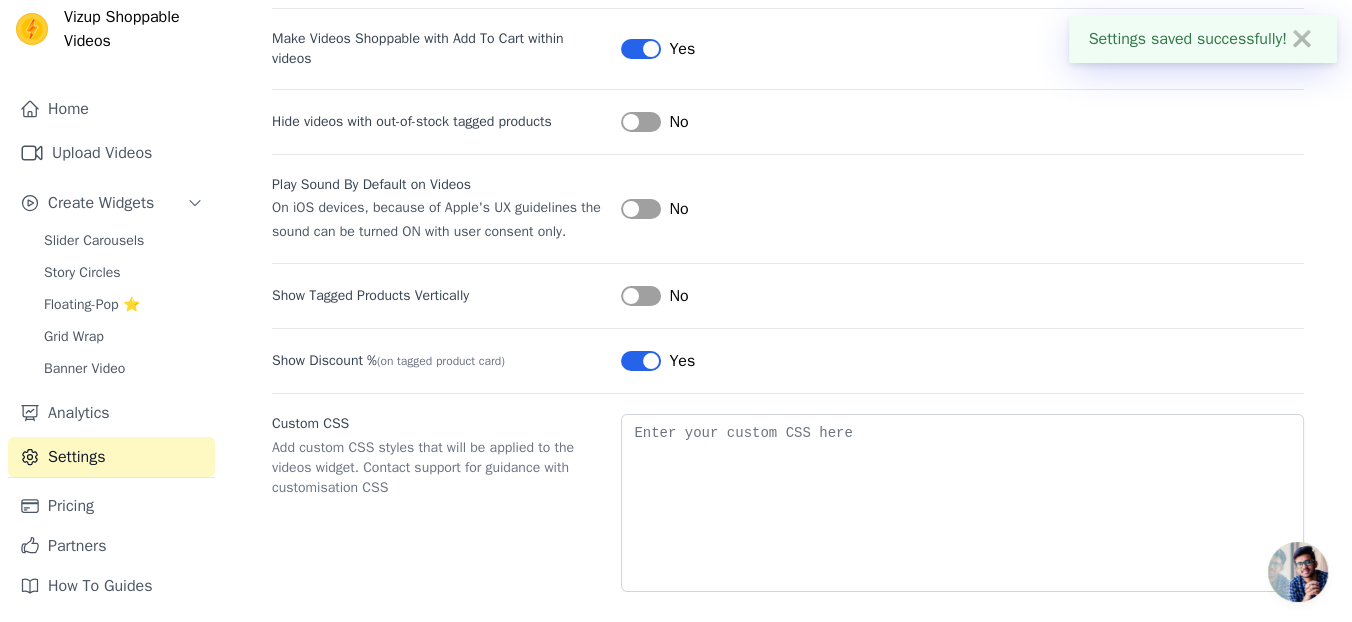 scroll, scrollTop: 274, scrollLeft: 0, axis: vertical 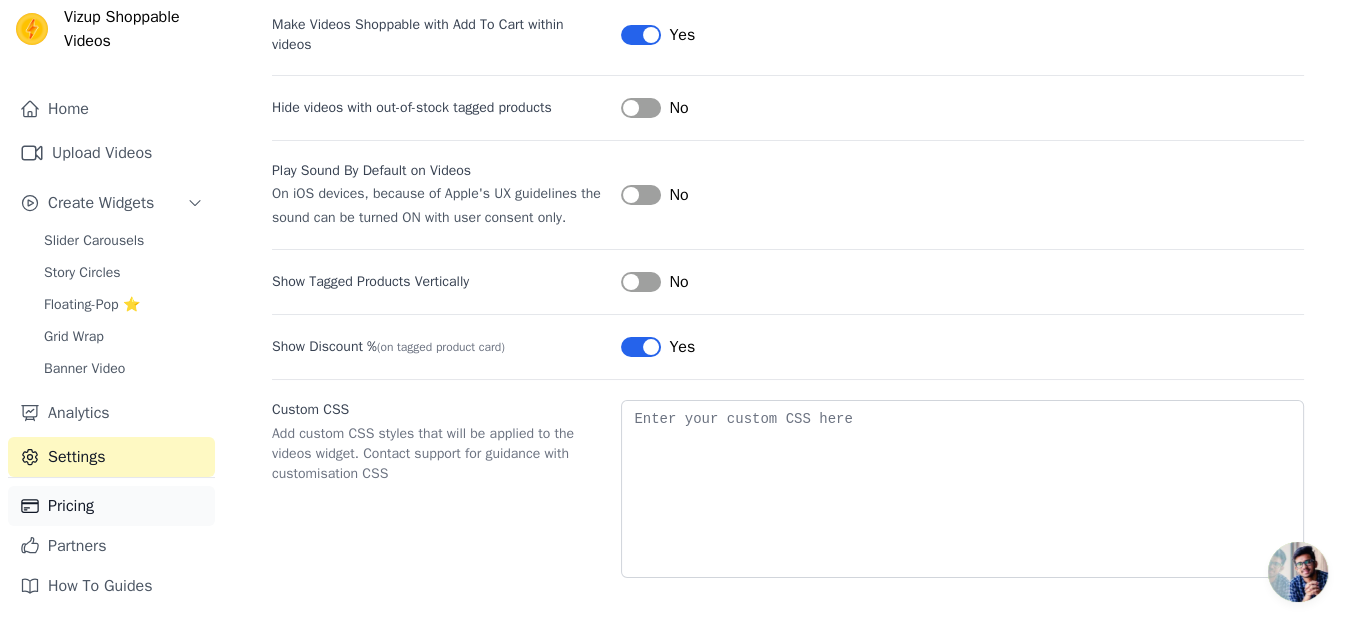 click on "Pricing" at bounding box center (111, 506) 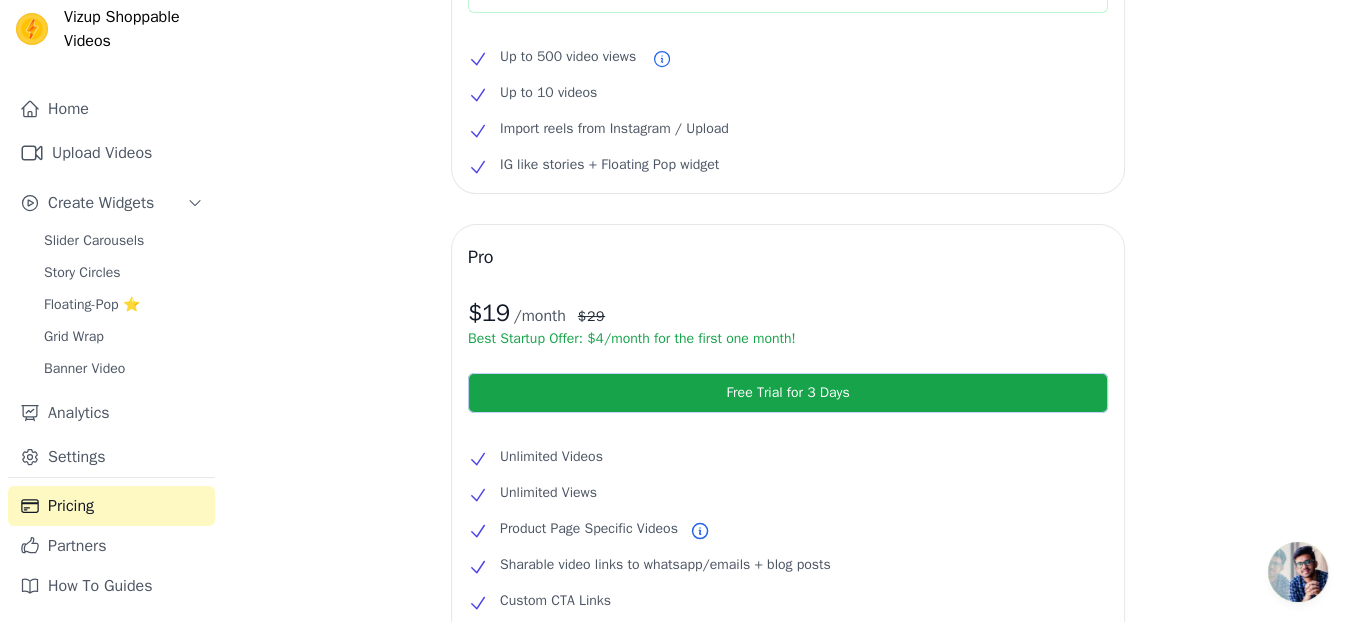 scroll, scrollTop: 0, scrollLeft: 0, axis: both 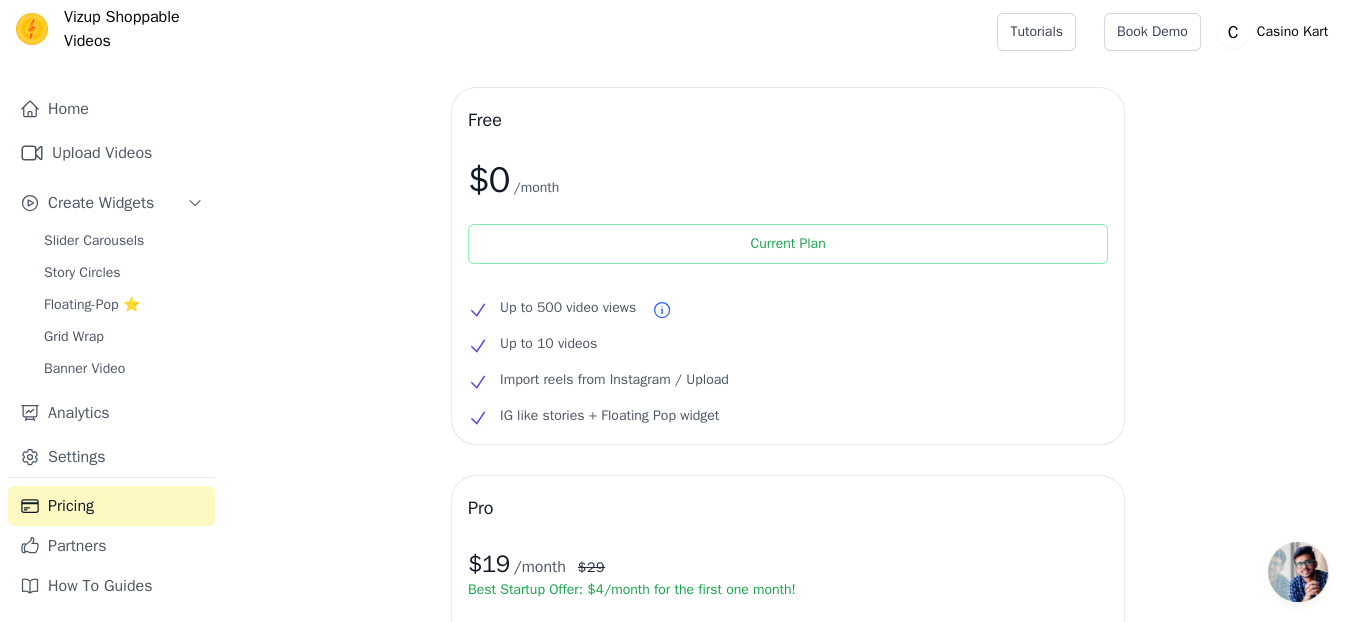 drag, startPoint x: 722, startPoint y: 238, endPoint x: 700, endPoint y: 258, distance: 29.732138 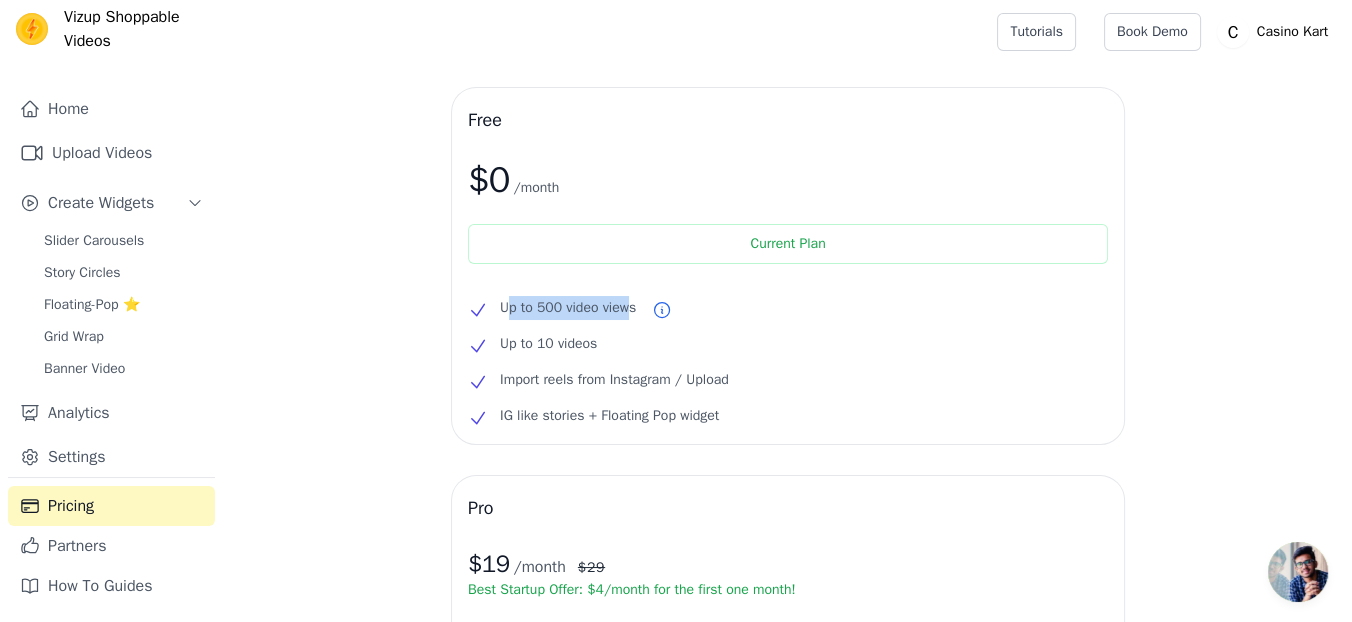 drag, startPoint x: 505, startPoint y: 302, endPoint x: 626, endPoint y: 302, distance: 121 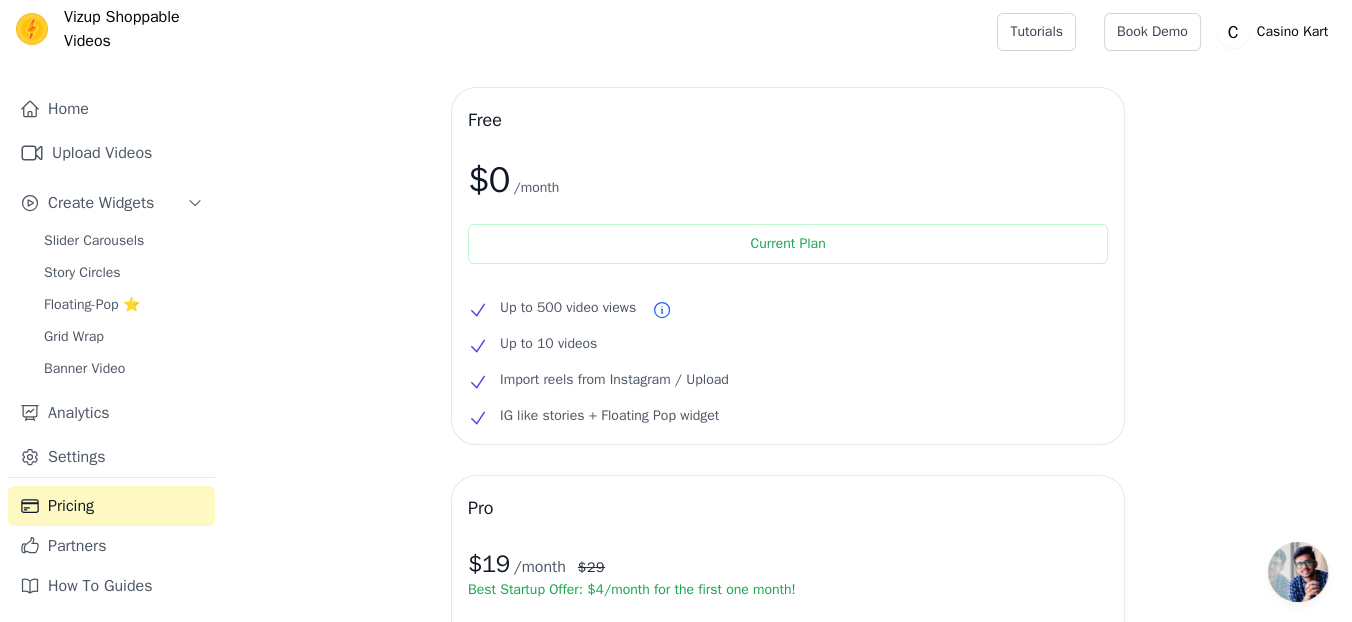 drag, startPoint x: 626, startPoint y: 302, endPoint x: 654, endPoint y: 325, distance: 36.23534 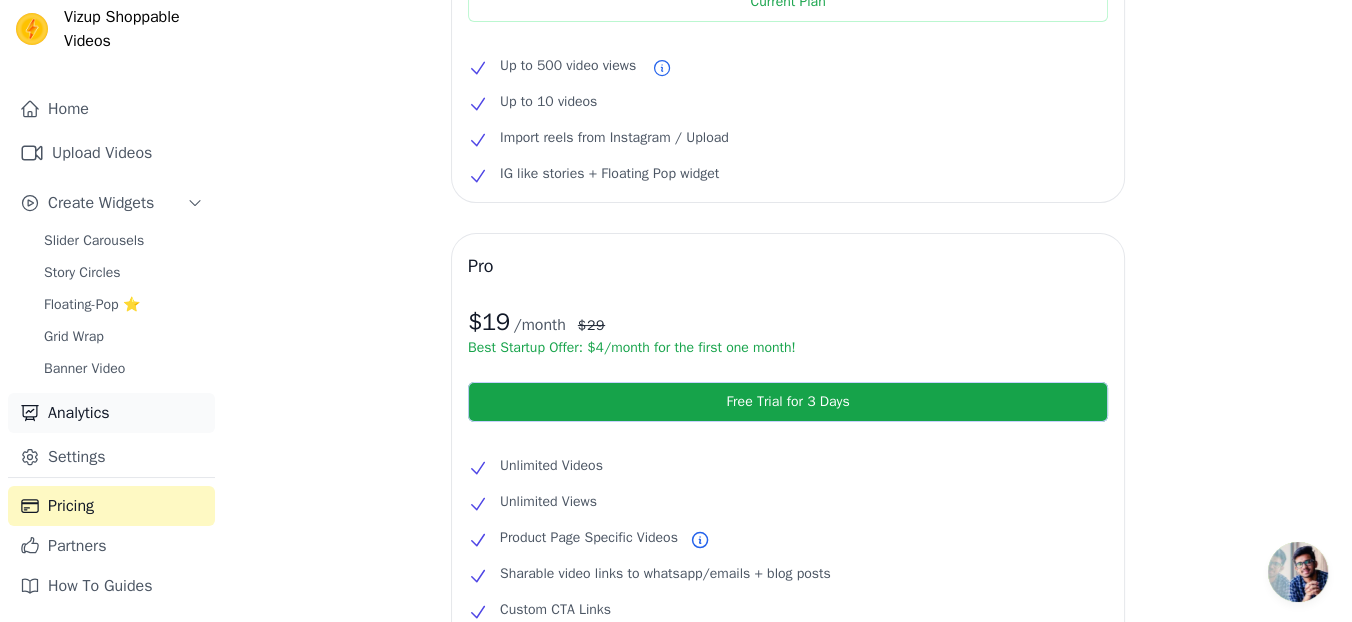 scroll, scrollTop: 575, scrollLeft: 0, axis: vertical 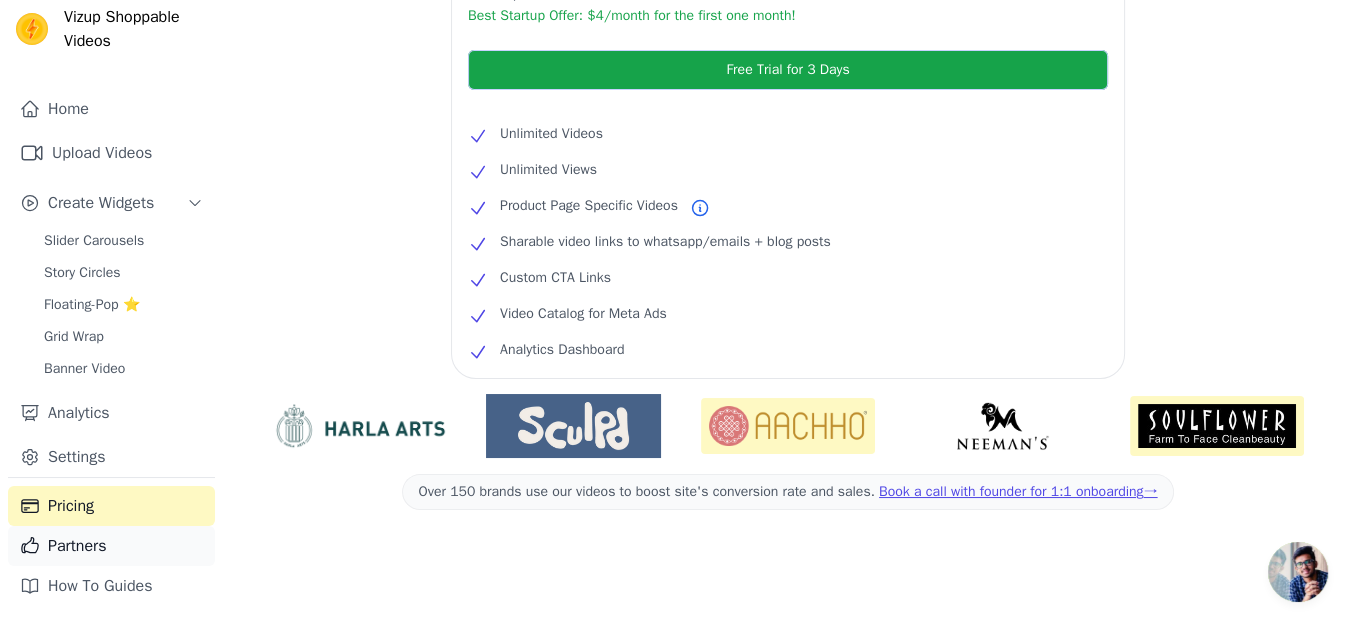 click on "Partners" at bounding box center (111, 546) 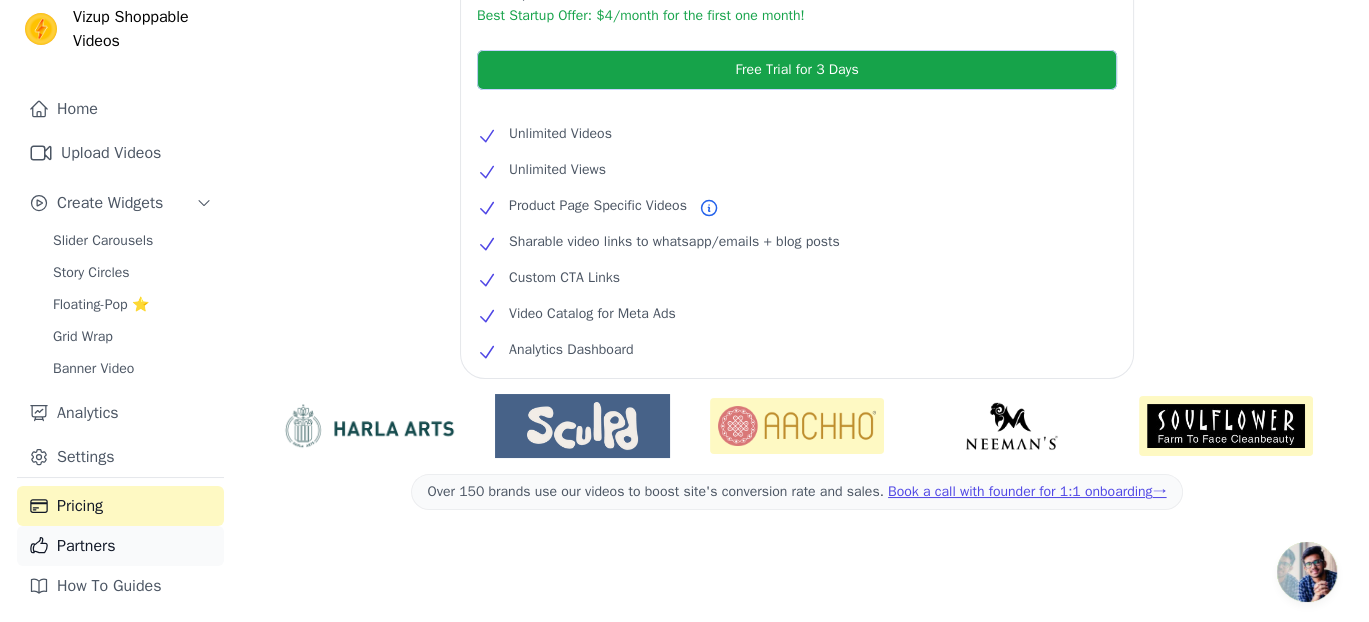 scroll, scrollTop: 0, scrollLeft: 0, axis: both 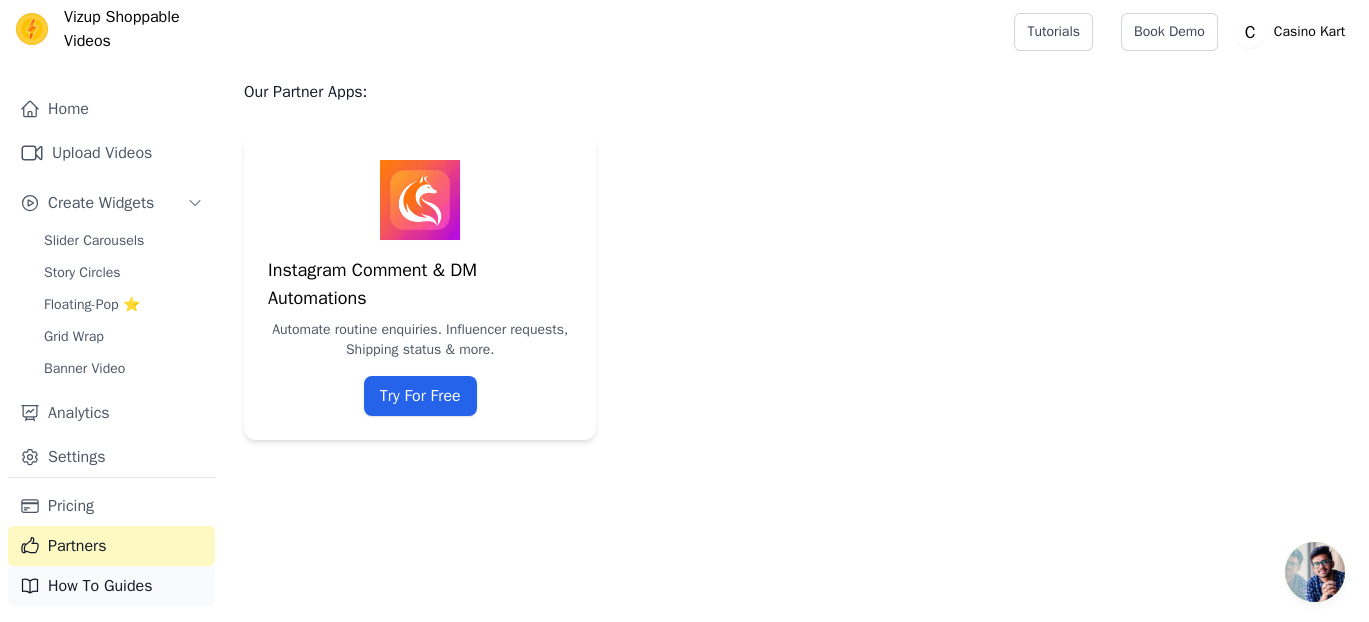 click on "How To Guides" at bounding box center [111, 586] 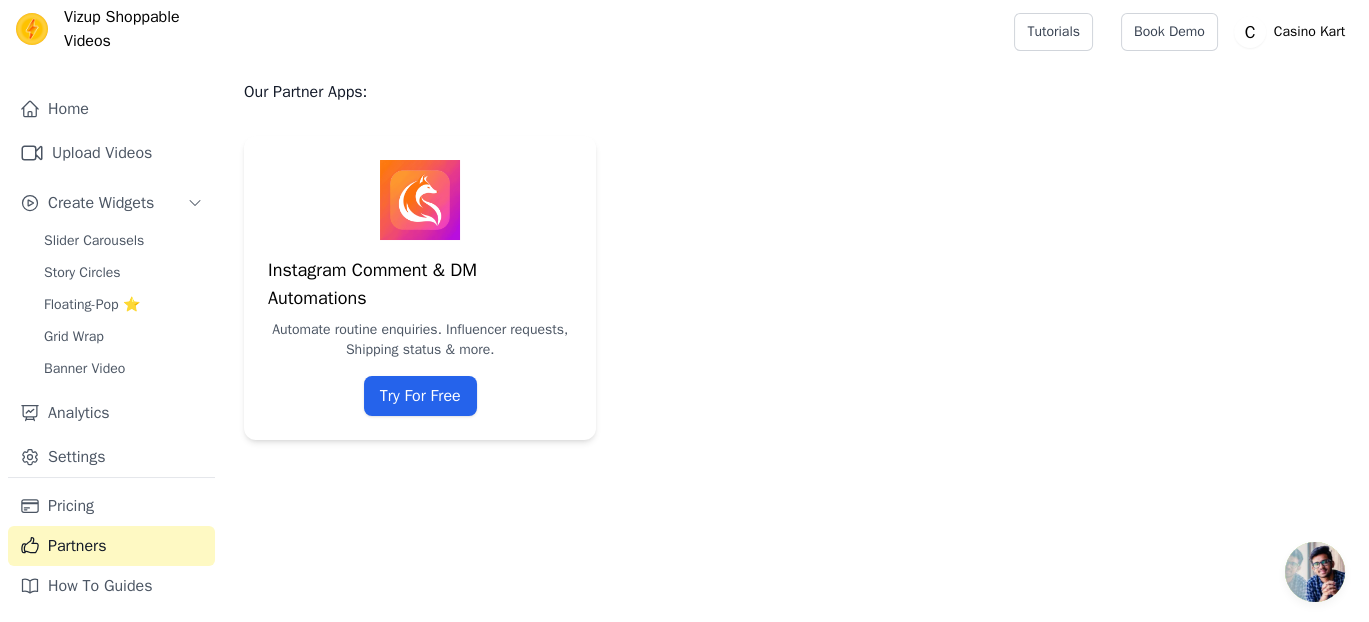 click on "Home
Upload Videos       Create Widgets     Slider Carousels   Story Circles   Floating-Pop ⭐   Grid Wrap   Banner Video
Analytics
Settings" at bounding box center (111, 283) 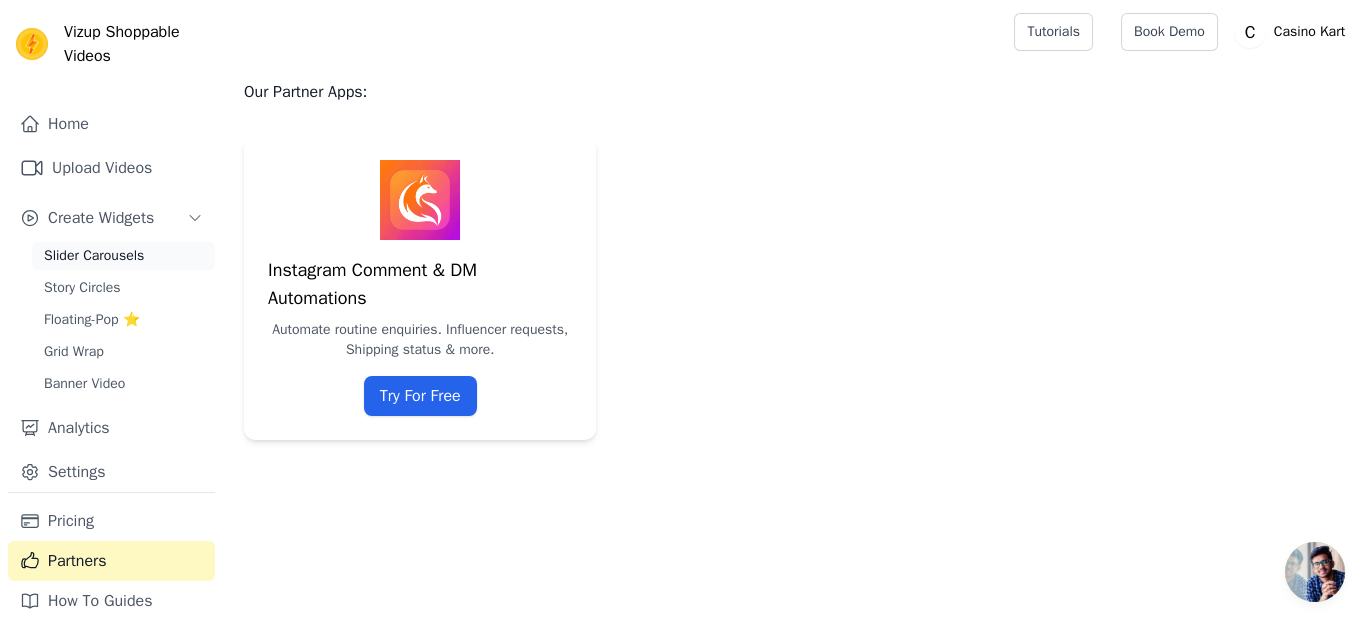click on "Slider Carousels   Story Circles   Floating-Pop ⭐   Grid Wrap   Banner Video" at bounding box center (123, 320) 